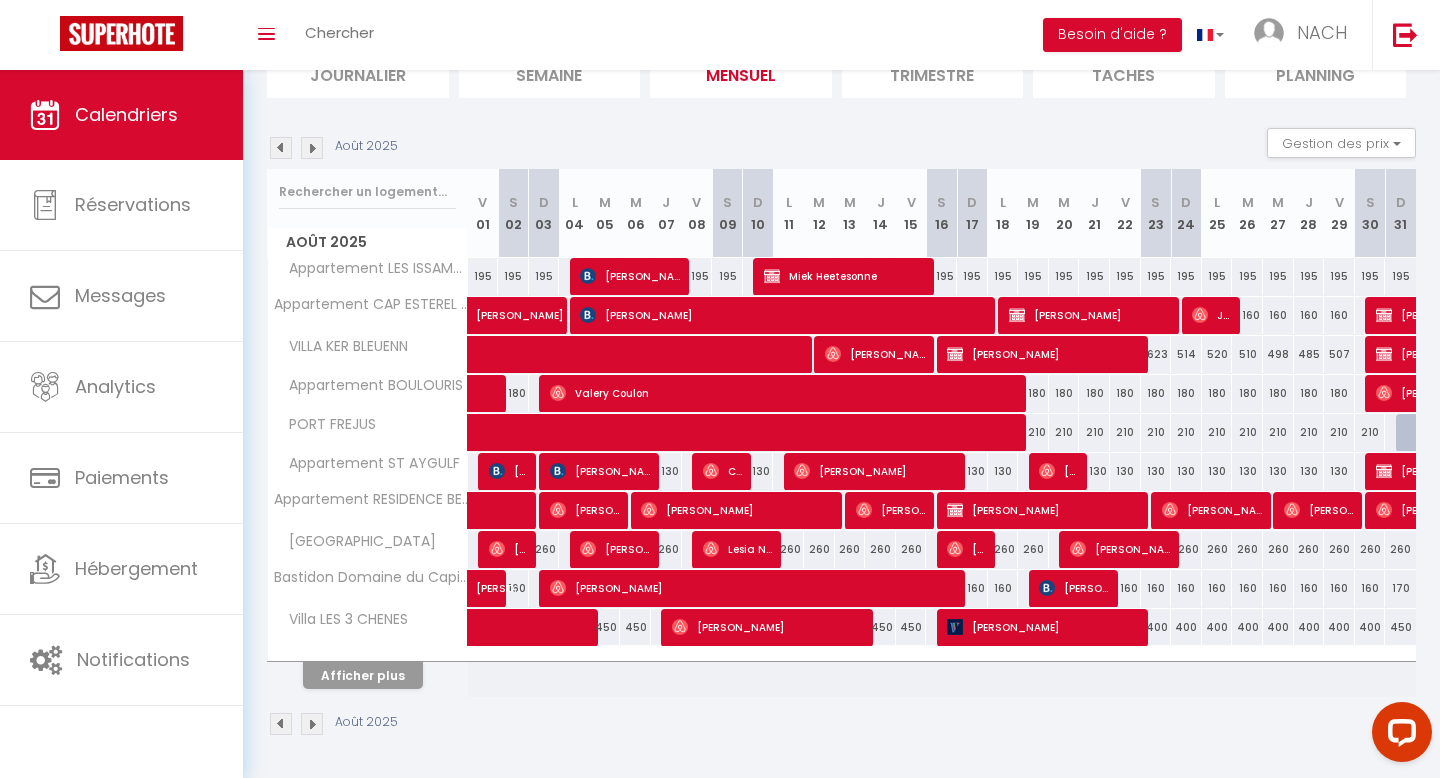 scroll, scrollTop: 0, scrollLeft: 0, axis: both 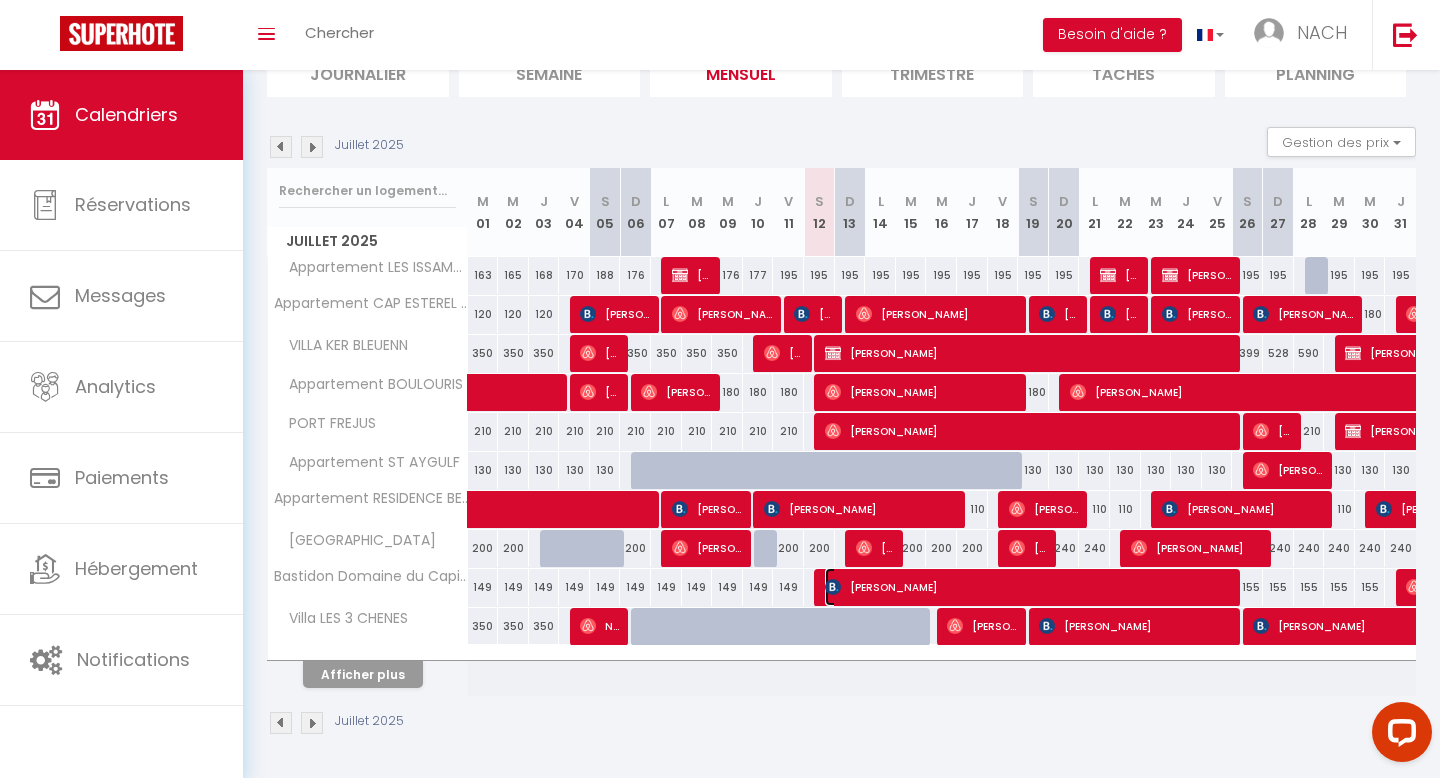 click on "[PERSON_NAME]" at bounding box center [1031, 587] 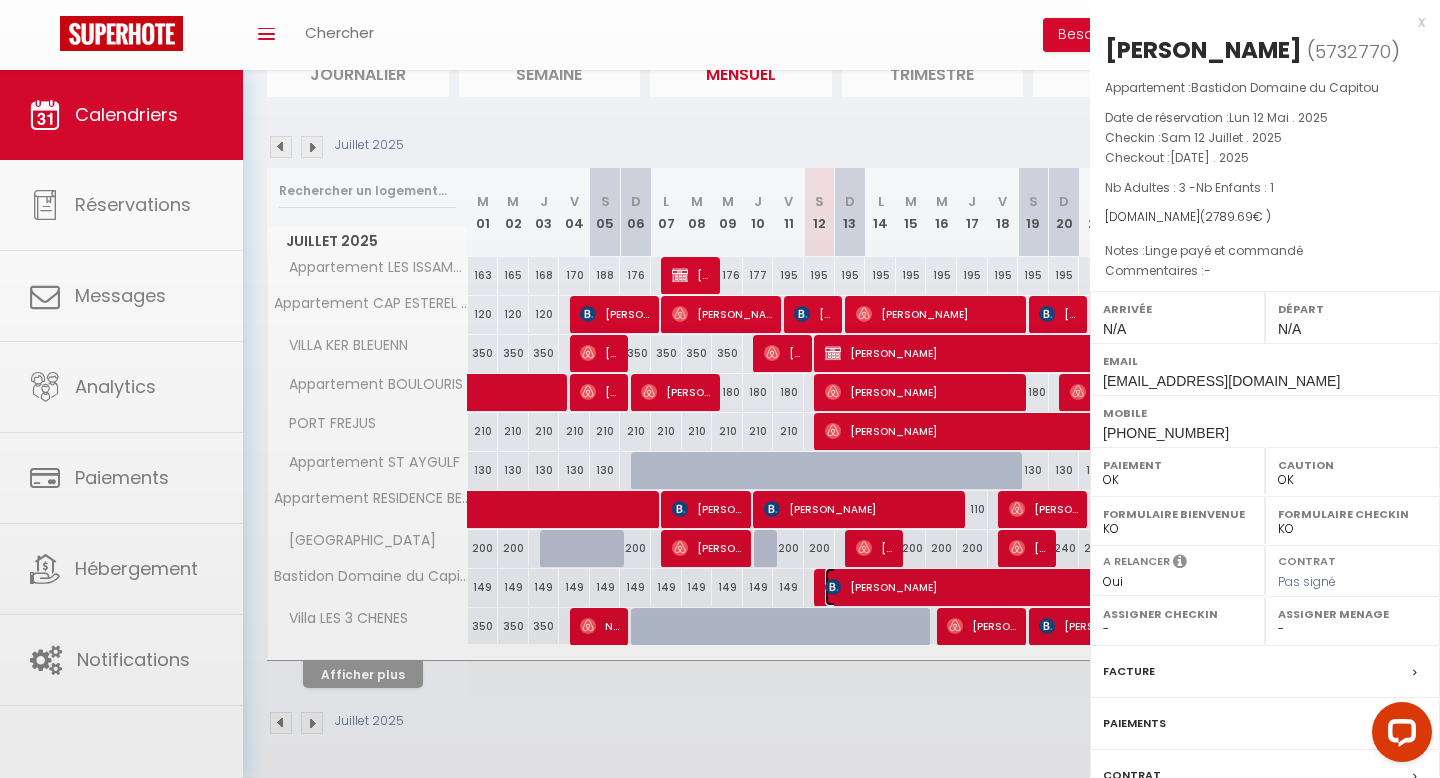 select on "10509" 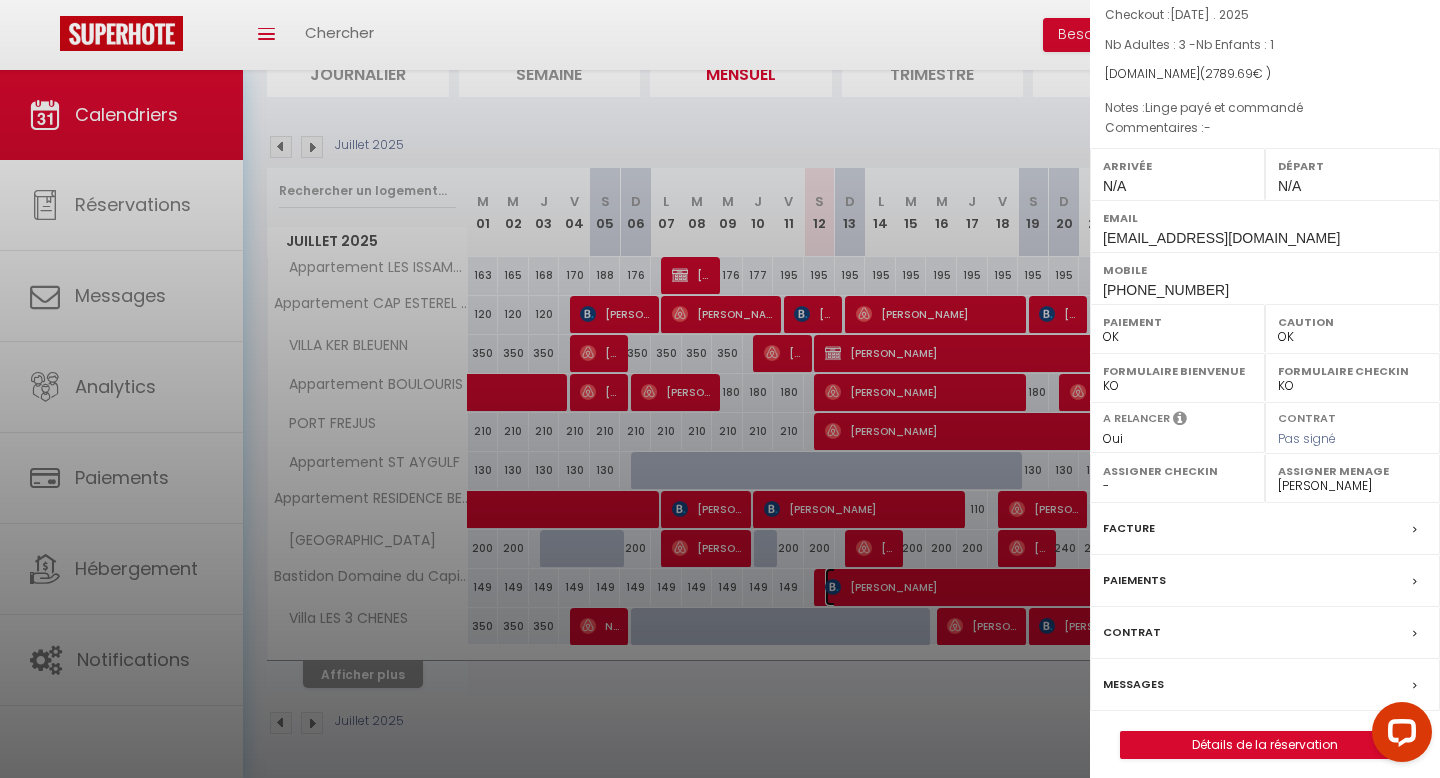 scroll, scrollTop: 154, scrollLeft: 0, axis: vertical 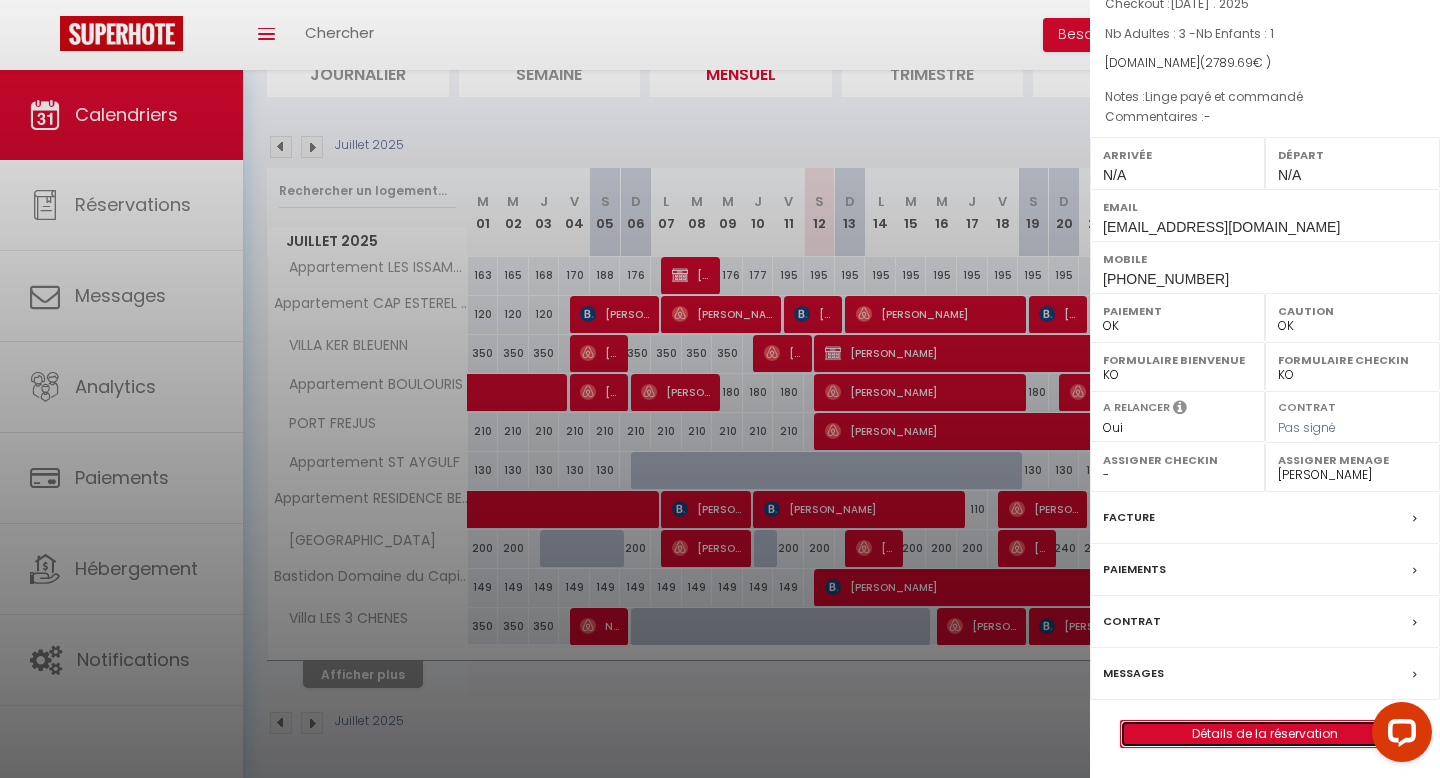 click on "Détails de la réservation" at bounding box center [1265, 734] 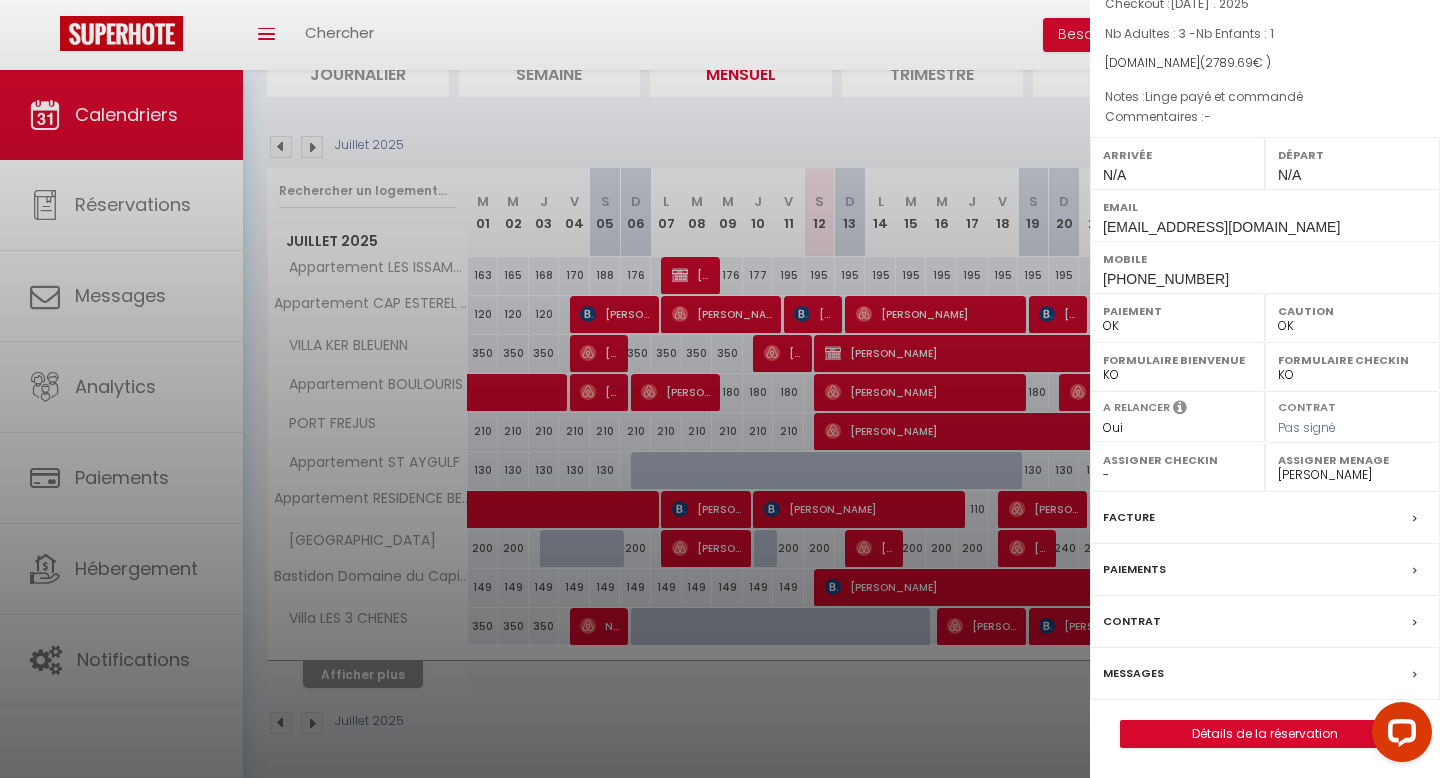scroll, scrollTop: 0, scrollLeft: 0, axis: both 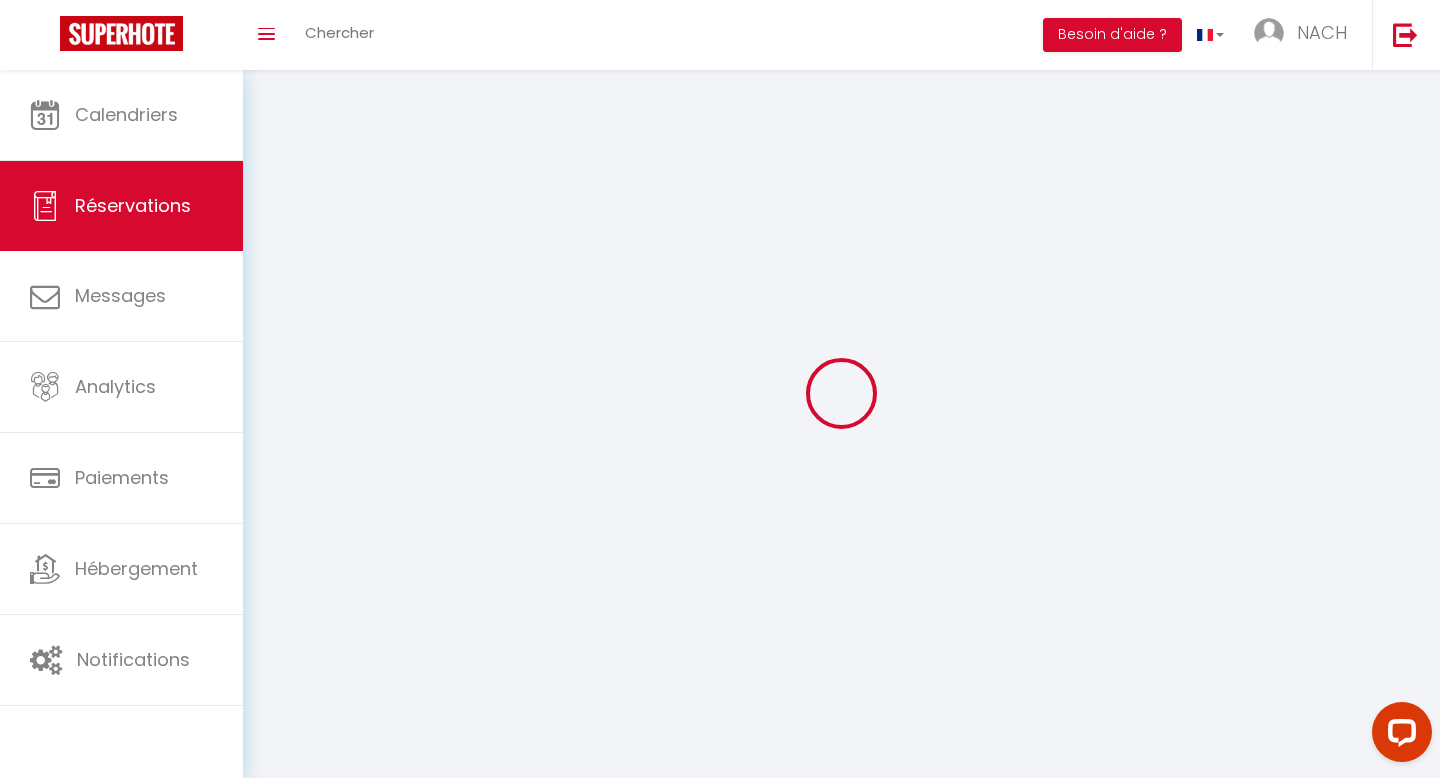 select 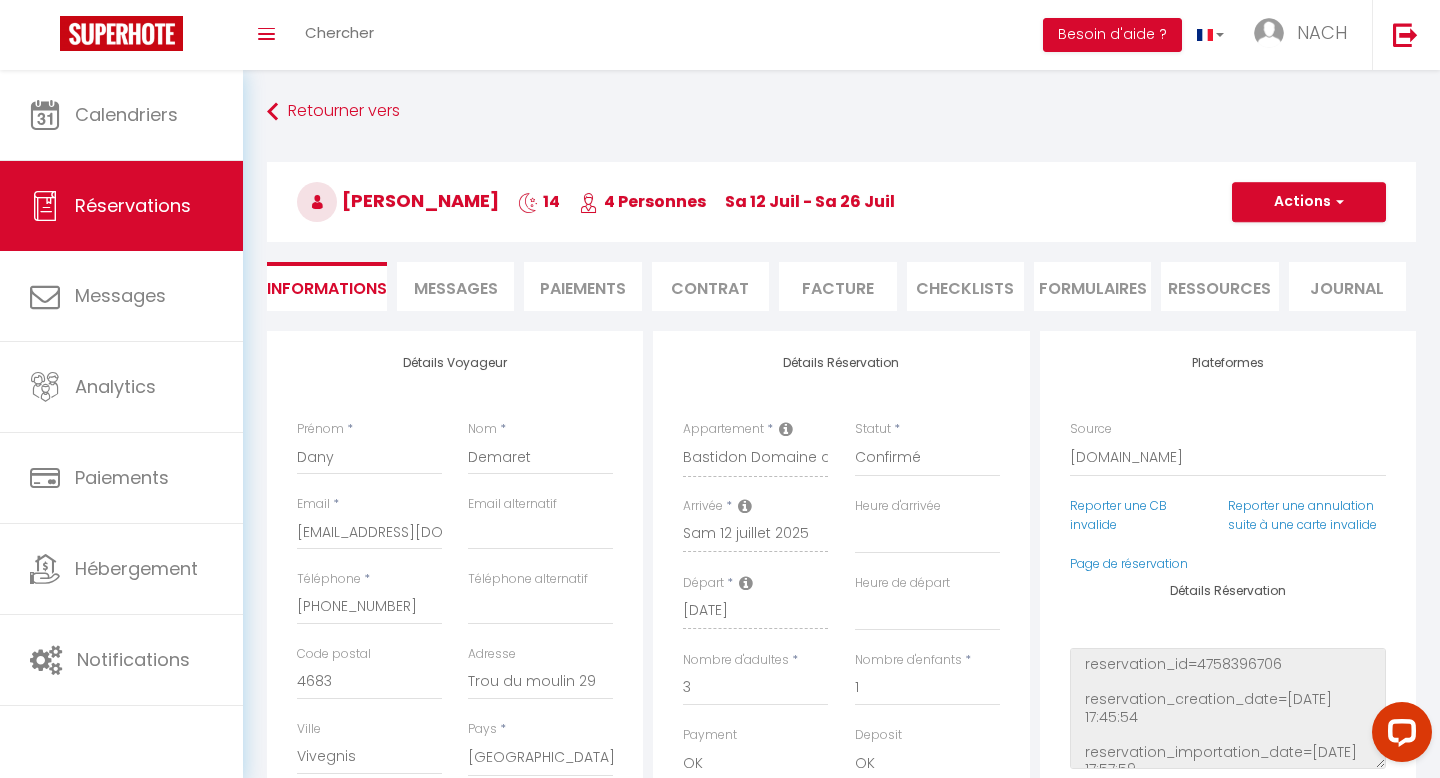 type on "60" 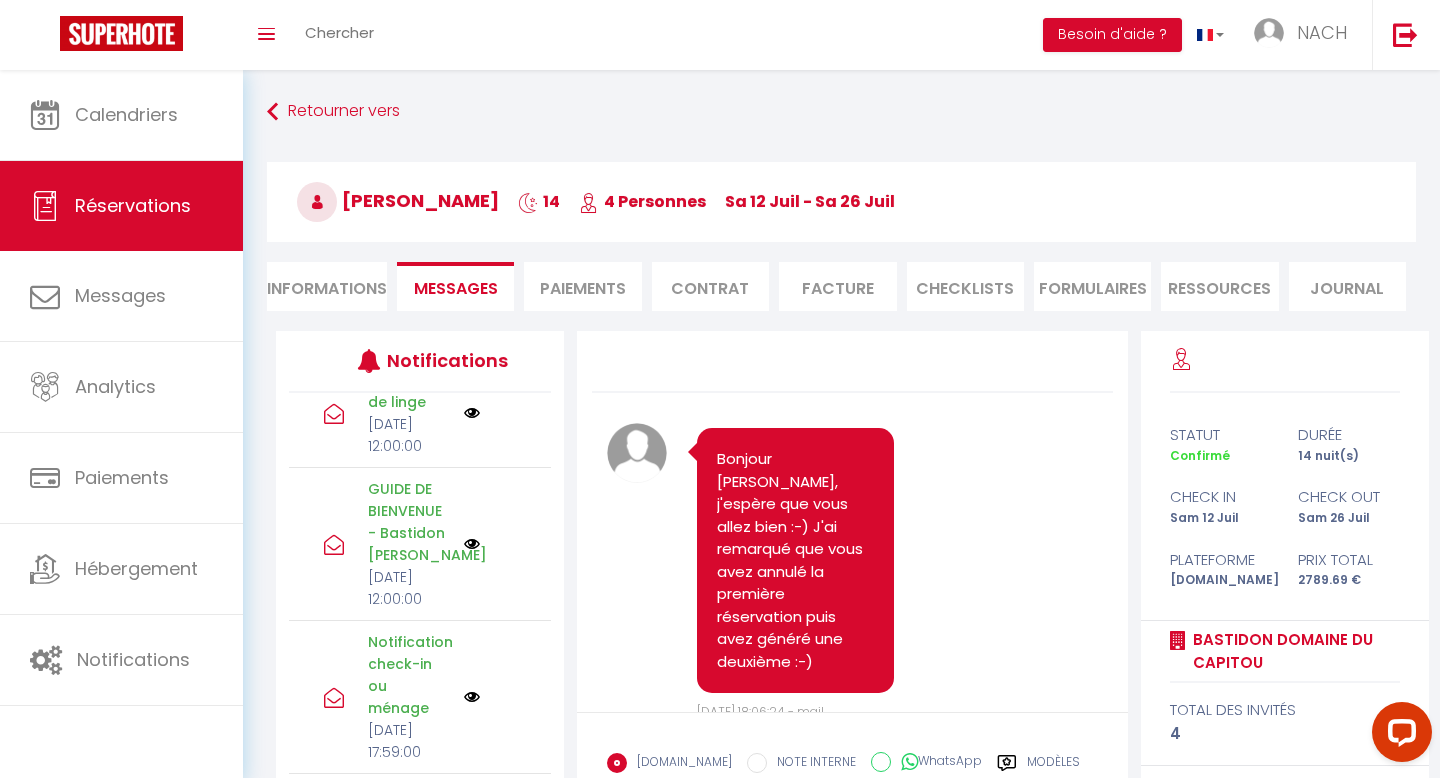 scroll, scrollTop: 975, scrollLeft: 0, axis: vertical 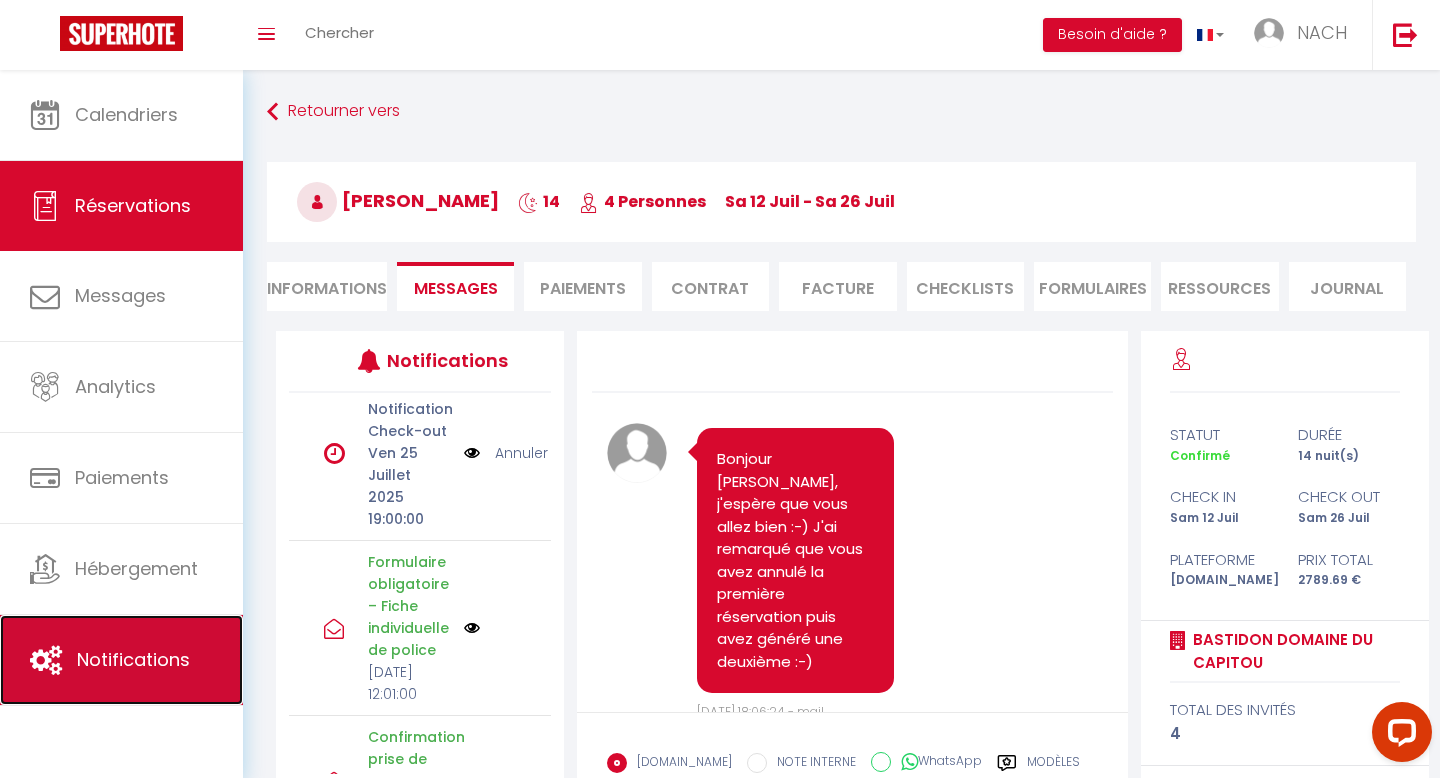click on "Notifications" at bounding box center [133, 659] 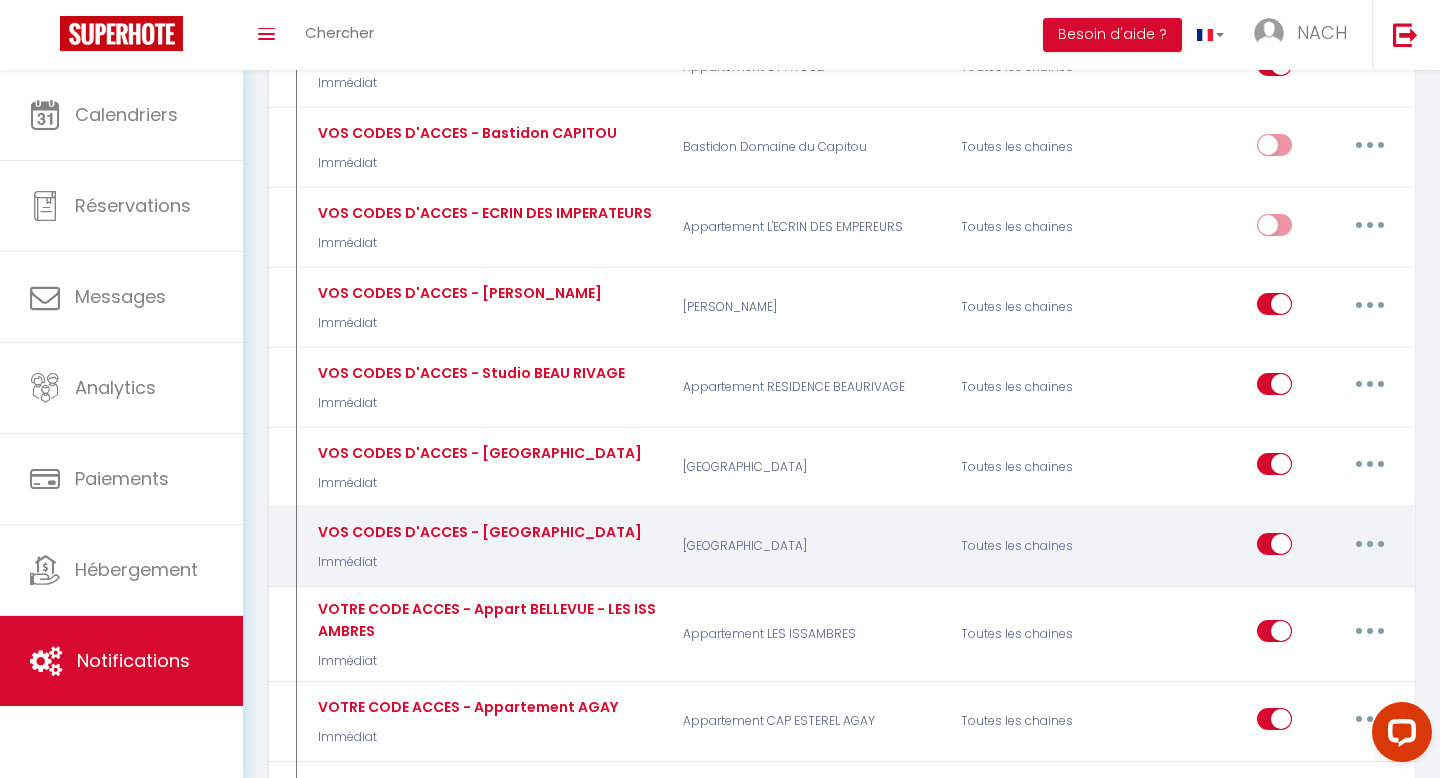 scroll, scrollTop: 3494, scrollLeft: 0, axis: vertical 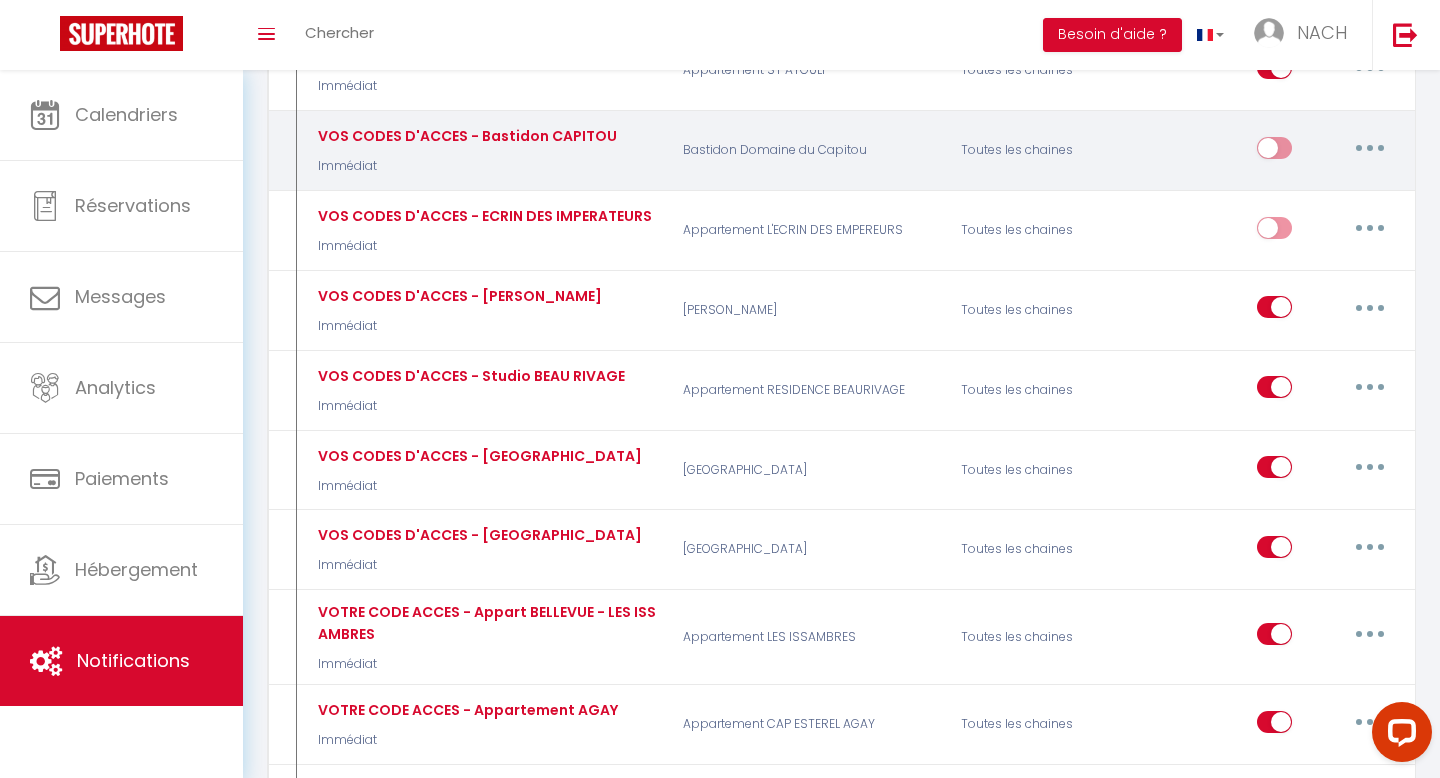 click at bounding box center (1370, 148) 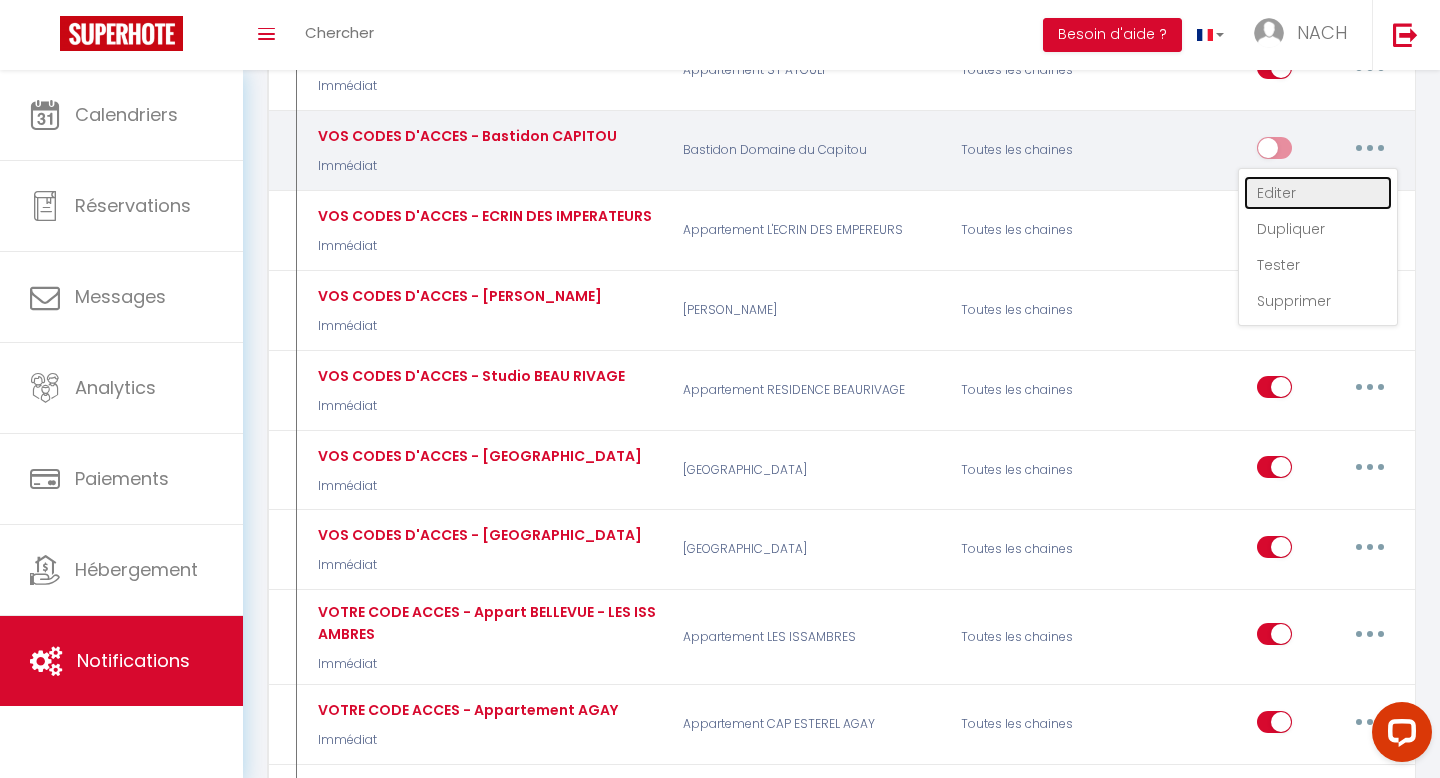 click on "Editer" at bounding box center (1318, 193) 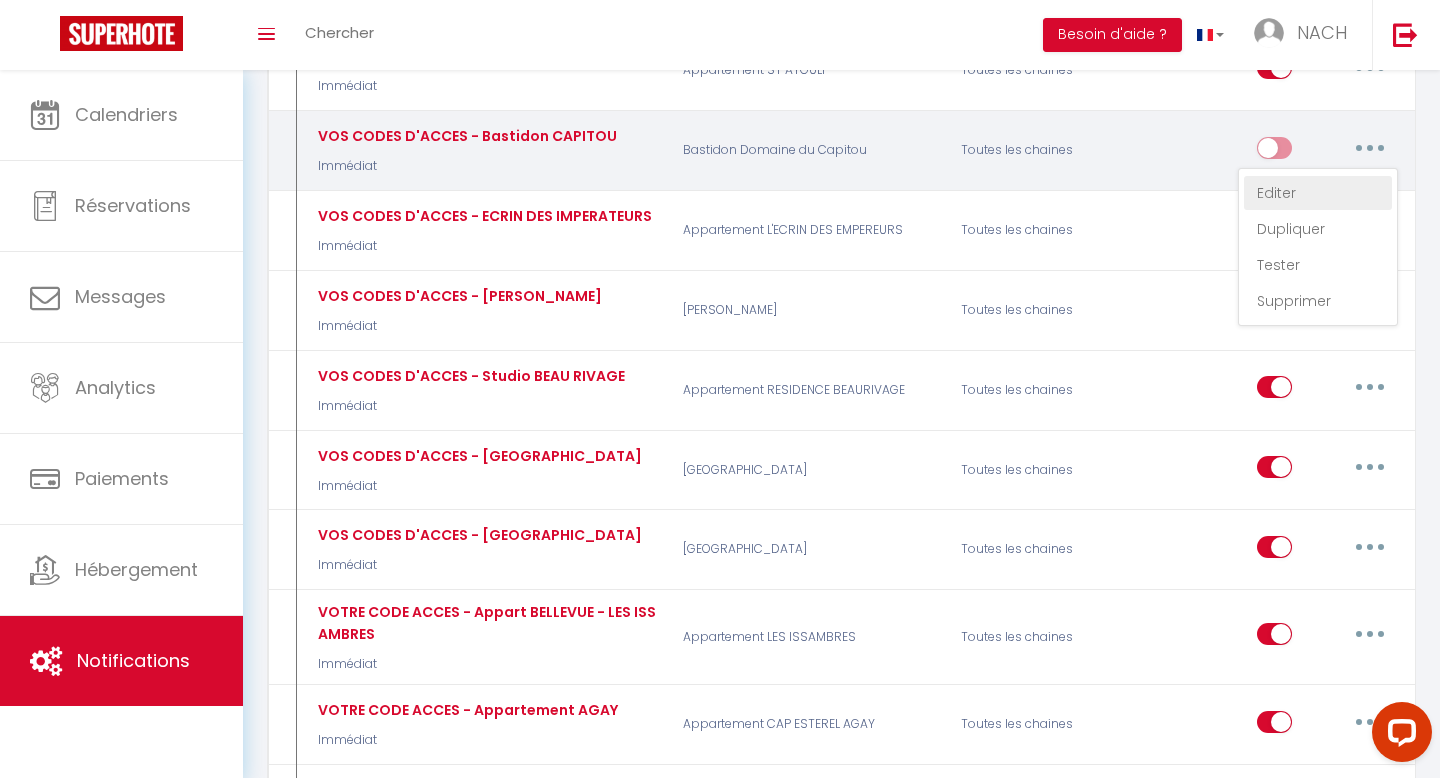 select on "Immédiat" 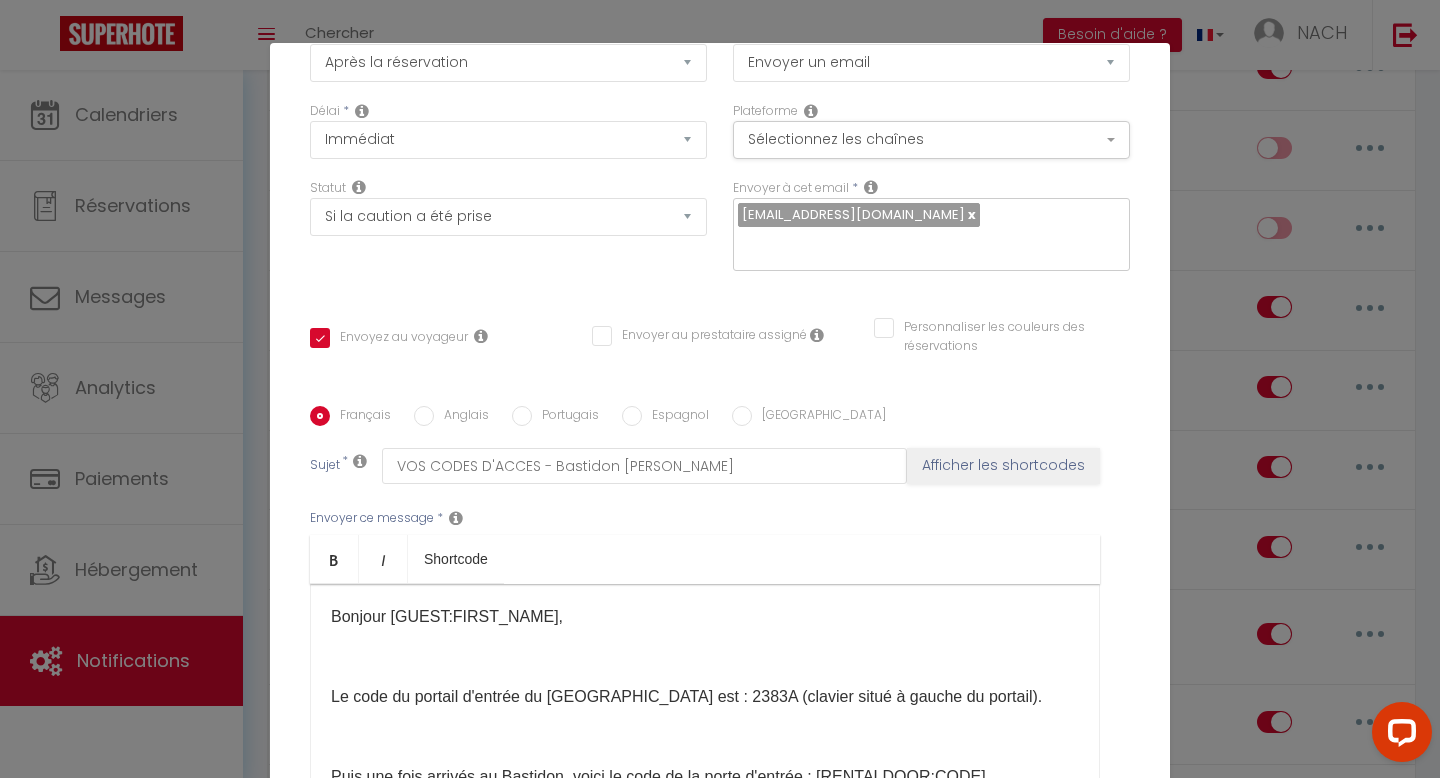 scroll, scrollTop: 287, scrollLeft: 0, axis: vertical 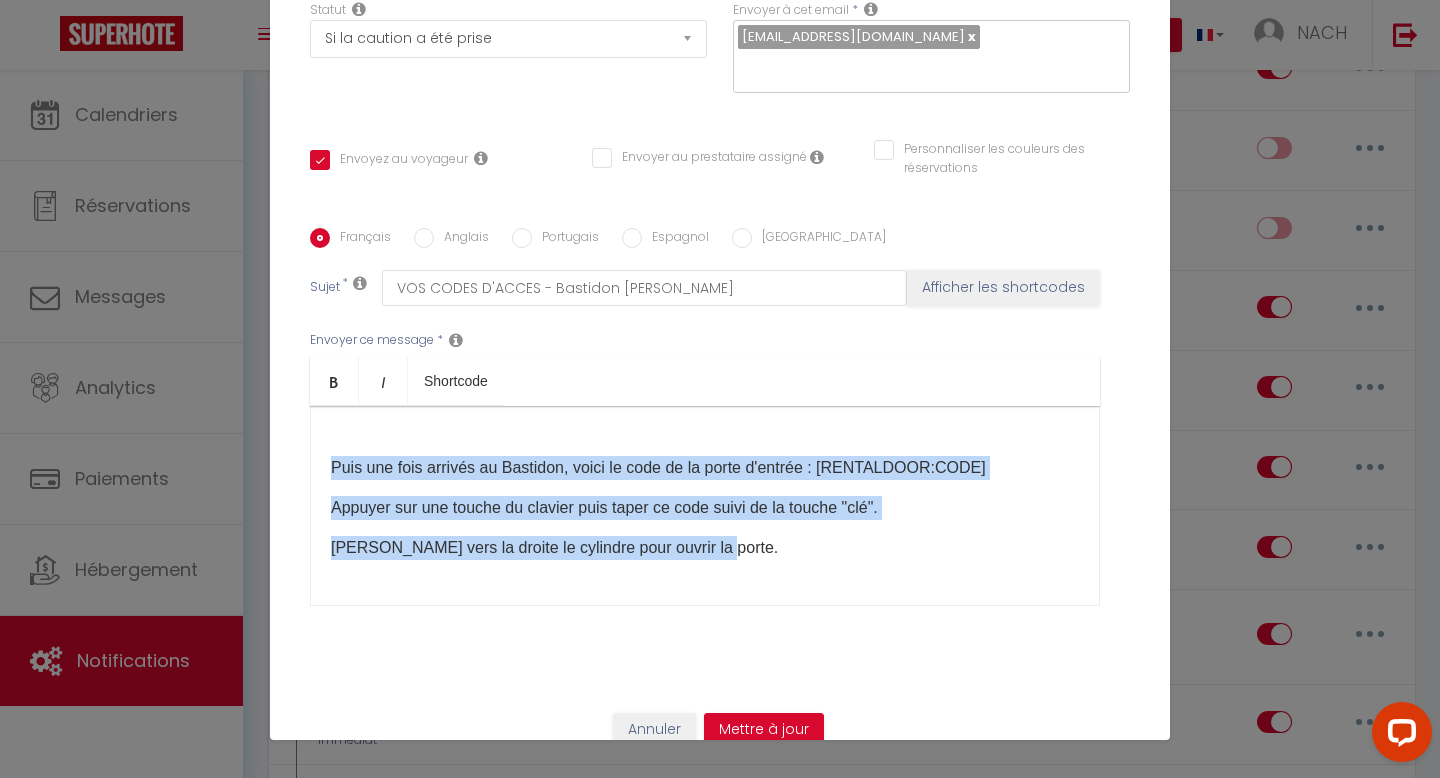 drag, startPoint x: 328, startPoint y: 437, endPoint x: 822, endPoint y: 520, distance: 500.92413 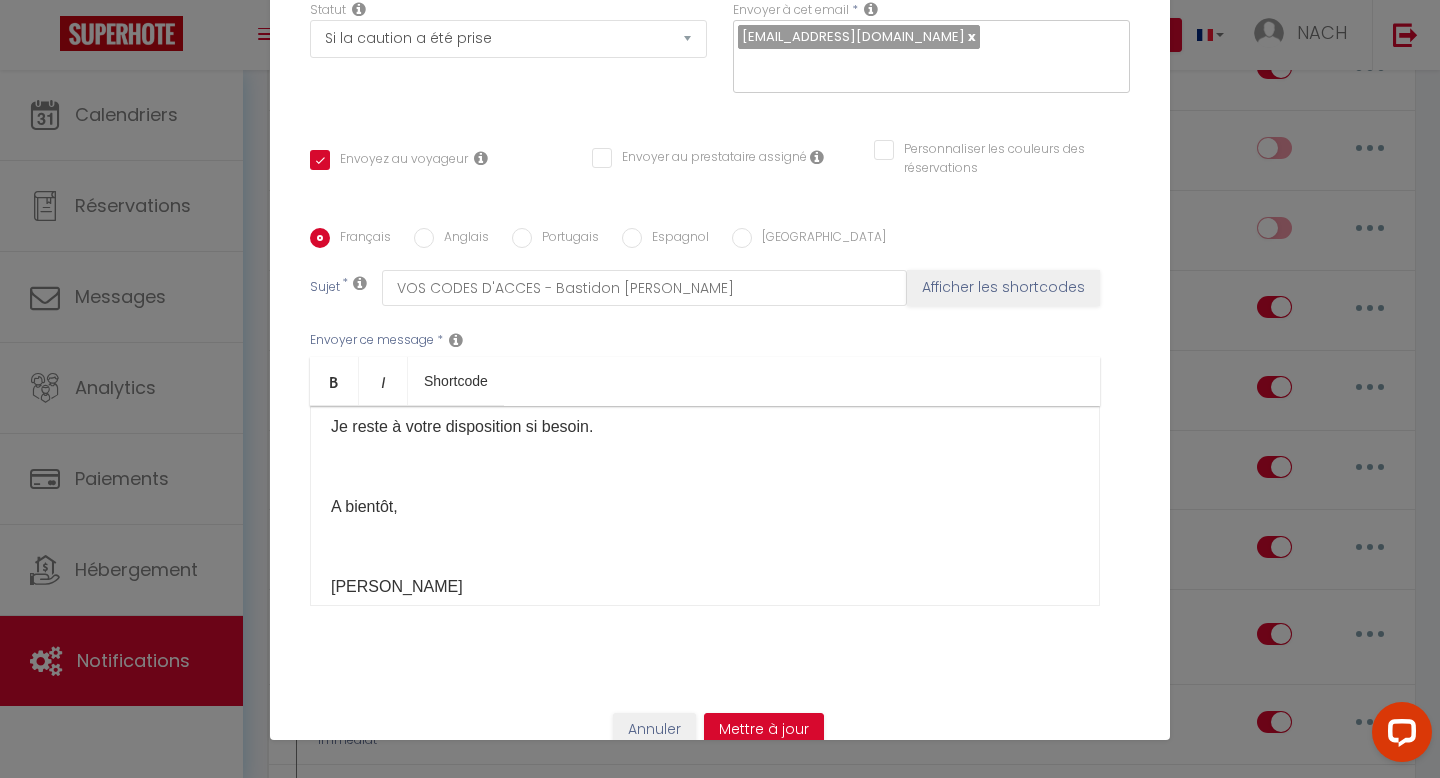 scroll, scrollTop: 286, scrollLeft: 0, axis: vertical 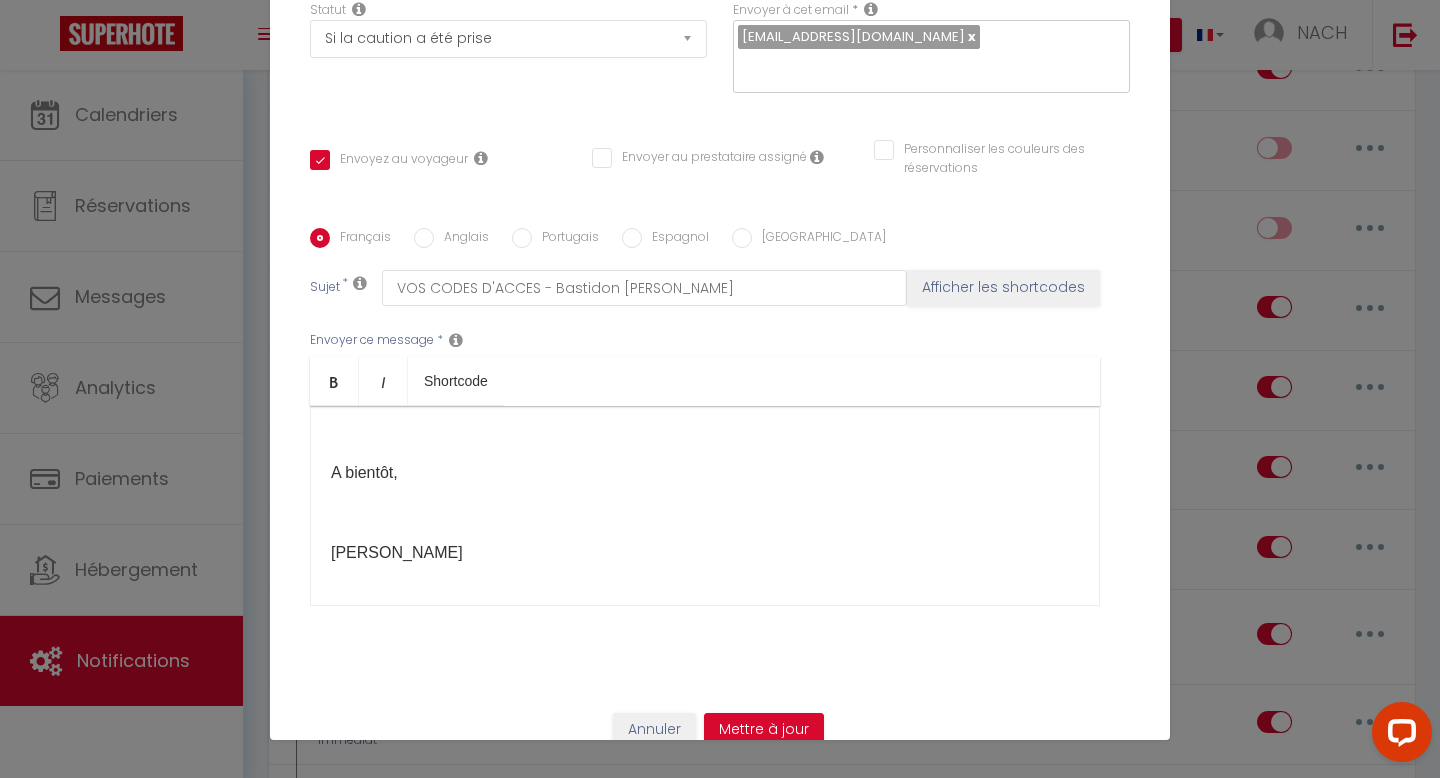 click on "Anglais" at bounding box center (461, 239) 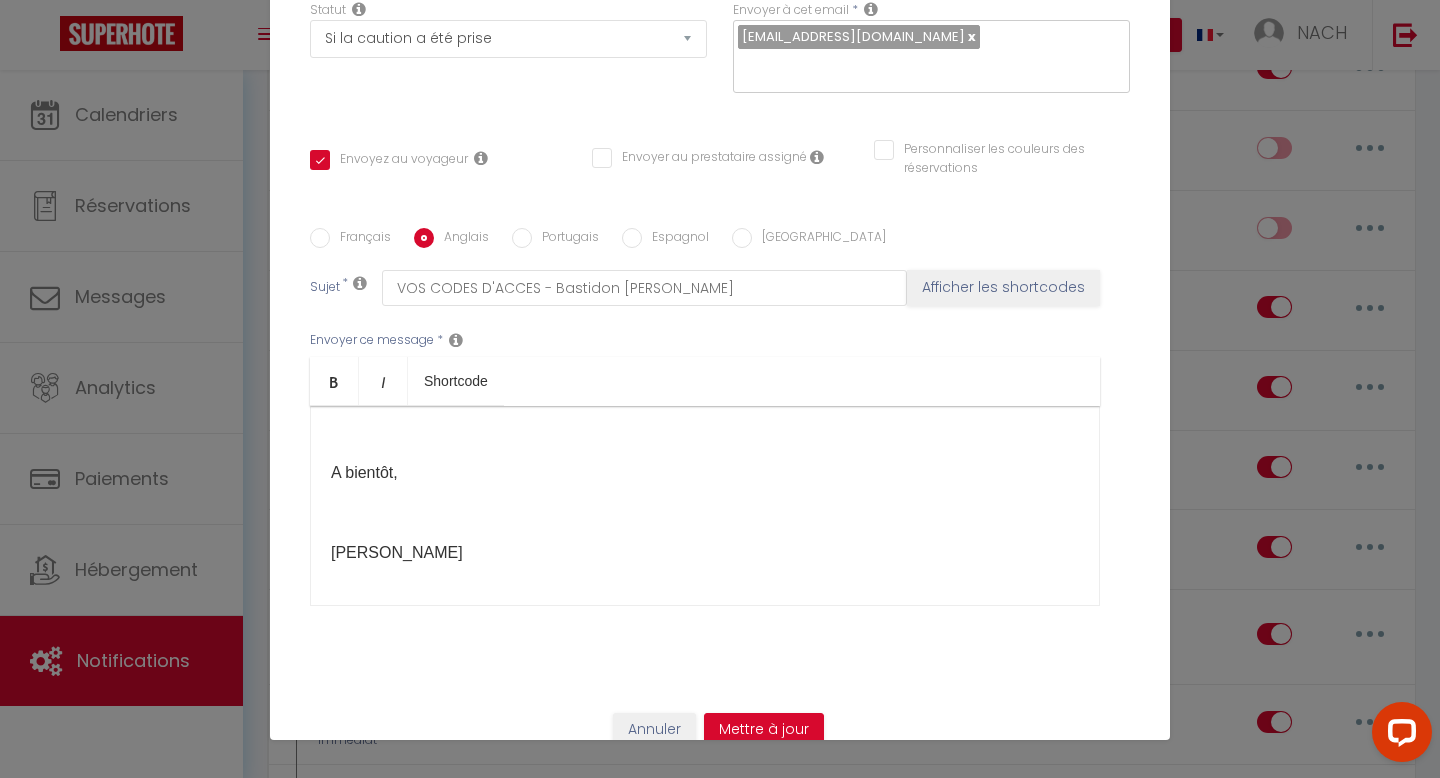 checkbox on "true" 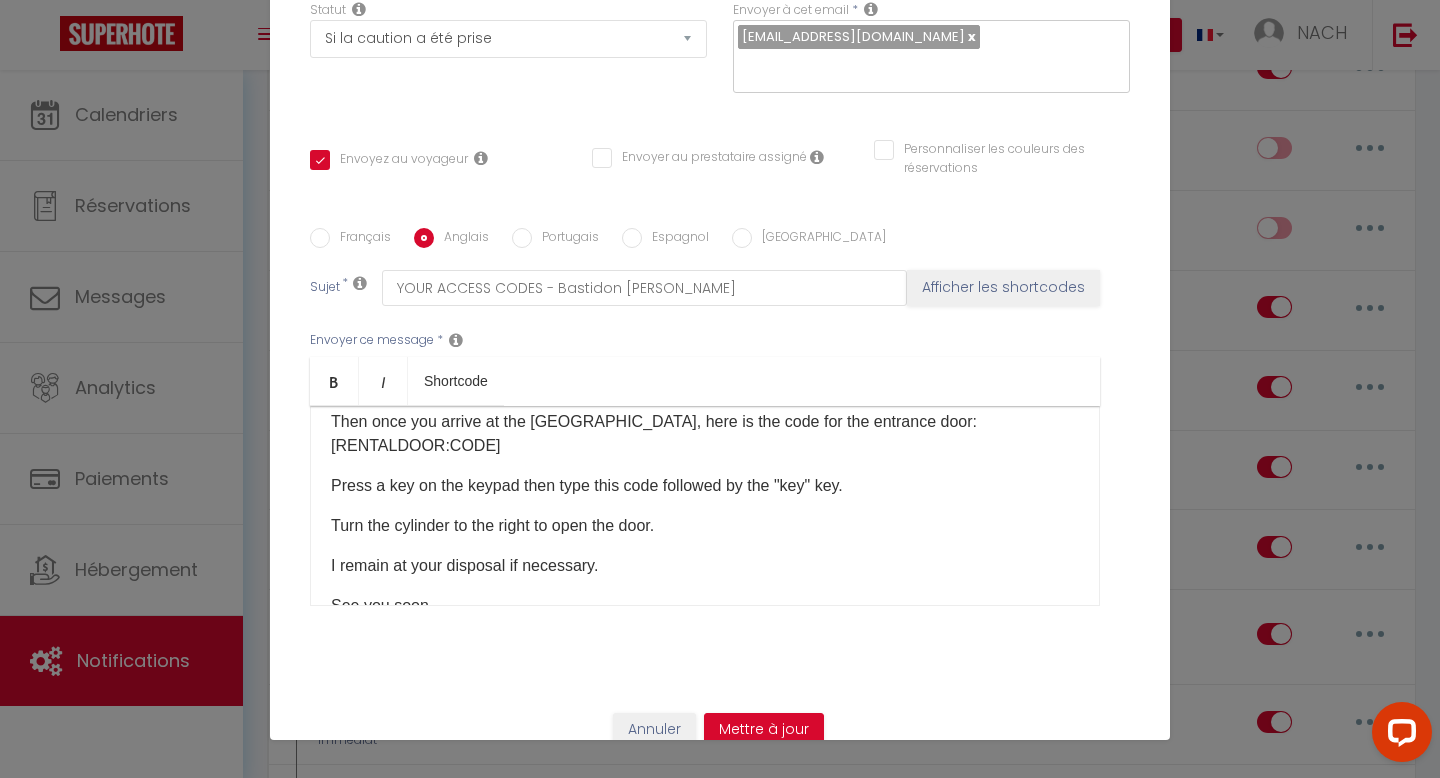 scroll, scrollTop: 89, scrollLeft: 0, axis: vertical 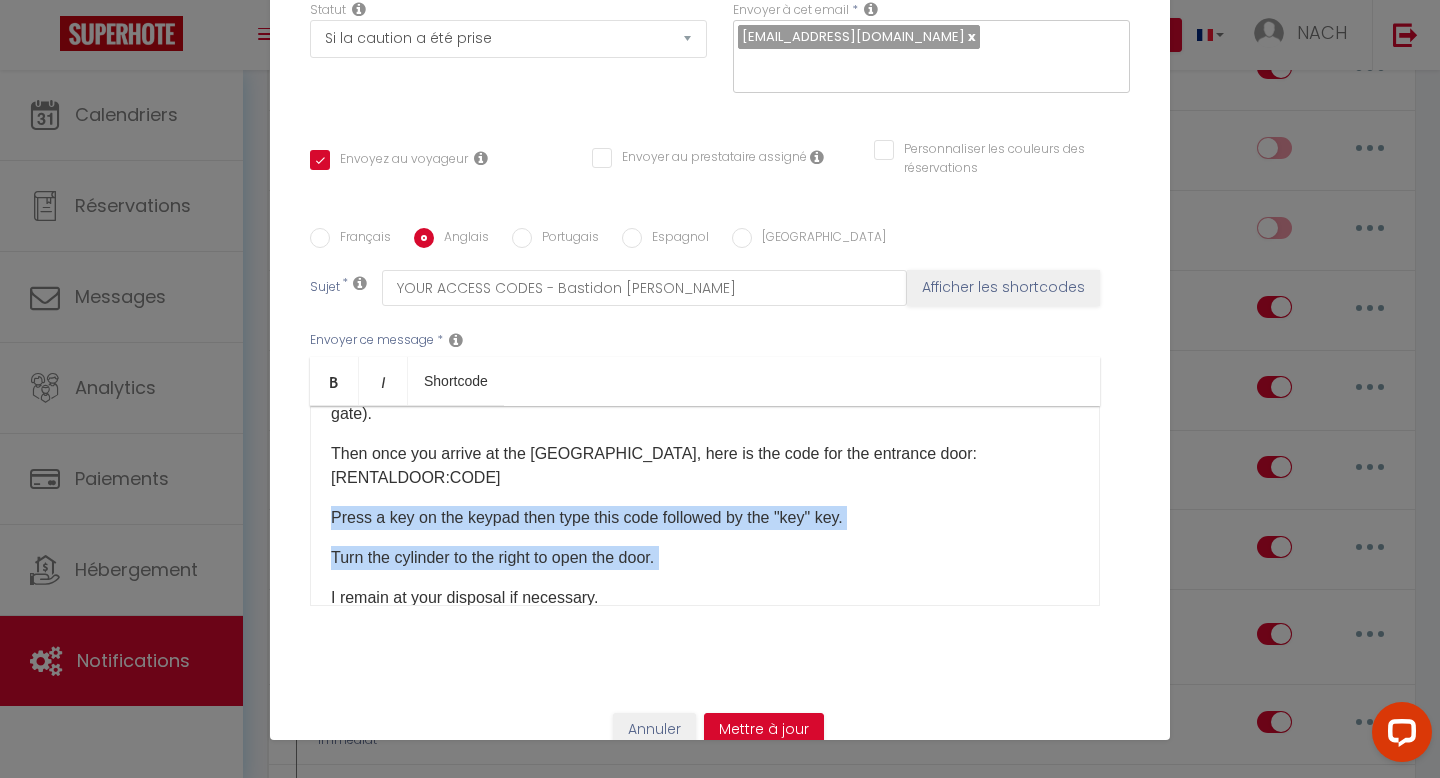 drag, startPoint x: 330, startPoint y: 466, endPoint x: 672, endPoint y: 522, distance: 346.55447 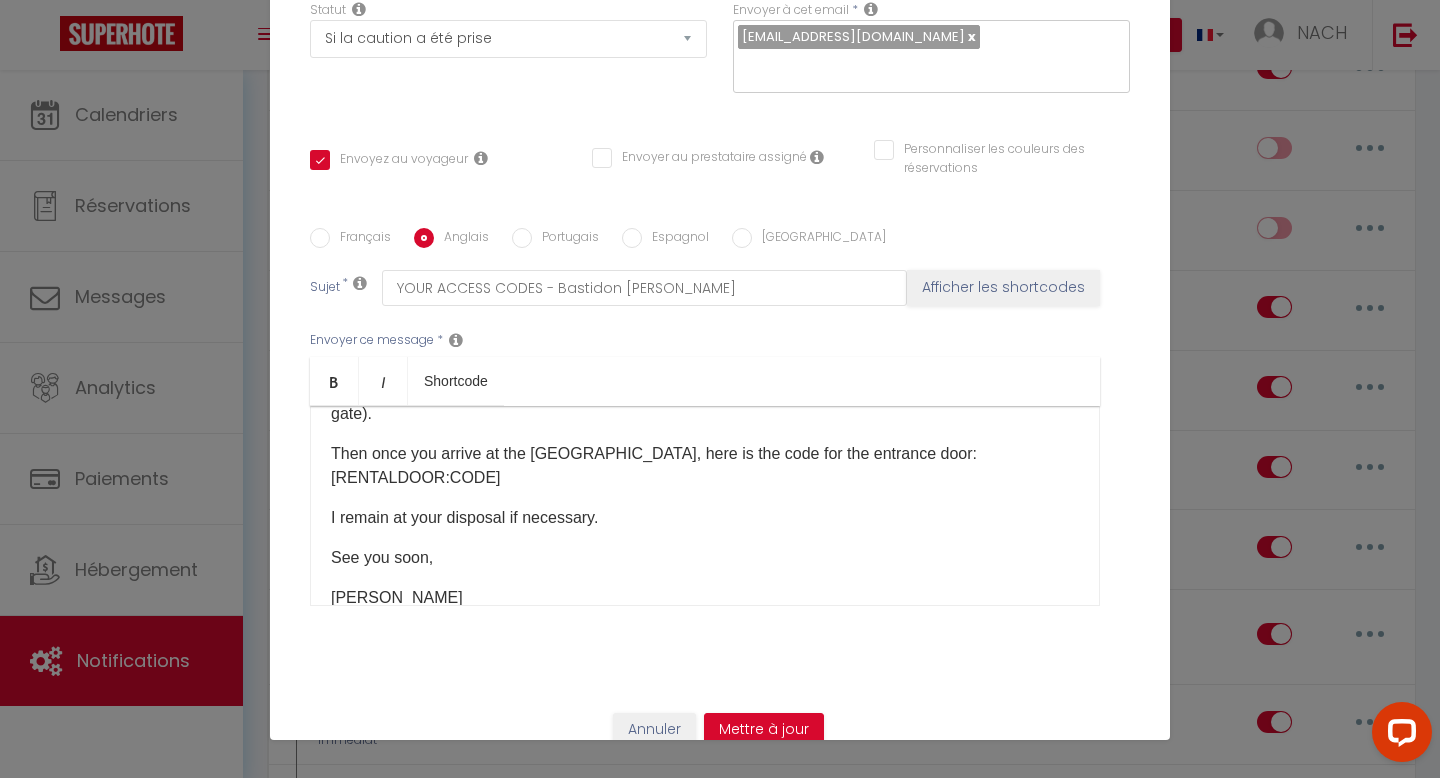 click on "Français" at bounding box center [360, 239] 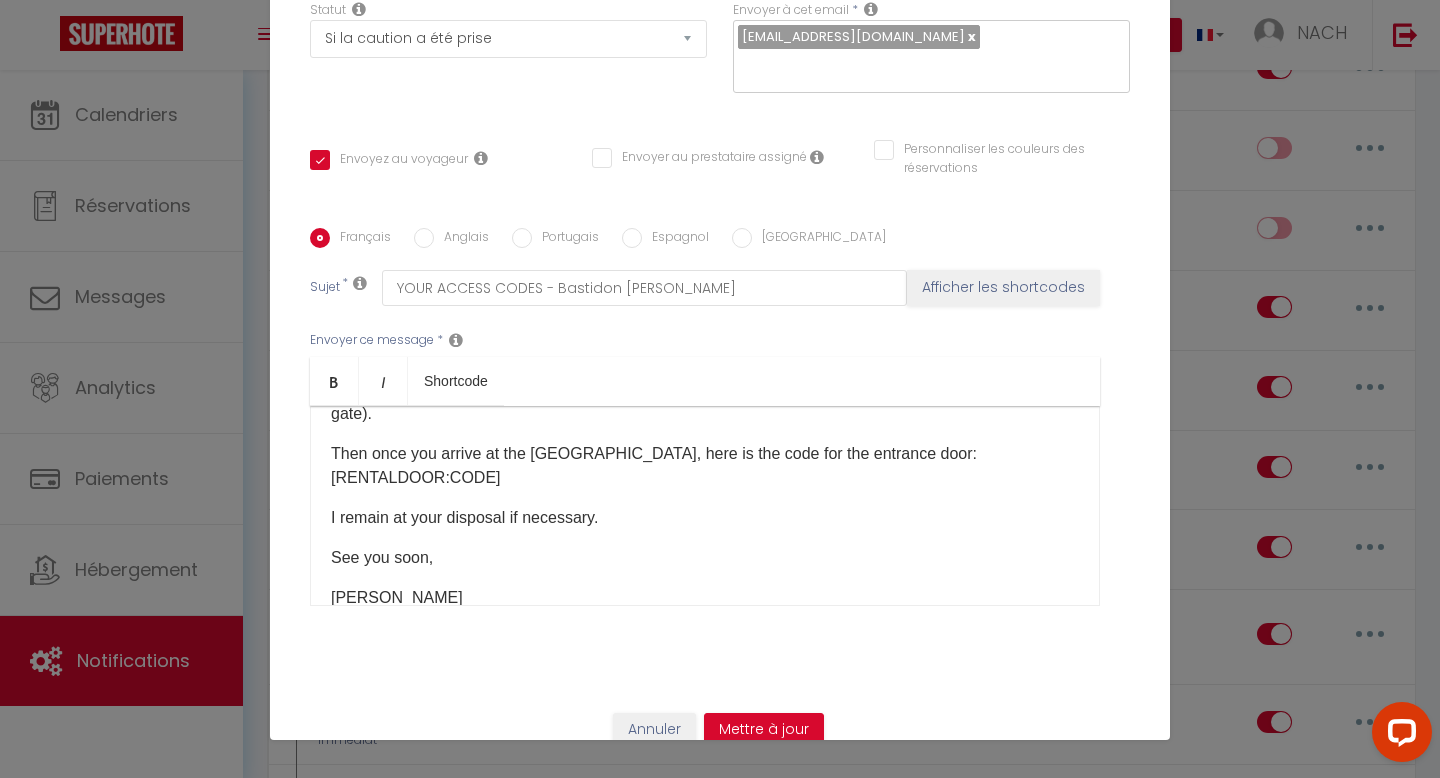 checkbox on "true" 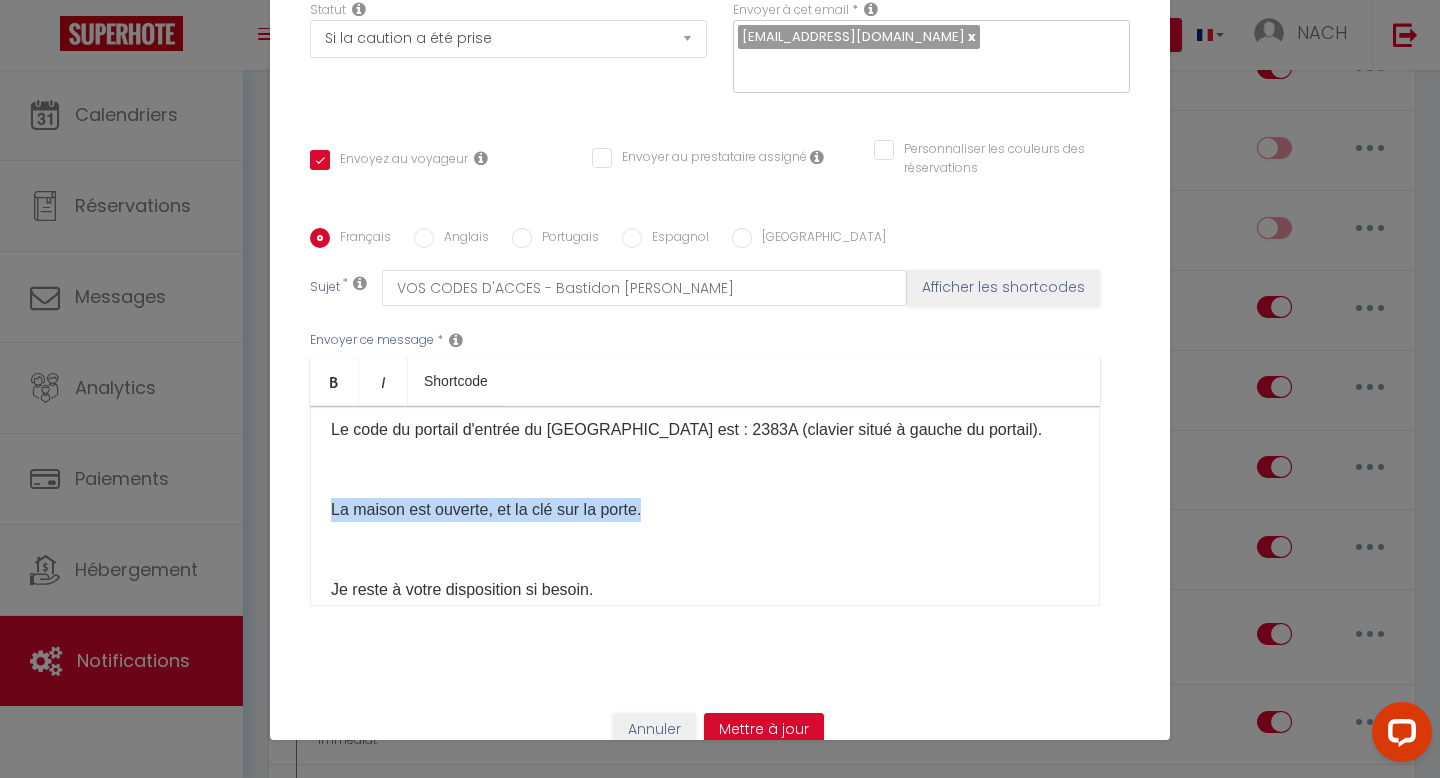 drag, startPoint x: 324, startPoint y: 479, endPoint x: 717, endPoint y: 487, distance: 393.08142 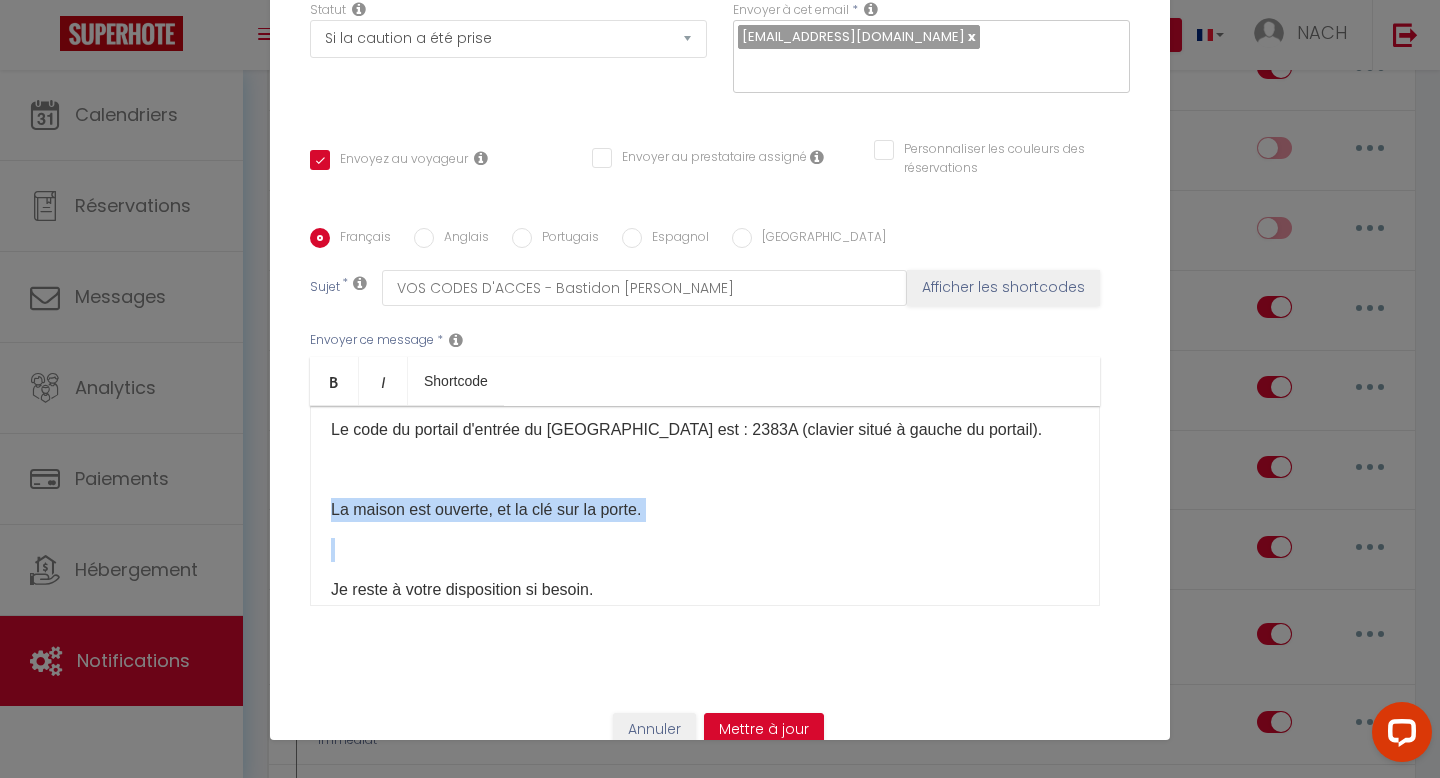 drag, startPoint x: 333, startPoint y: 484, endPoint x: 741, endPoint y: 495, distance: 408.14825 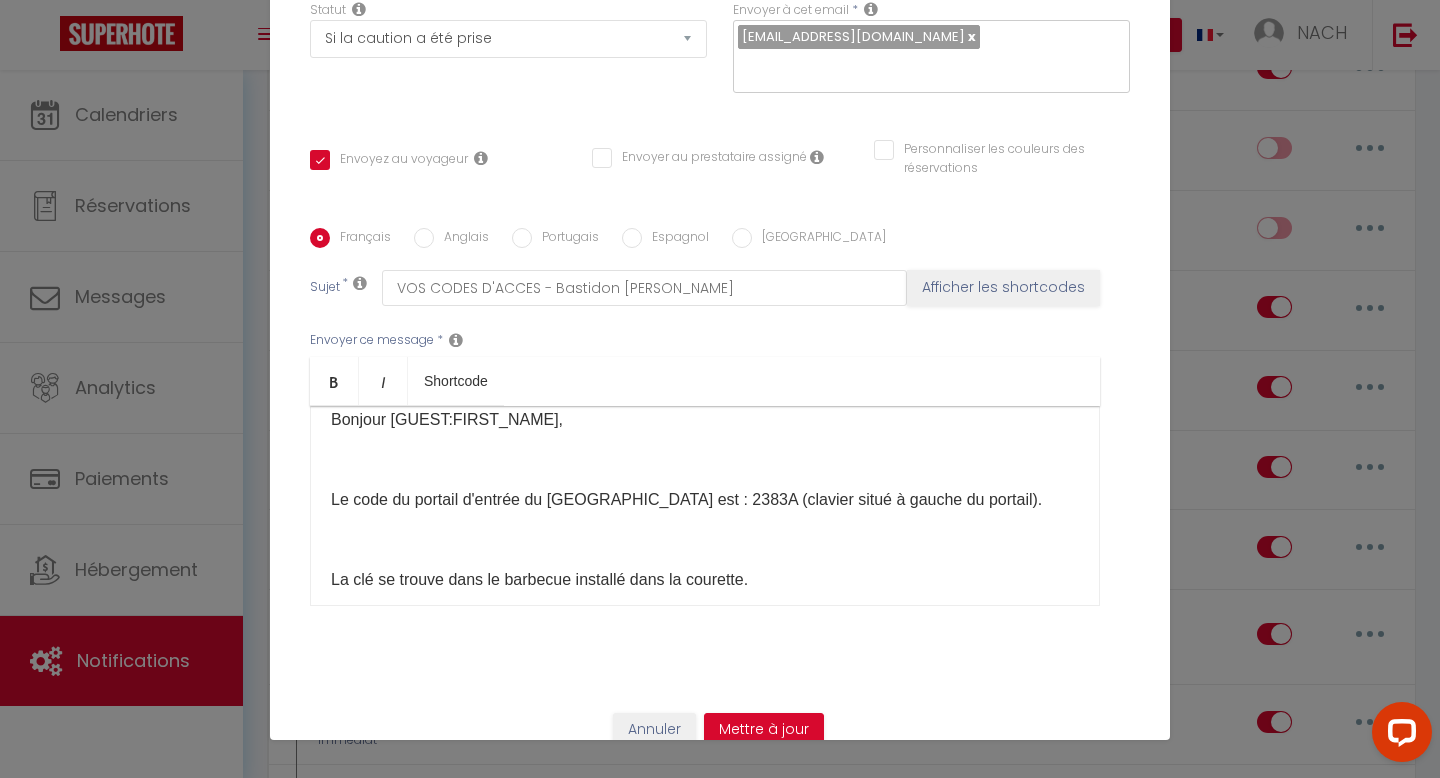 scroll, scrollTop: 0, scrollLeft: 0, axis: both 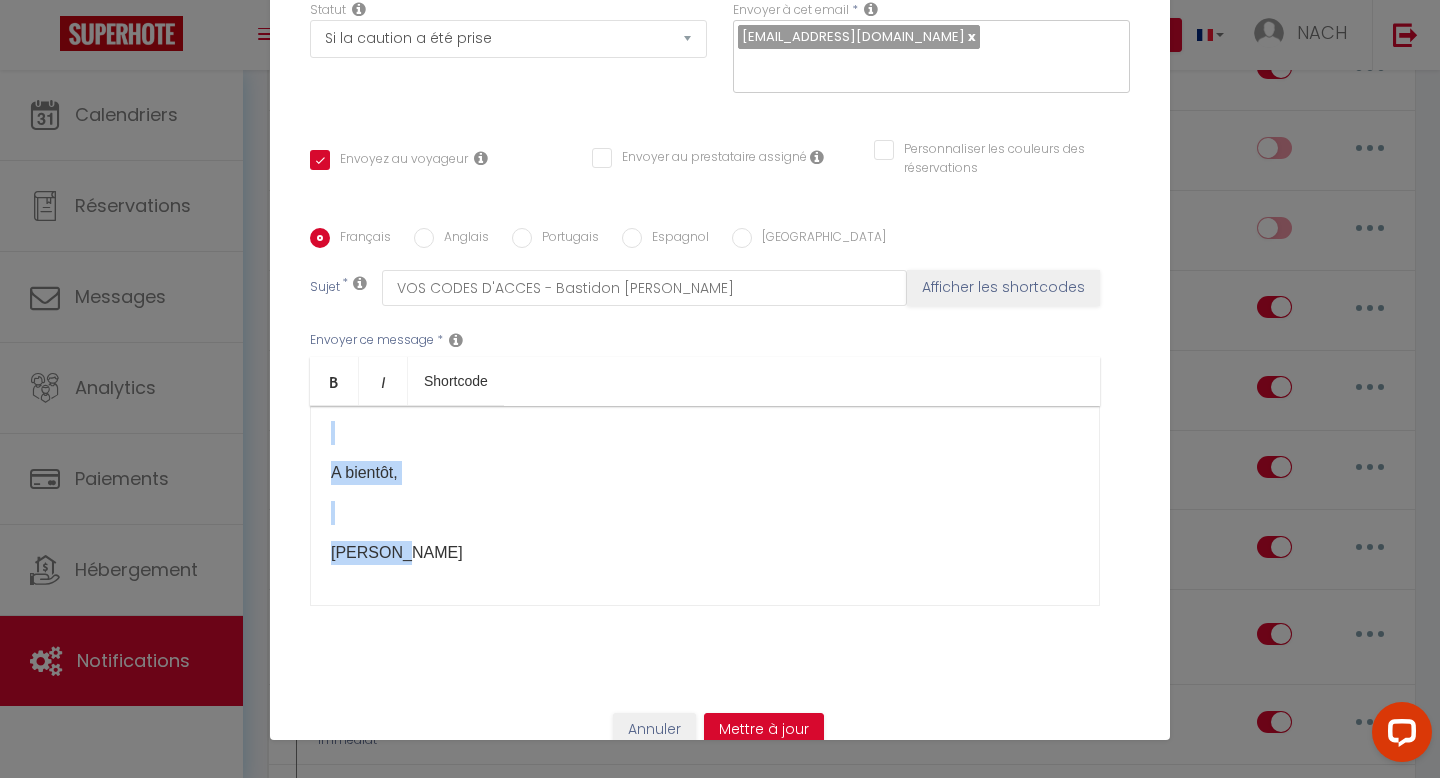 drag, startPoint x: 330, startPoint y: 409, endPoint x: 450, endPoint y: 647, distance: 266.5408 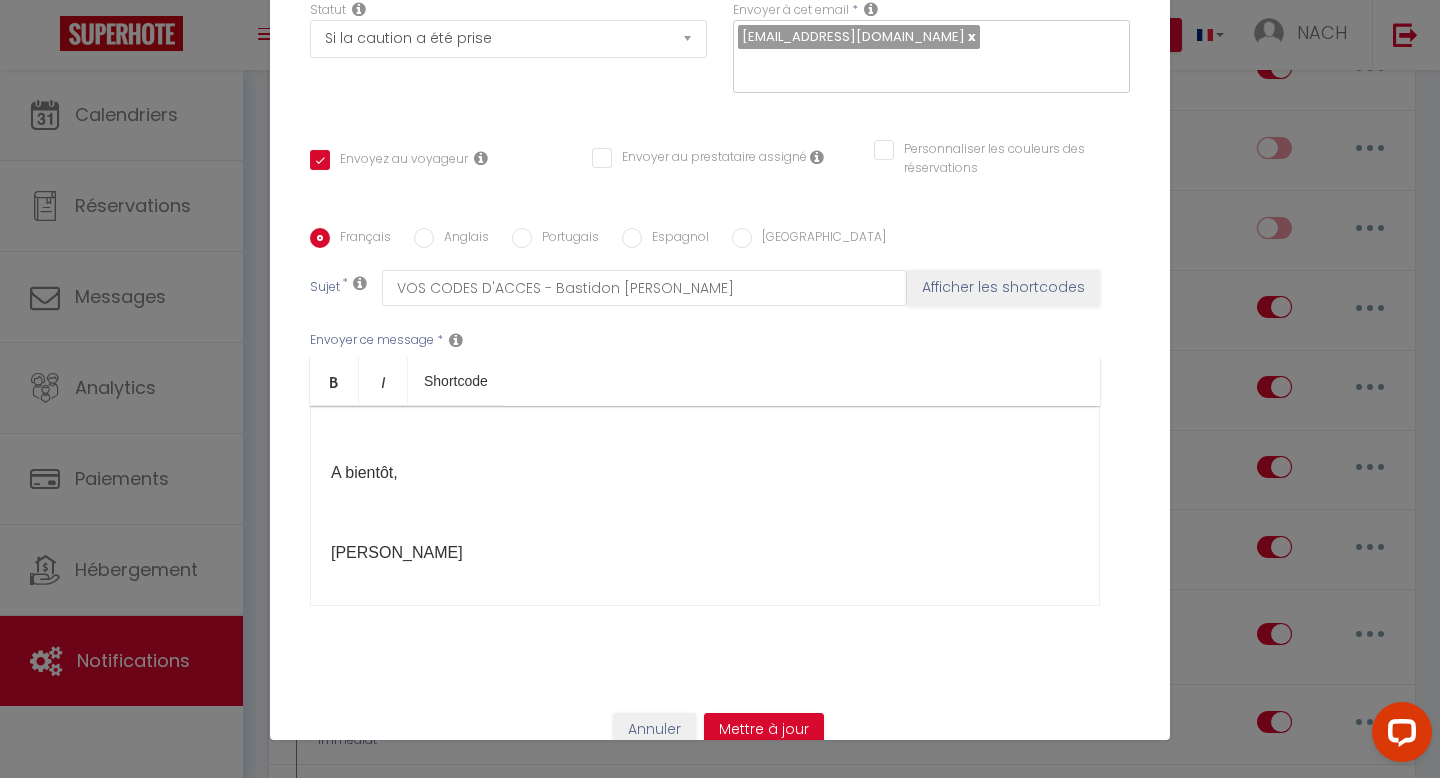 click on "Anglais" at bounding box center (461, 239) 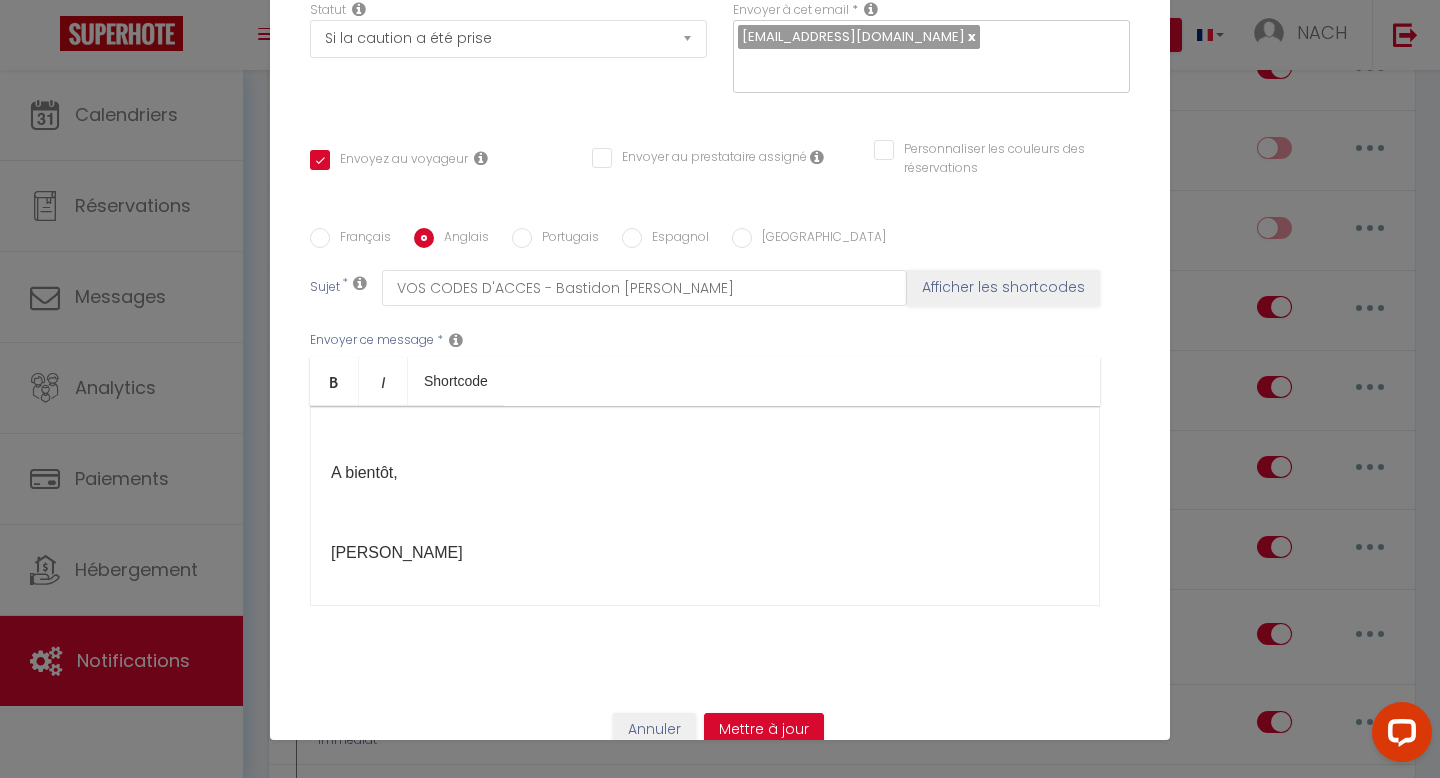 checkbox on "true" 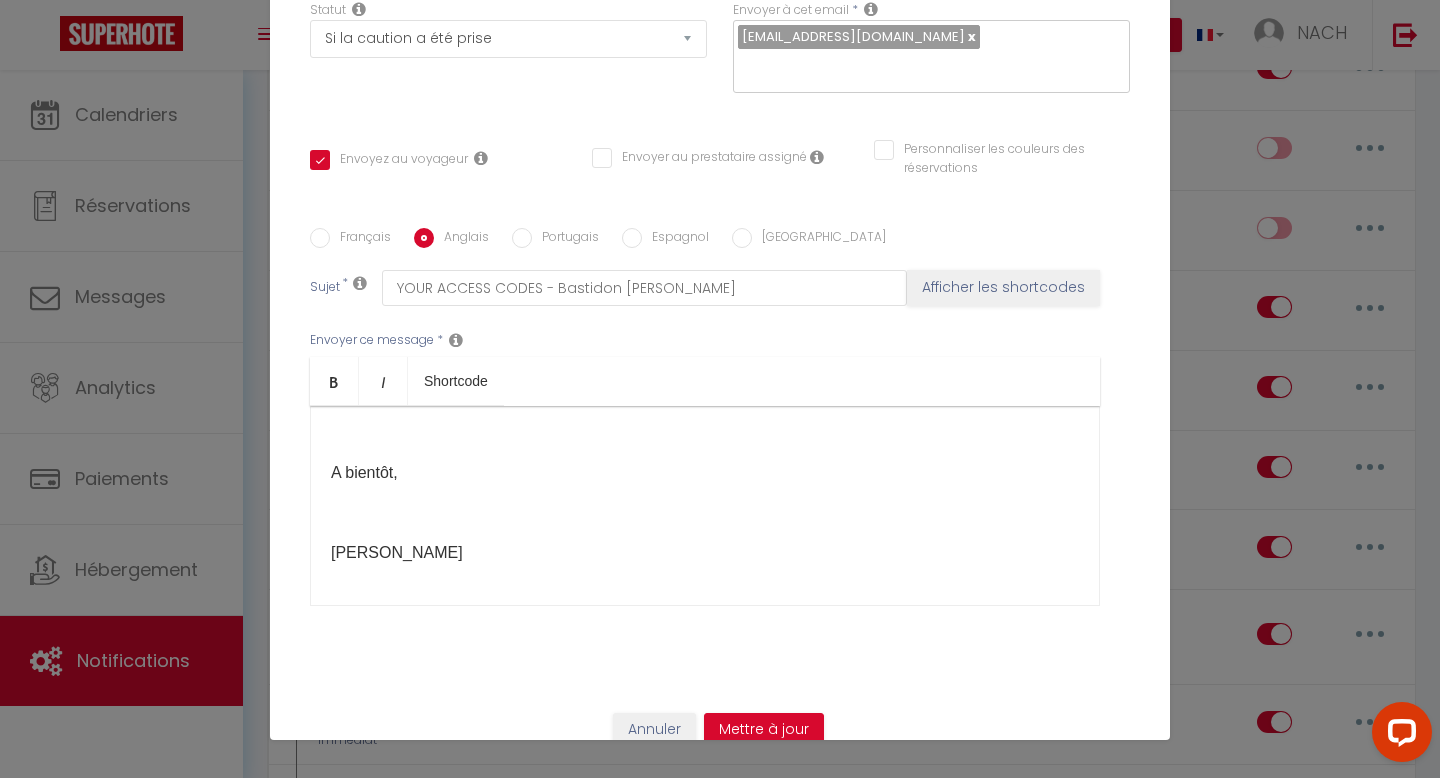 scroll, scrollTop: 134, scrollLeft: 0, axis: vertical 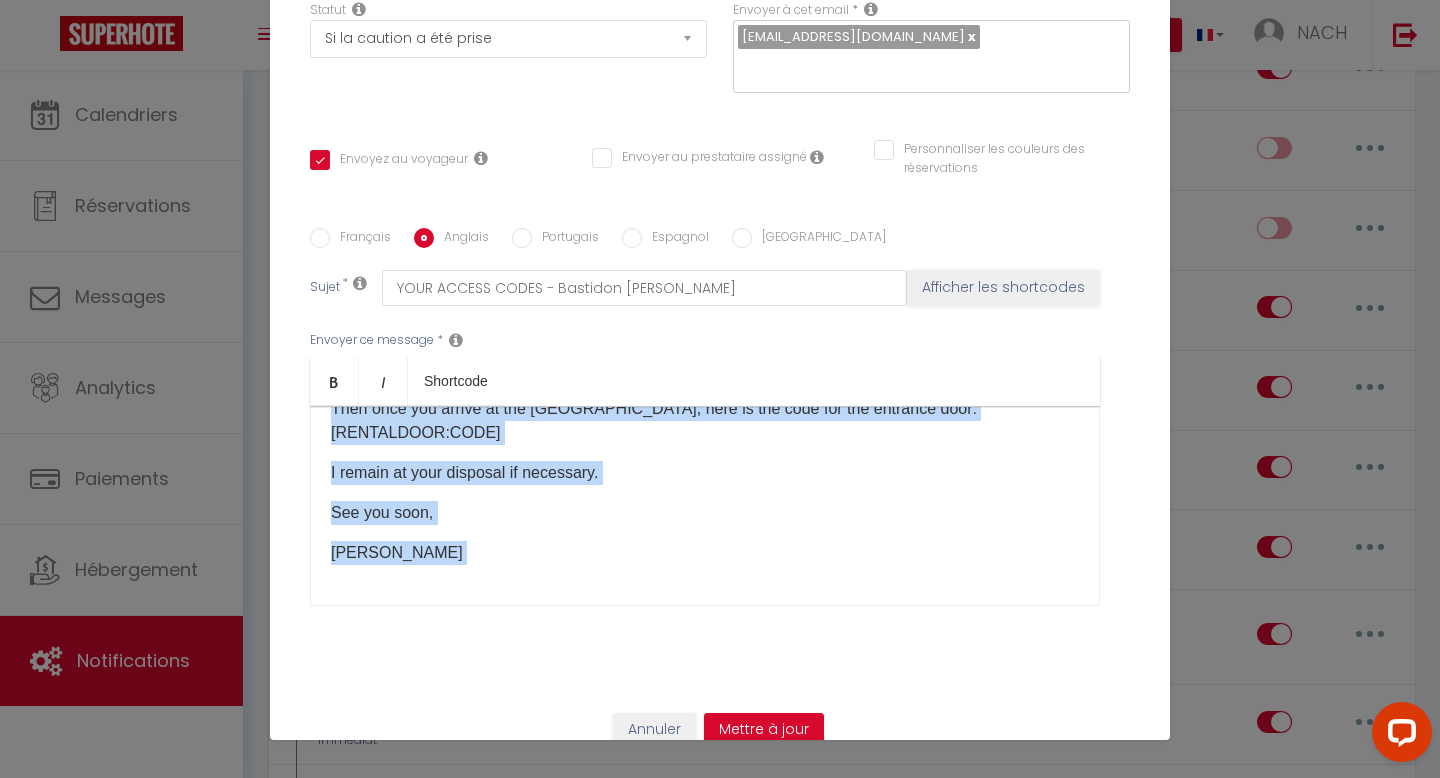 drag, startPoint x: 329, startPoint y: 411, endPoint x: 578, endPoint y: 600, distance: 312.6052 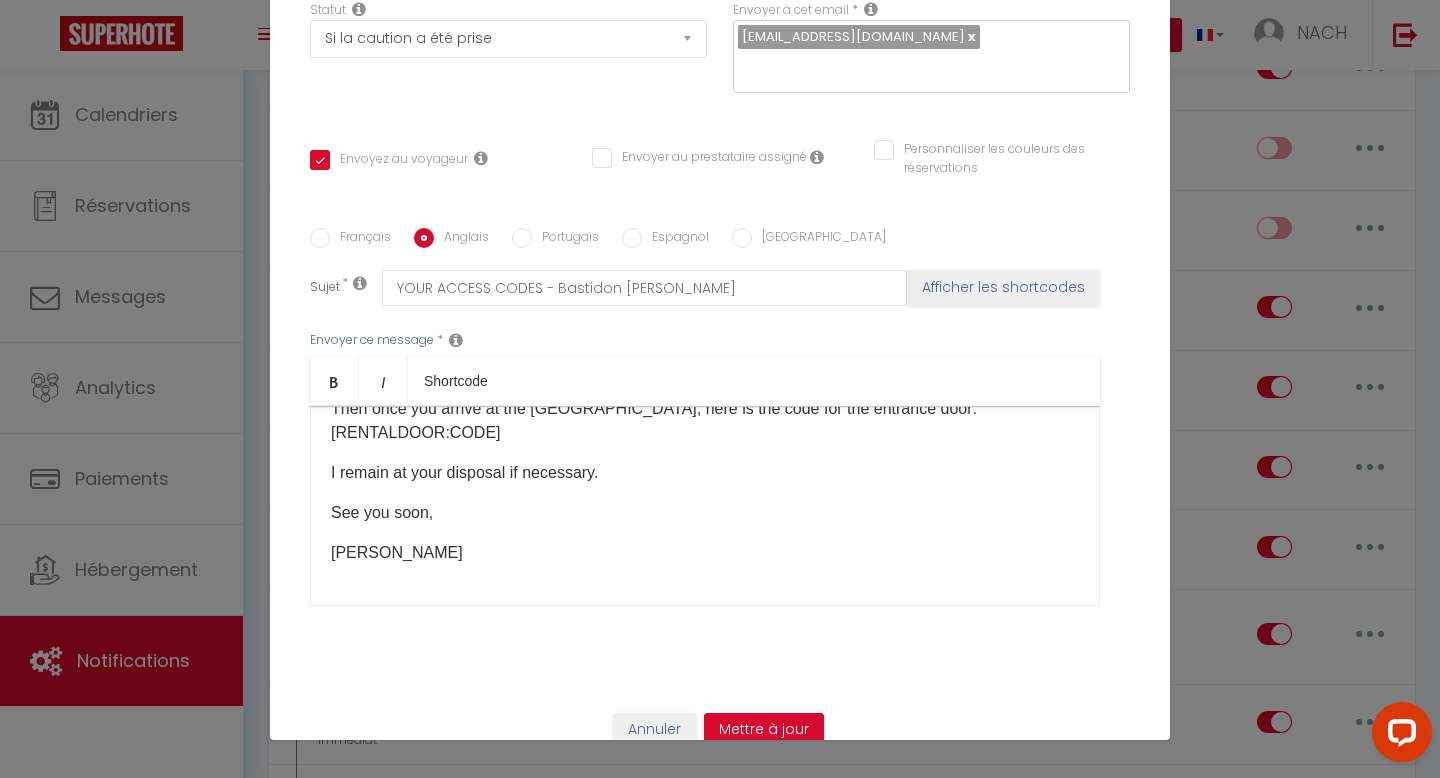 scroll, scrollTop: 0, scrollLeft: 0, axis: both 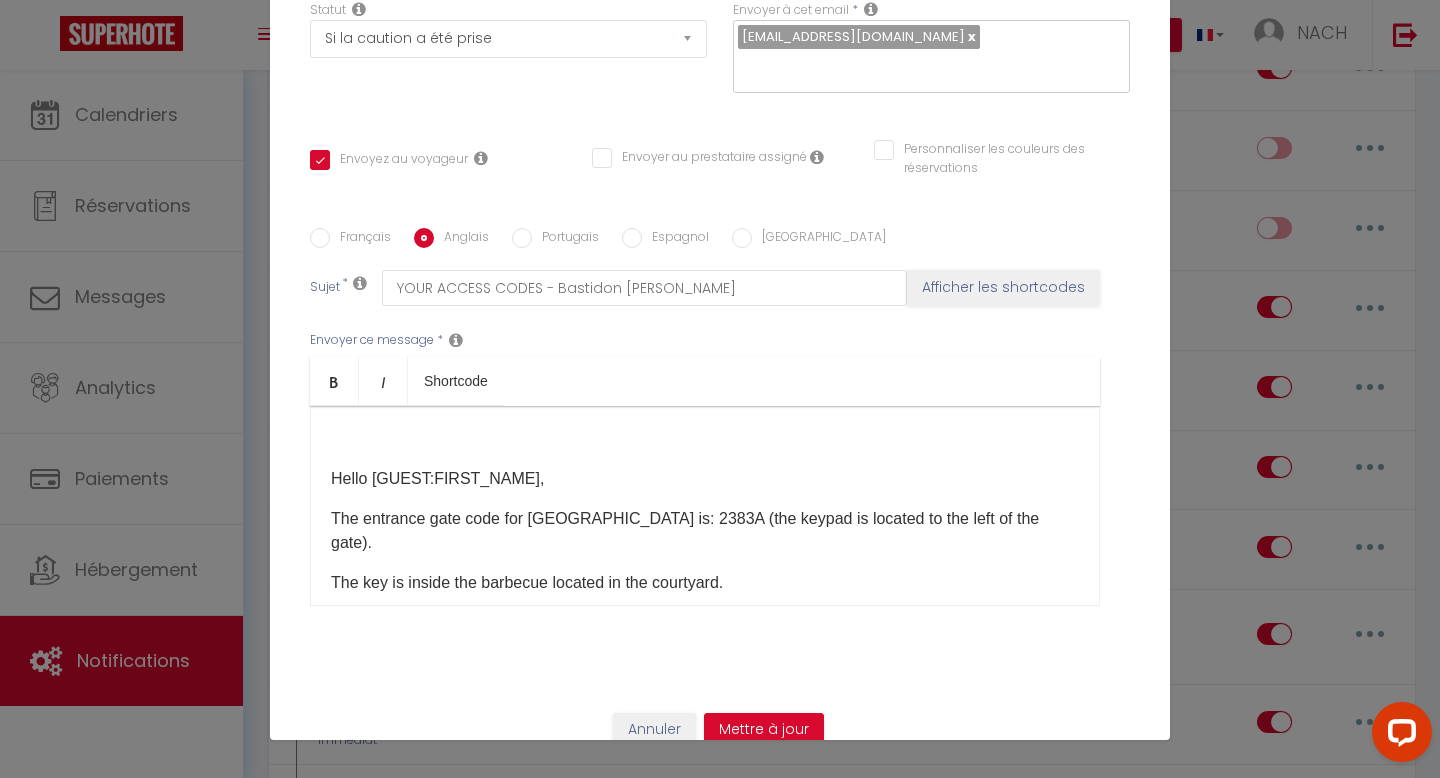 click on "Hello [GUEST:FIRST_NAME],
The entrance gate code for [GEOGRAPHIC_DATA] is: 2383A (the keypad is located to the left of the gate).
The key is inside the barbecue located in the courtyard.
I'm available if you need anything.
See you soon,
Céline ​" at bounding box center [705, 506] 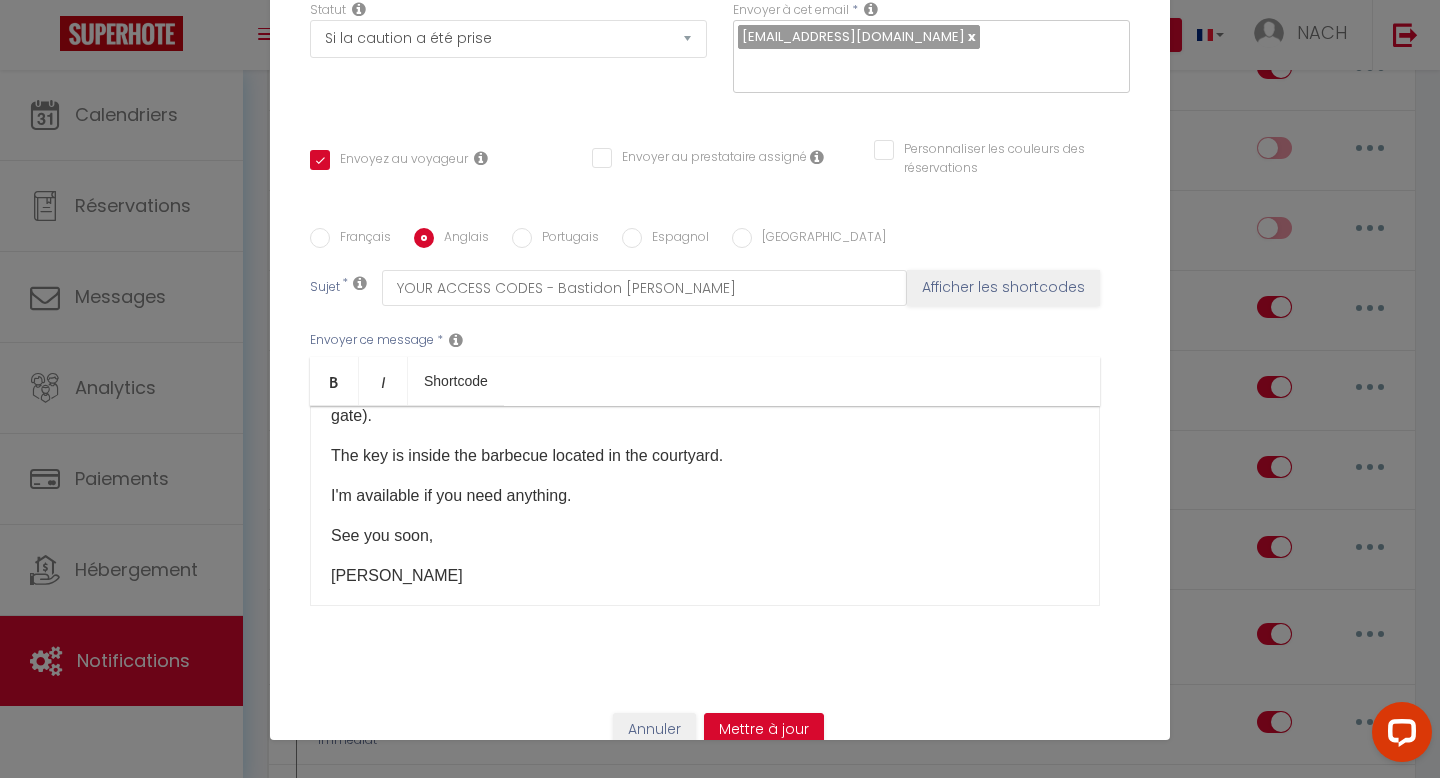 scroll, scrollTop: 134, scrollLeft: 0, axis: vertical 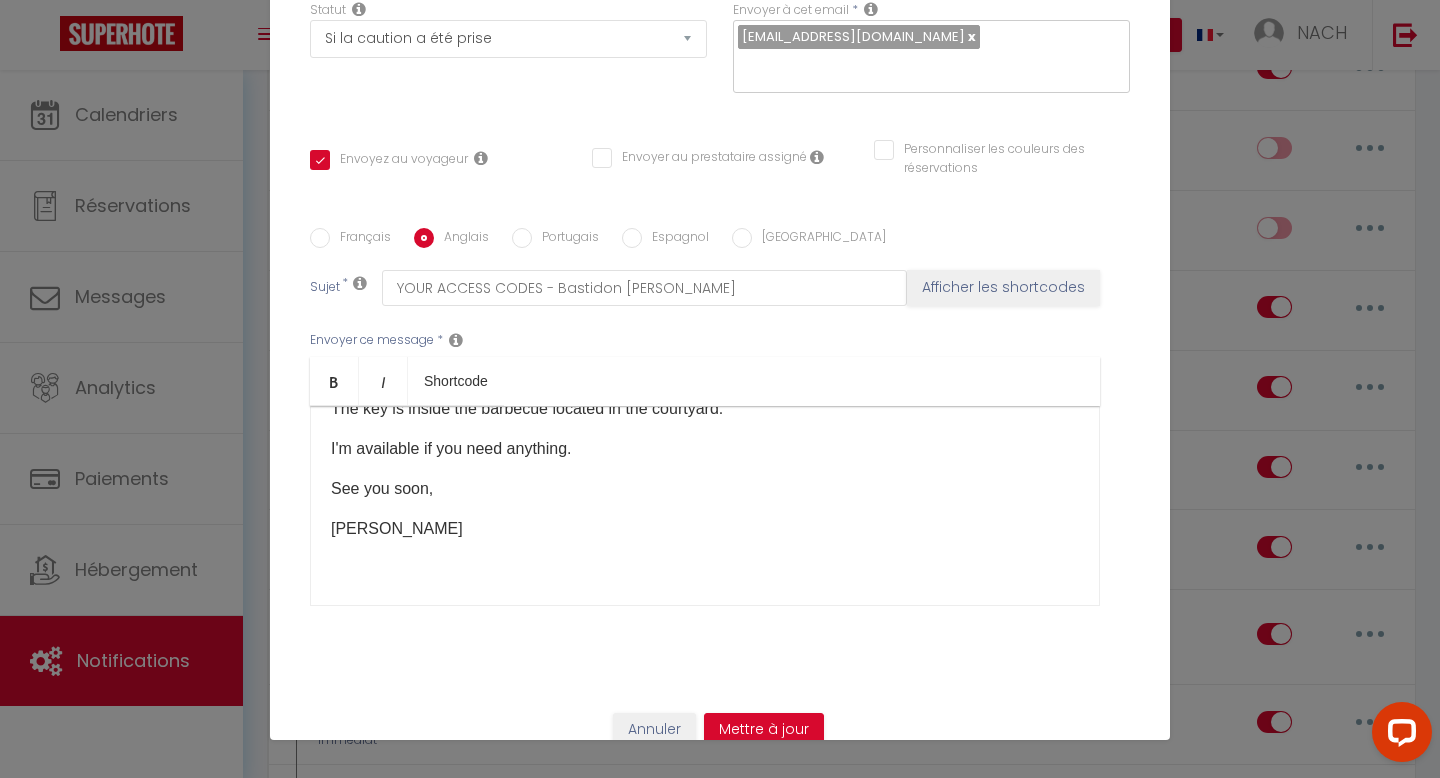 click on "Espagnol" at bounding box center [675, 239] 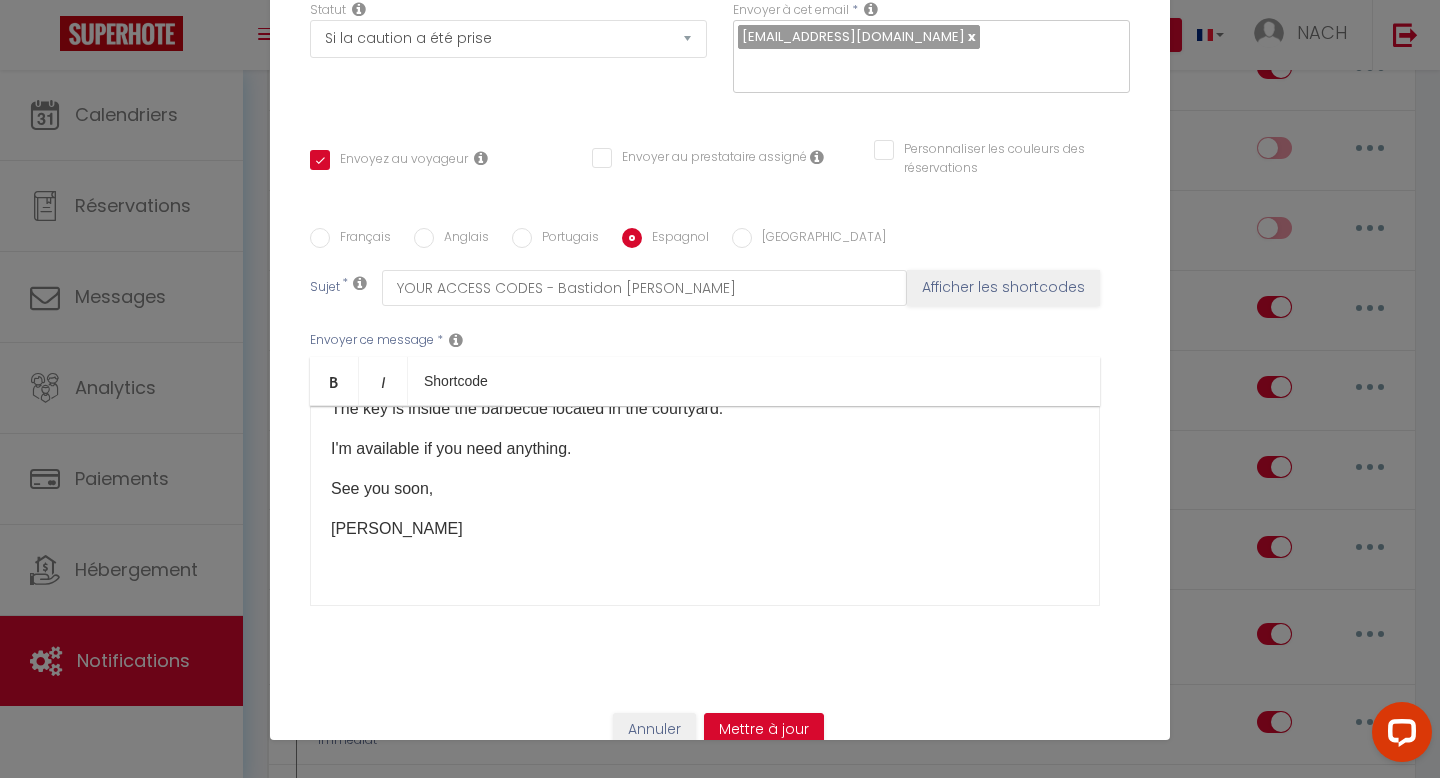 checkbox on "true" 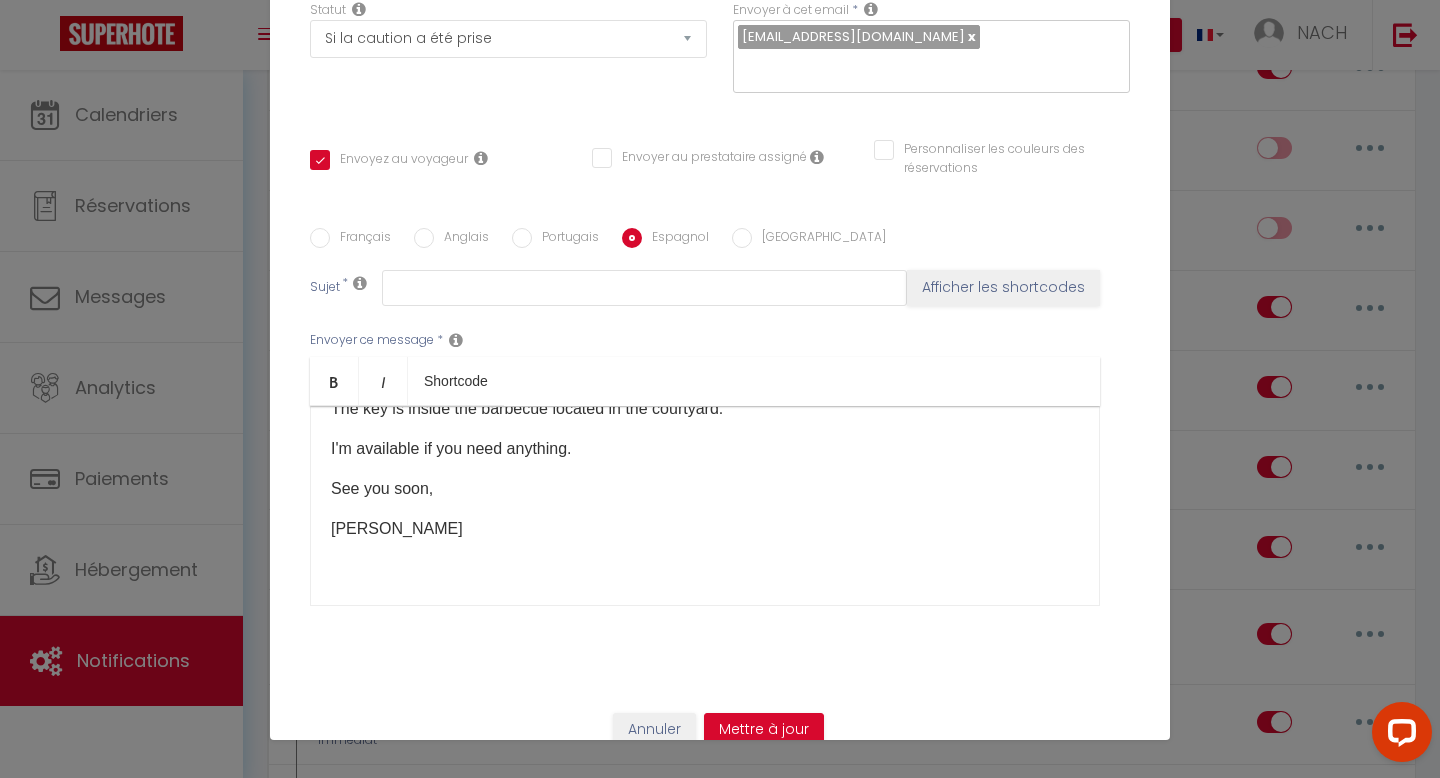 scroll, scrollTop: 0, scrollLeft: 0, axis: both 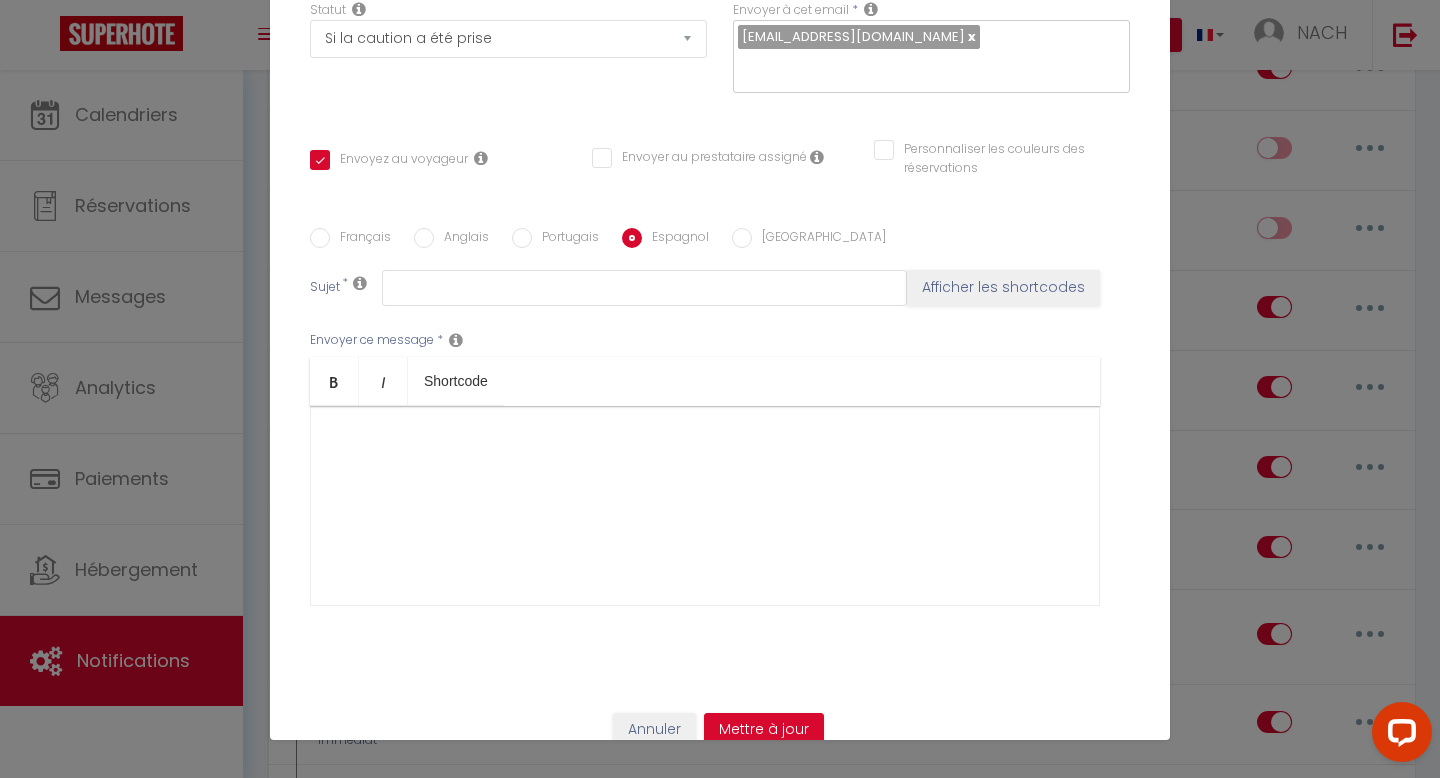 click on "[GEOGRAPHIC_DATA]" at bounding box center [819, 239] 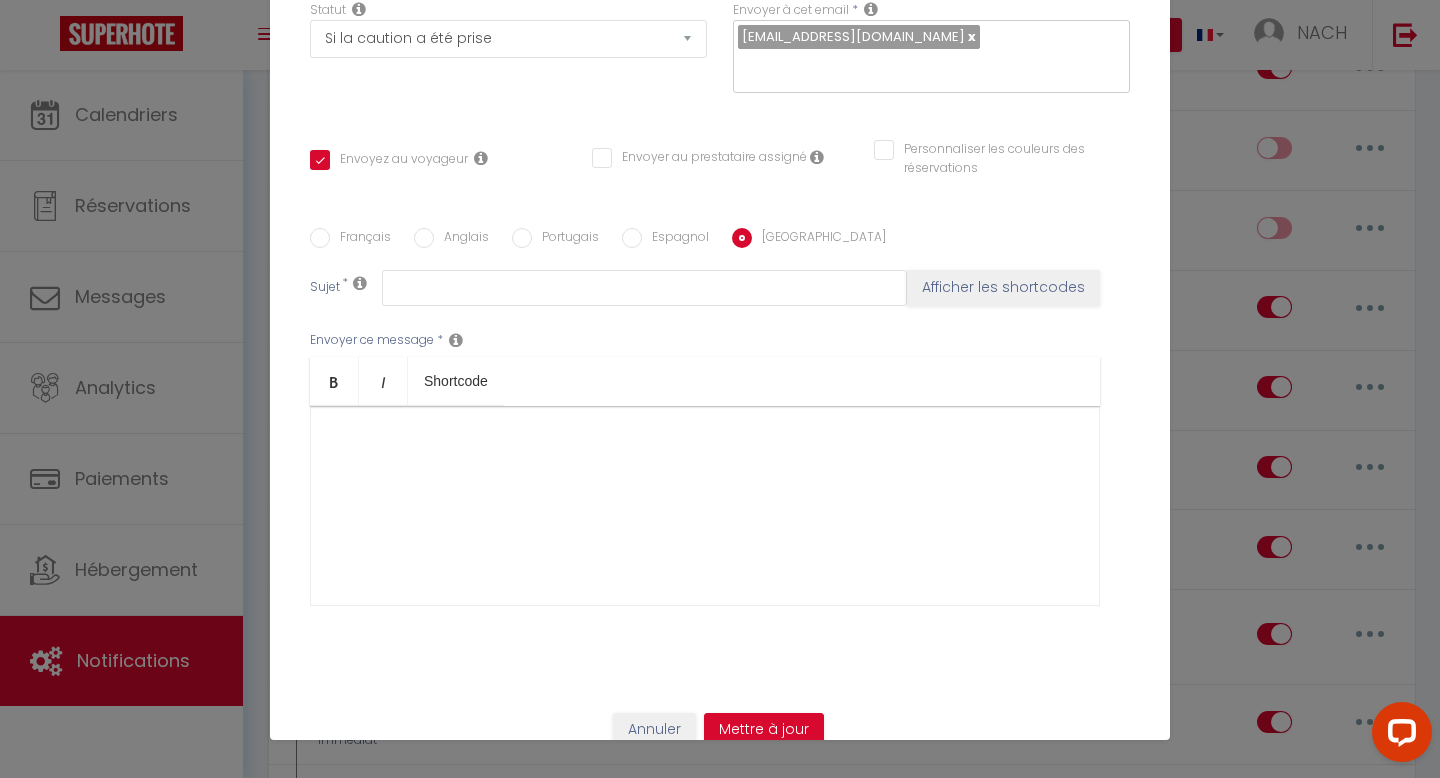 checkbox on "true" 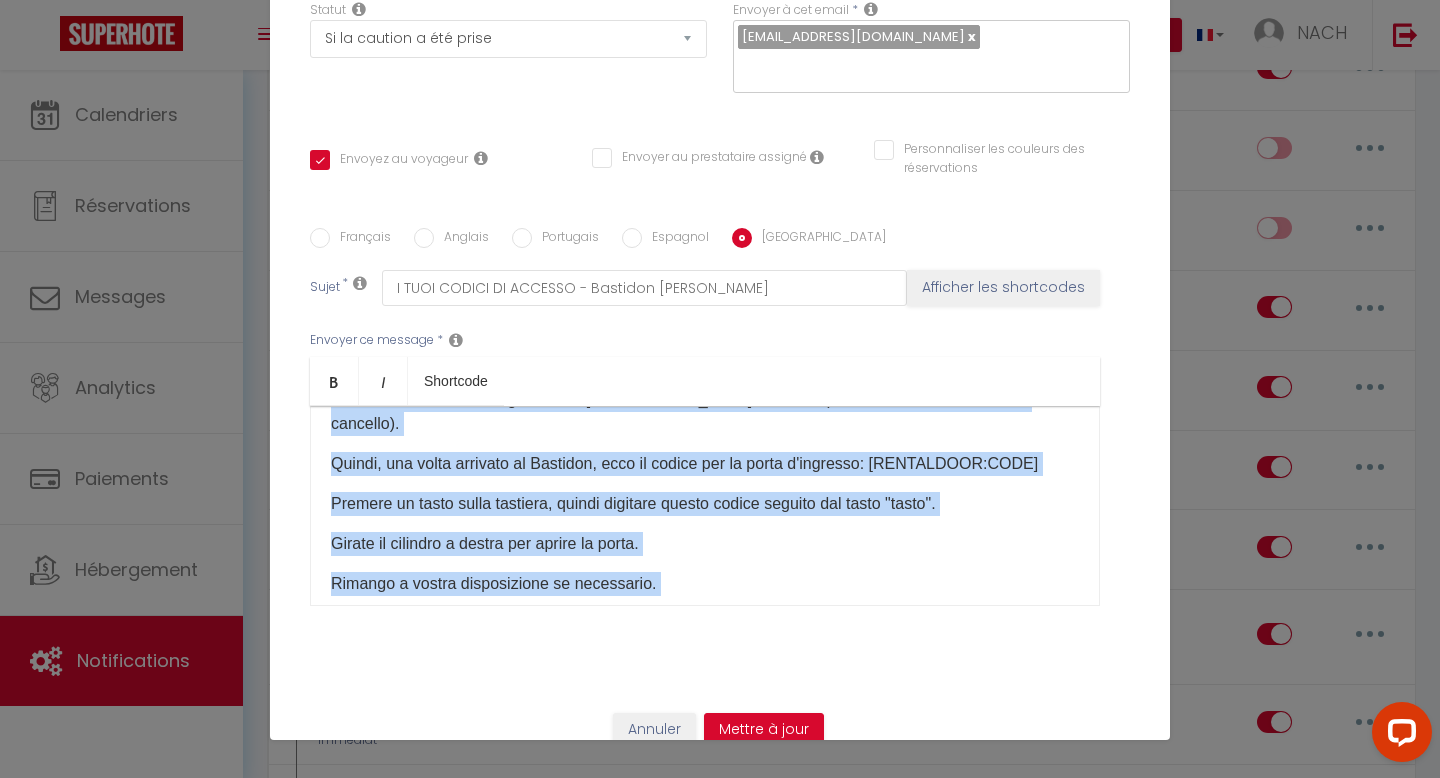 scroll, scrollTop: 214, scrollLeft: 0, axis: vertical 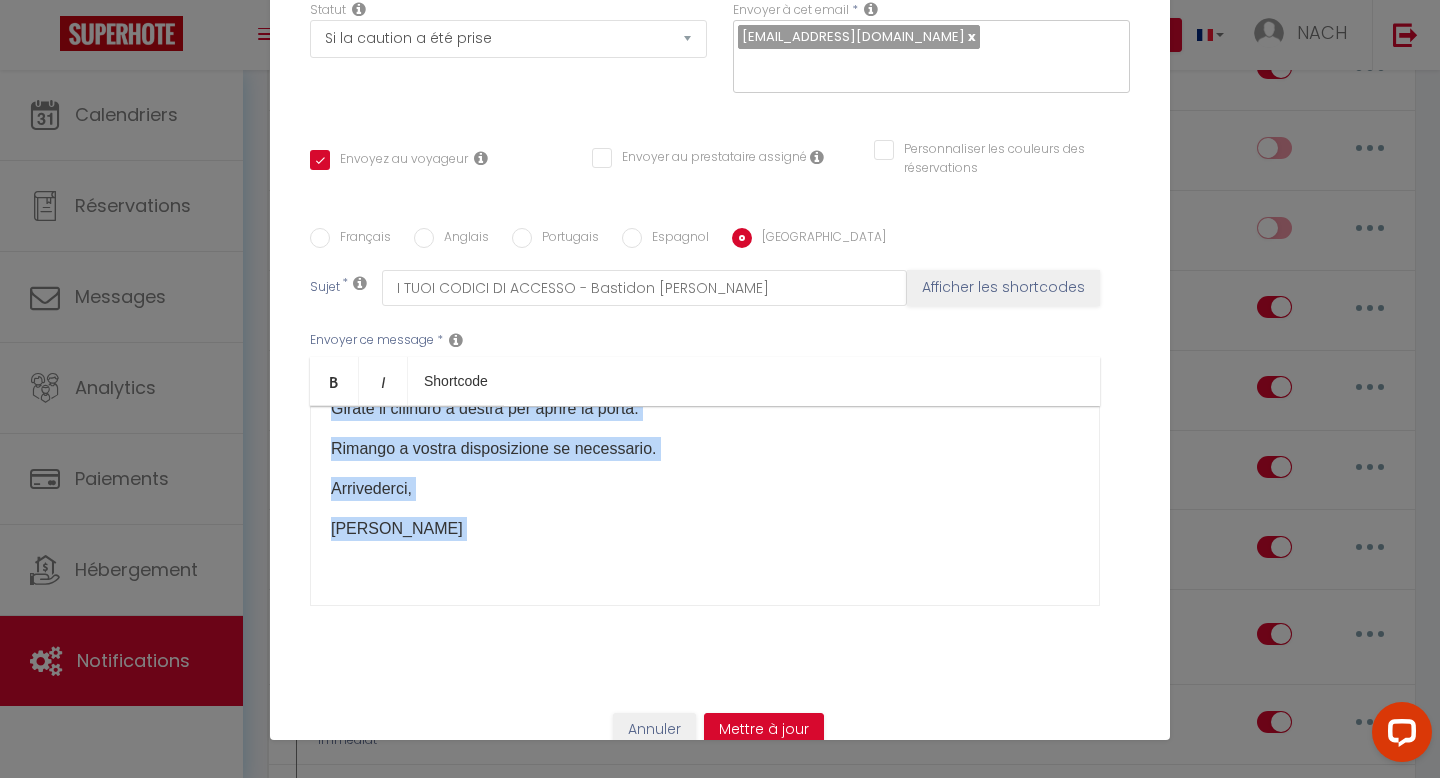 drag, startPoint x: 323, startPoint y: 413, endPoint x: 571, endPoint y: 589, distance: 304.10526 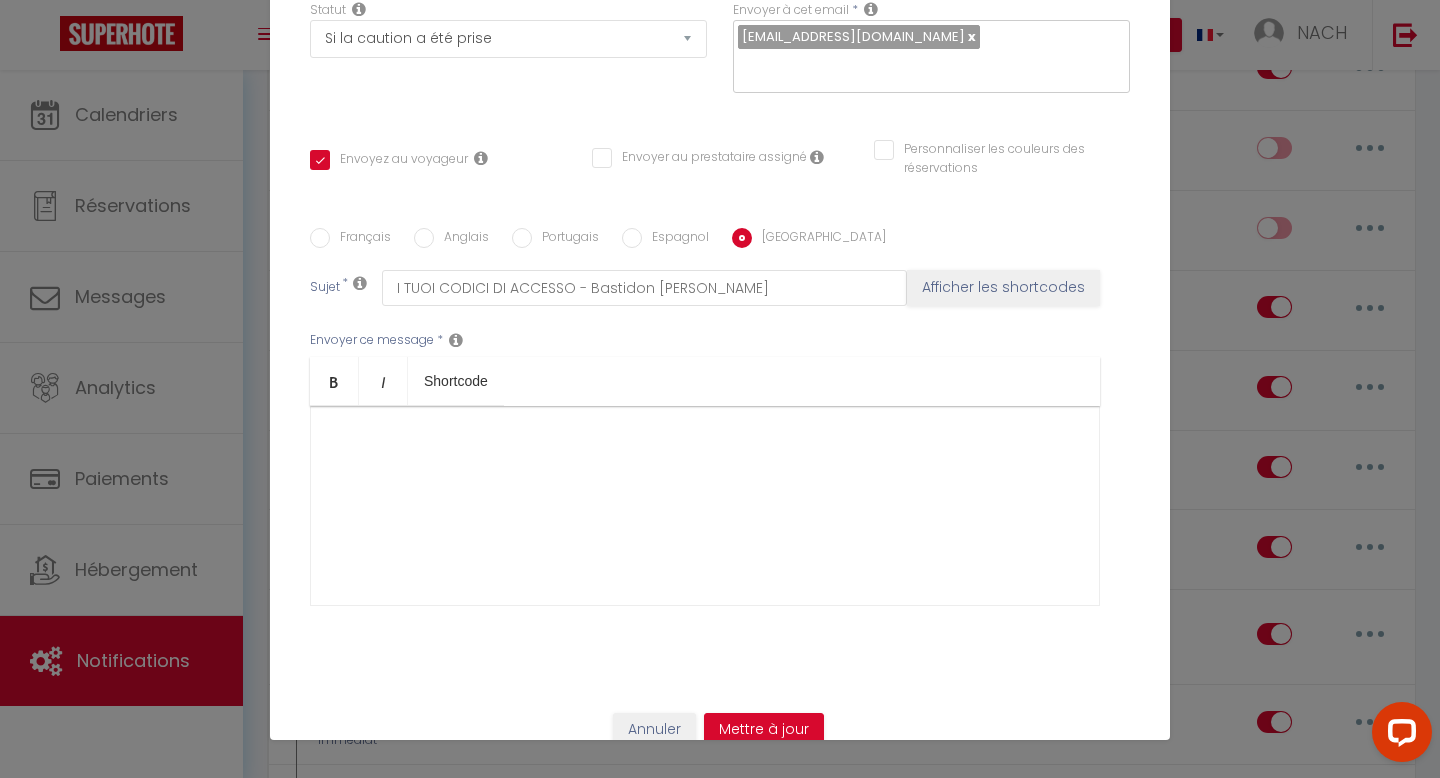 scroll, scrollTop: 0, scrollLeft: 0, axis: both 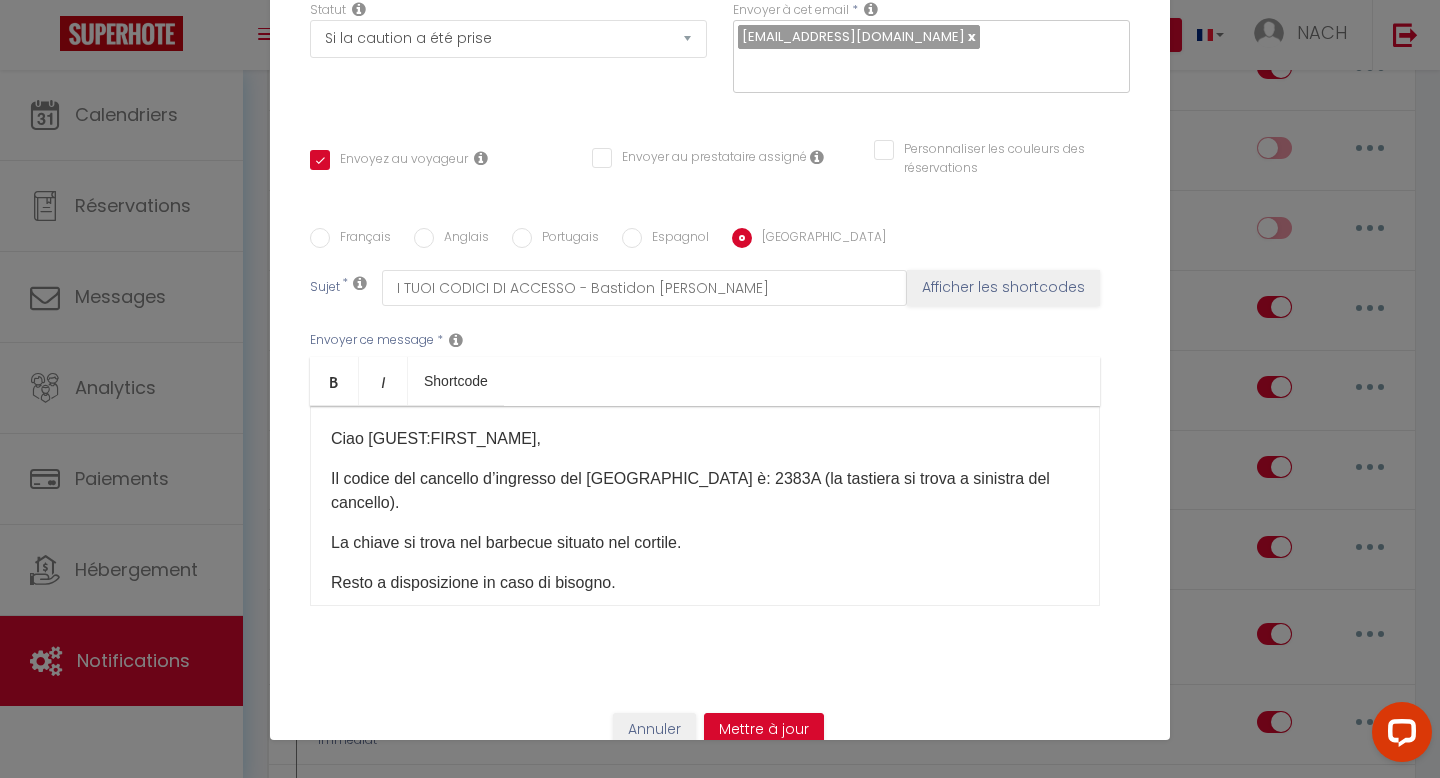 click on "Annuler
Mettre à jour" at bounding box center [720, 737] 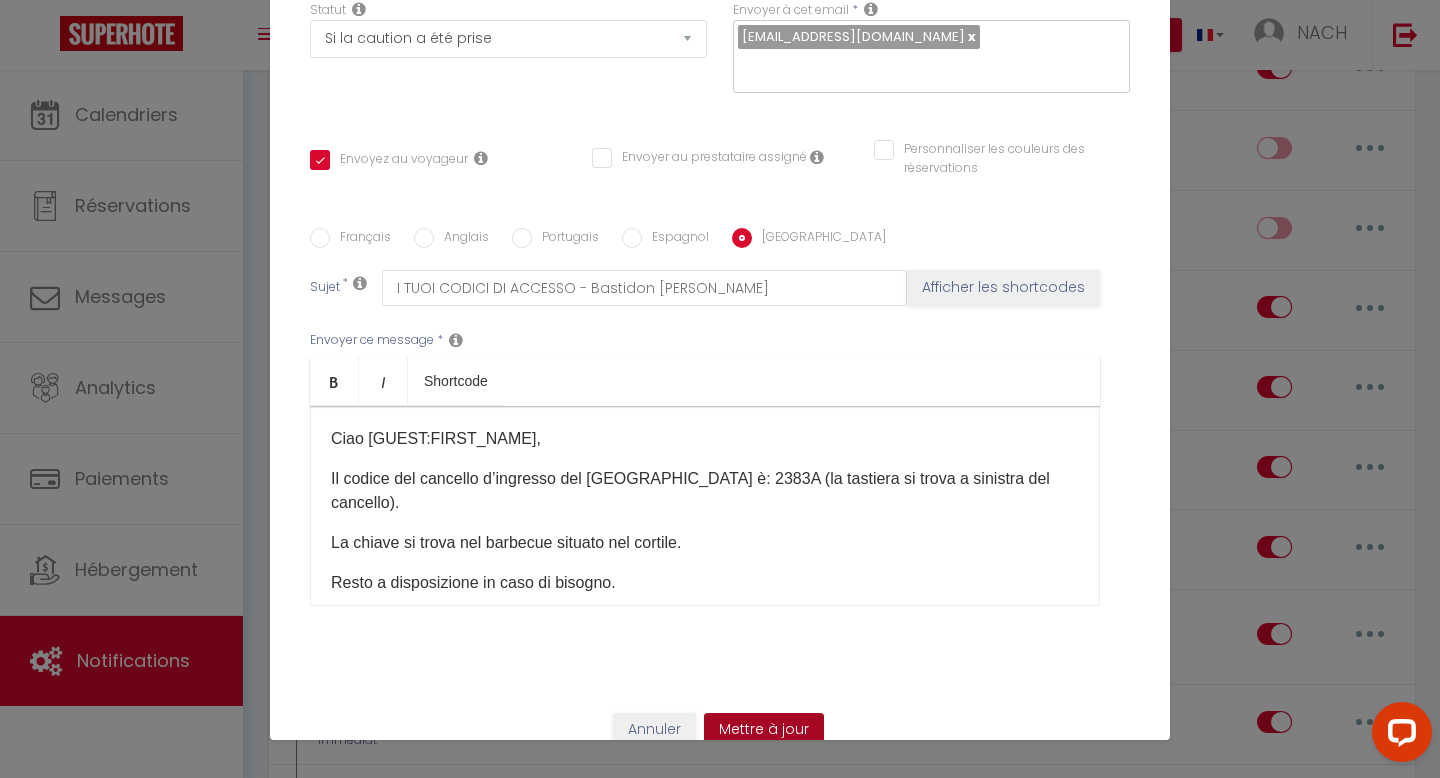 click on "Mettre à jour" at bounding box center [764, 730] 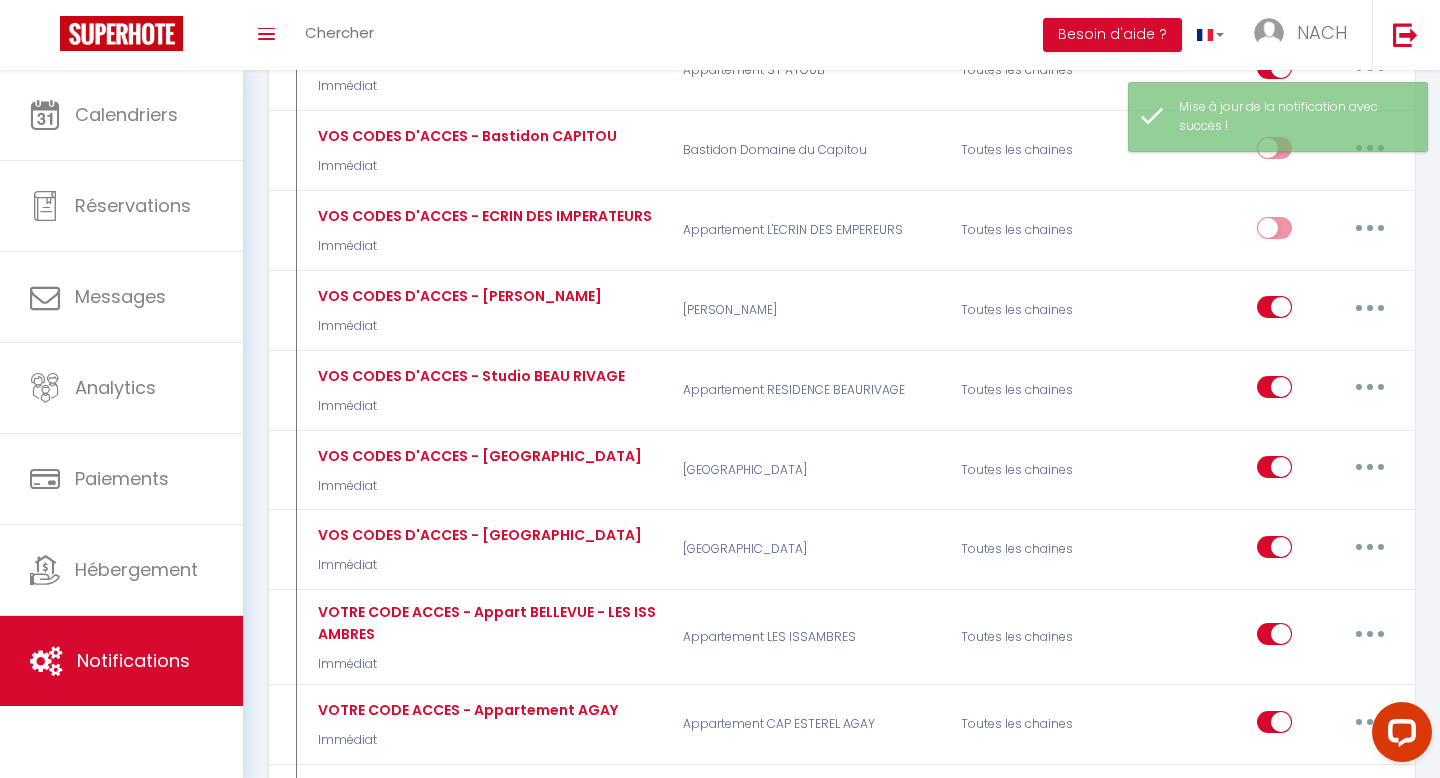 select 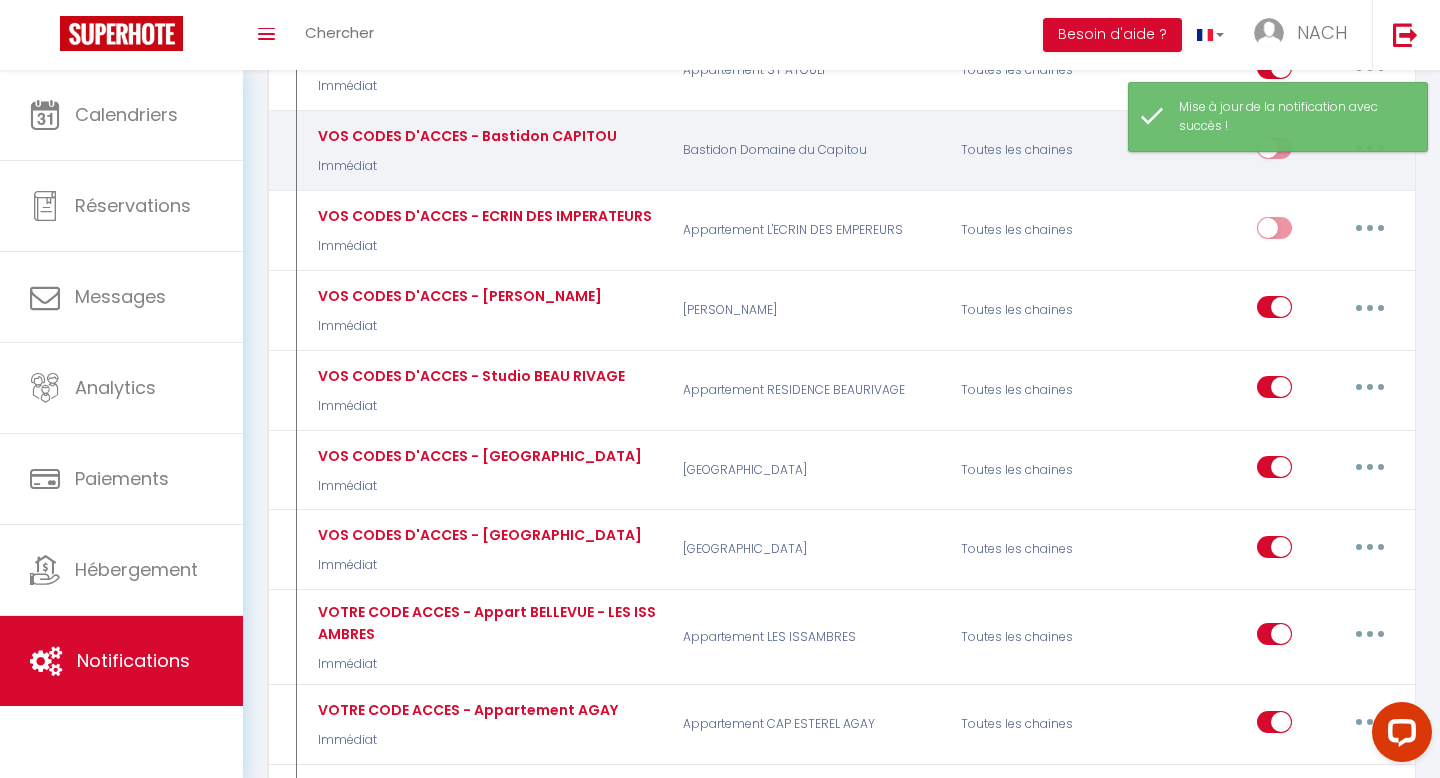 click at bounding box center (1370, 148) 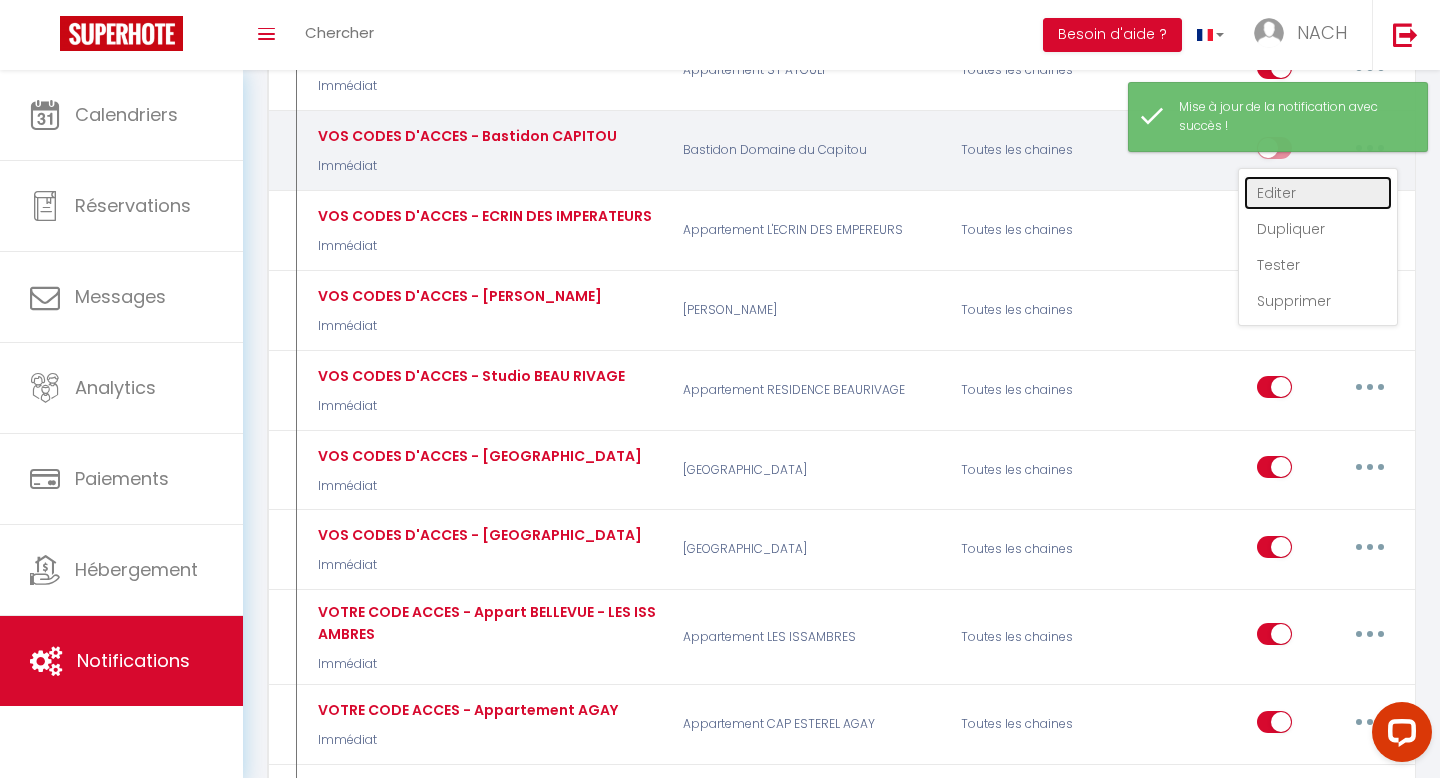 click on "Editer" at bounding box center (1318, 193) 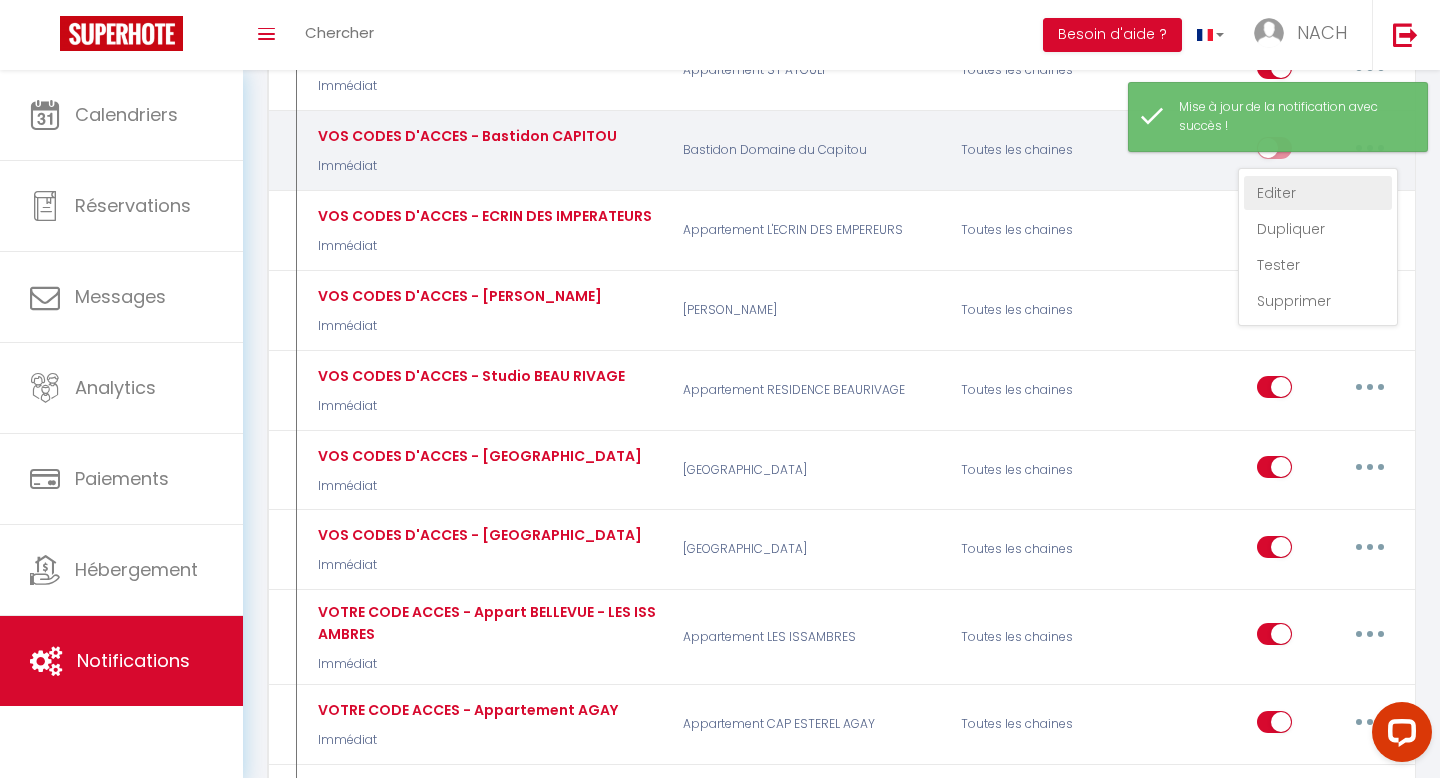 type on "VOS CODES D'ACCES - Bastidon CAPITOU" 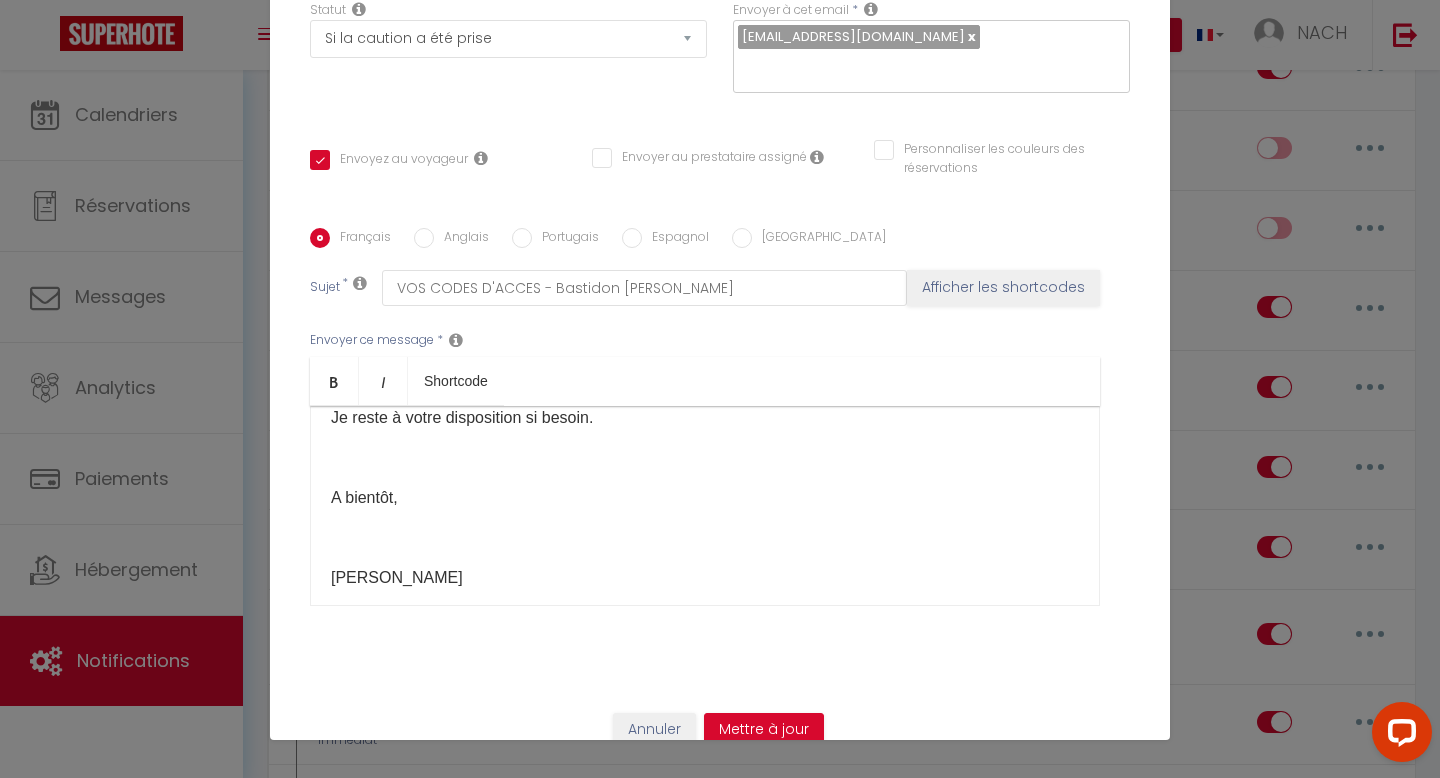 scroll, scrollTop: 286, scrollLeft: 0, axis: vertical 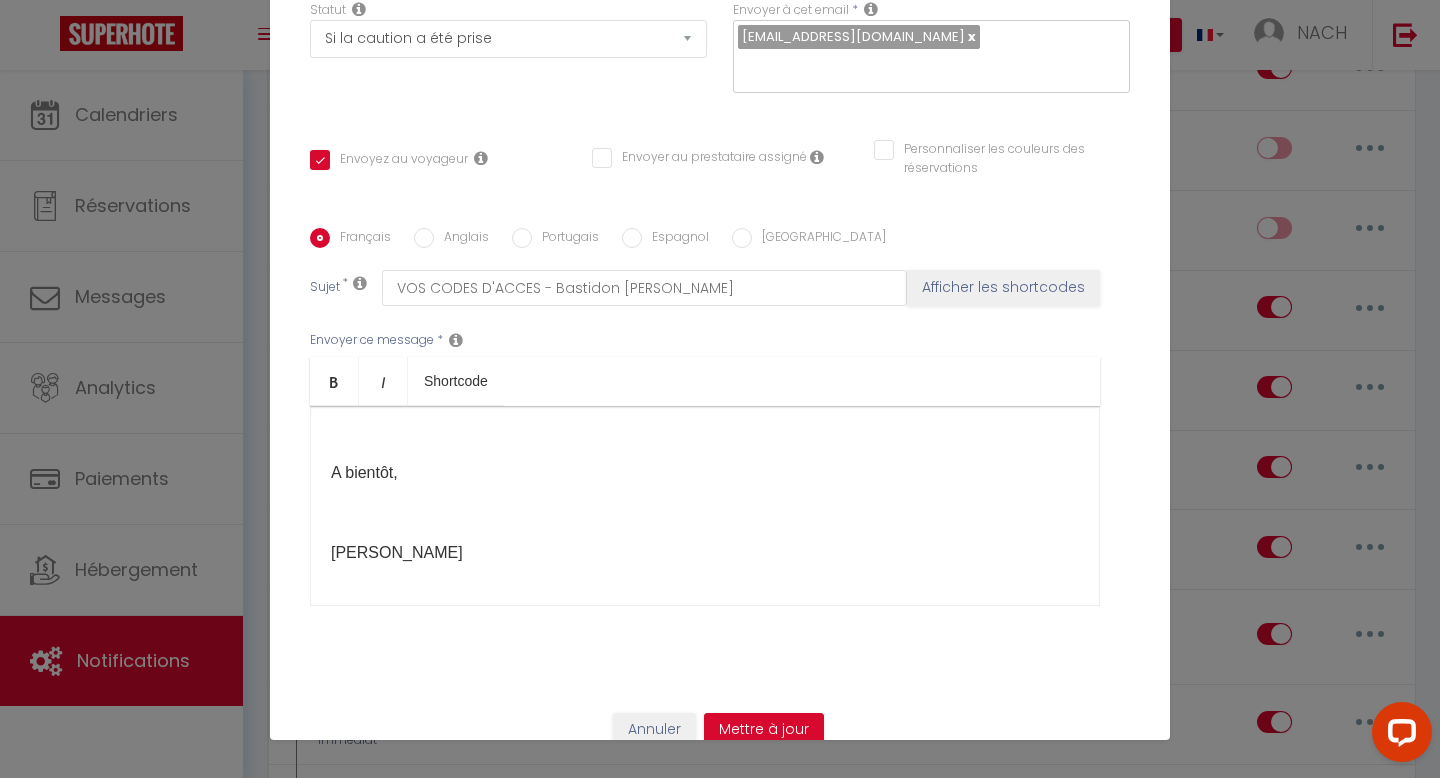 click on "Français     Anglais     Portugais     Espagnol     Italien   Sujet   *     VOS CODES D'ACCES - Bastidon [PERSON_NAME]   Afficher les shortcodes   Envoyer ce message   *     Bold Italic Shortcode Rich text editor Bonjour [GUEST:FIRST_NAME], Le code du portail d'entrée du [GEOGRAPHIC_DATA] est : 2383A (clavier situé à gauche du portail). La clé se trouve dans le barbecue installé dans la courette. Je reste à votre disposition si besoin. A bientôt, [PERSON_NAME]​​ <p>Ciao [GUEST:FIRST_NAME],</p>
<p>Il codice del cancello d’ingresso del [GEOGRAPHIC_DATA] è: 2383A (la tastiera si trova a sinistra del cancello).</p>
<p>La chiave si trova nel barbecue situato nel cortile.</p>
<p>Resto a disposizione in caso di bisogno.</p>
<p>A presto,</p>
<p>[PERSON_NAME]</p><p></p>   Envoyer ce message   *     Afficher les shortcodes" at bounding box center [720, 429] 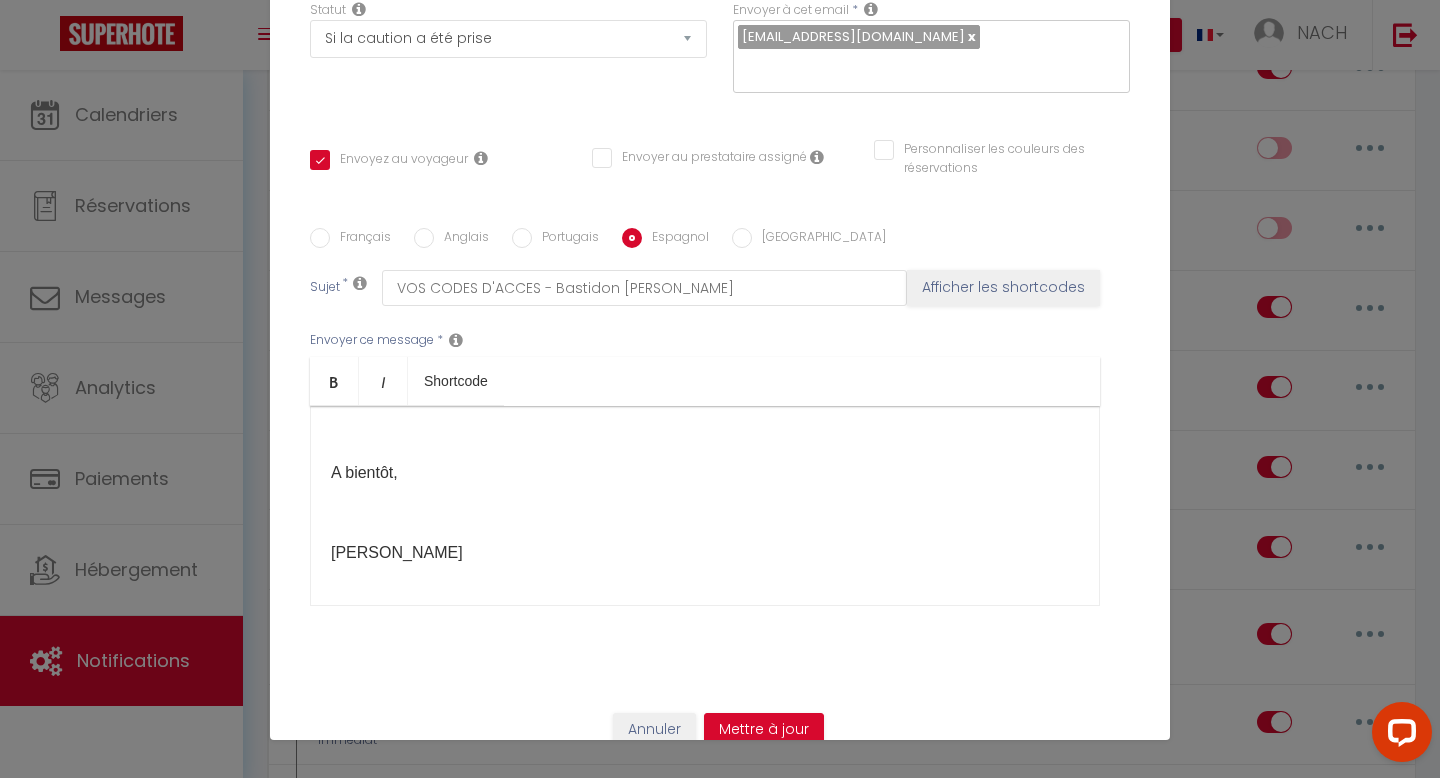 checkbox on "true" 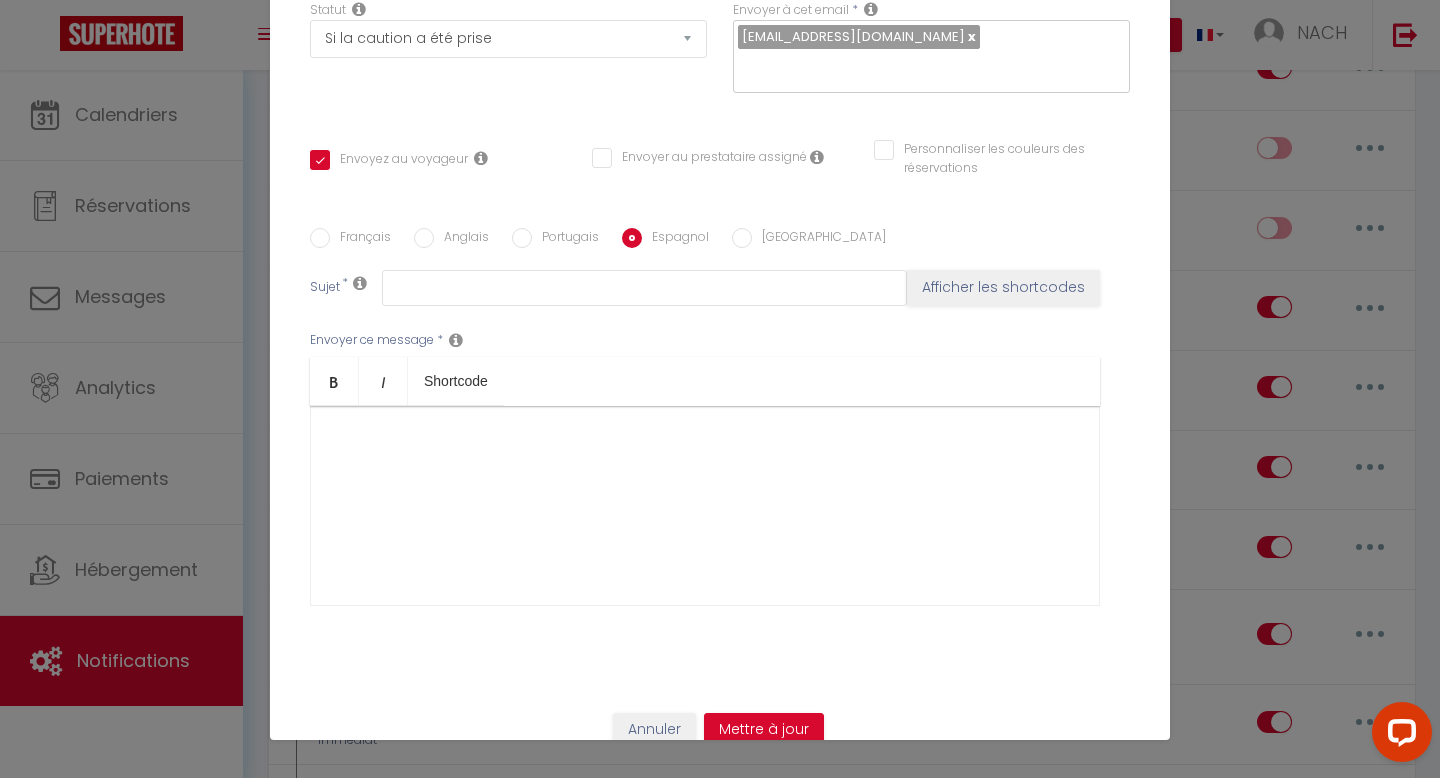 scroll, scrollTop: 0, scrollLeft: 0, axis: both 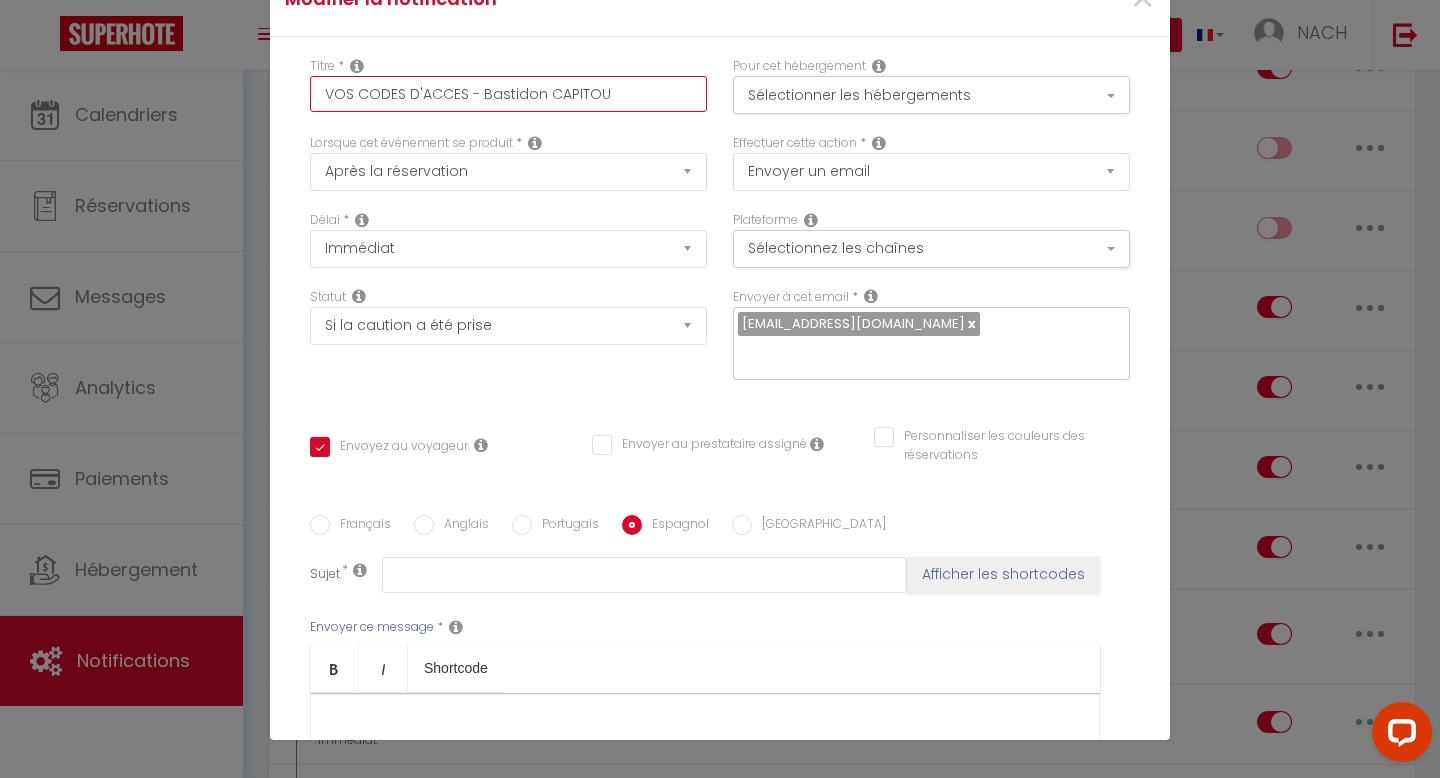 click on "VOS CODES D'ACCES - Bastidon CAPITOU" at bounding box center [508, 94] 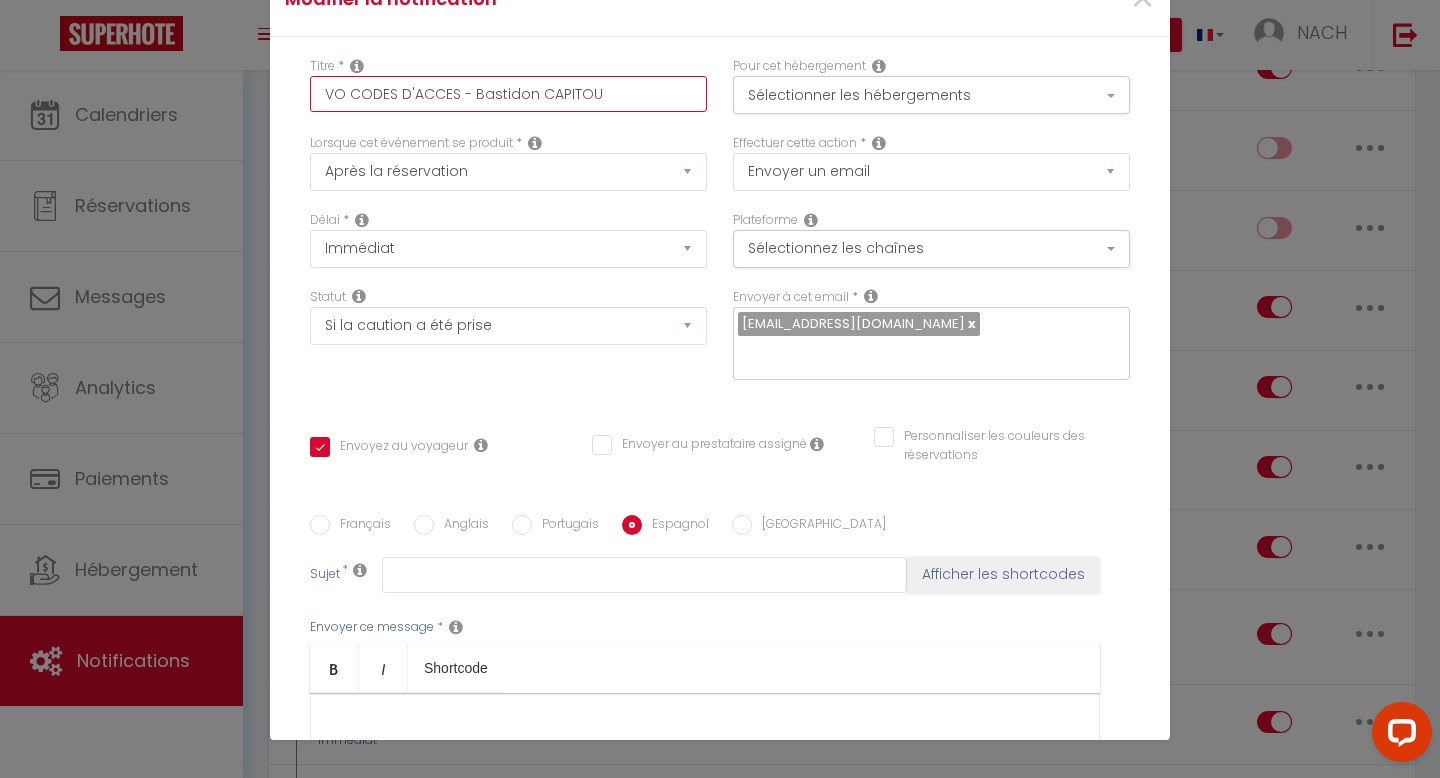 checkbox on "true" 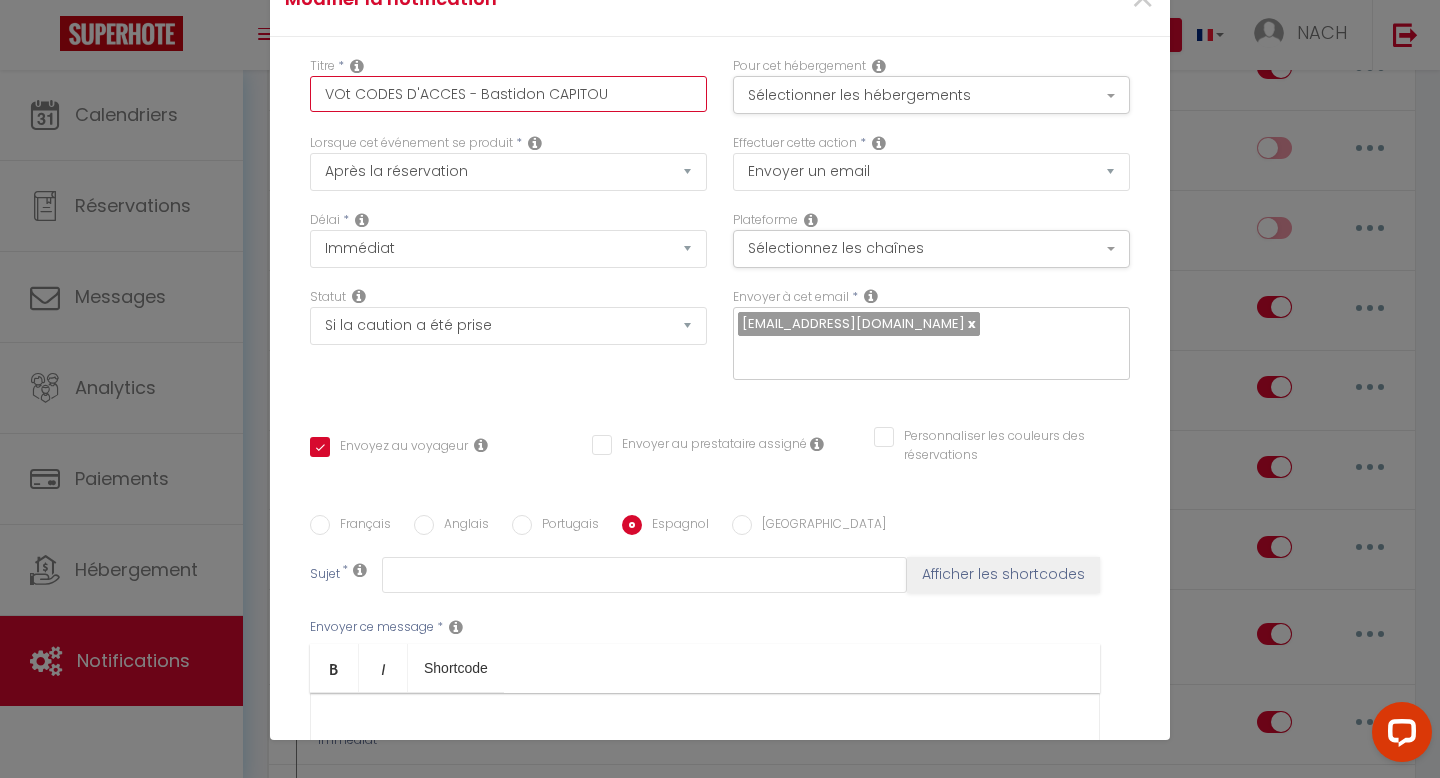 checkbox on "true" 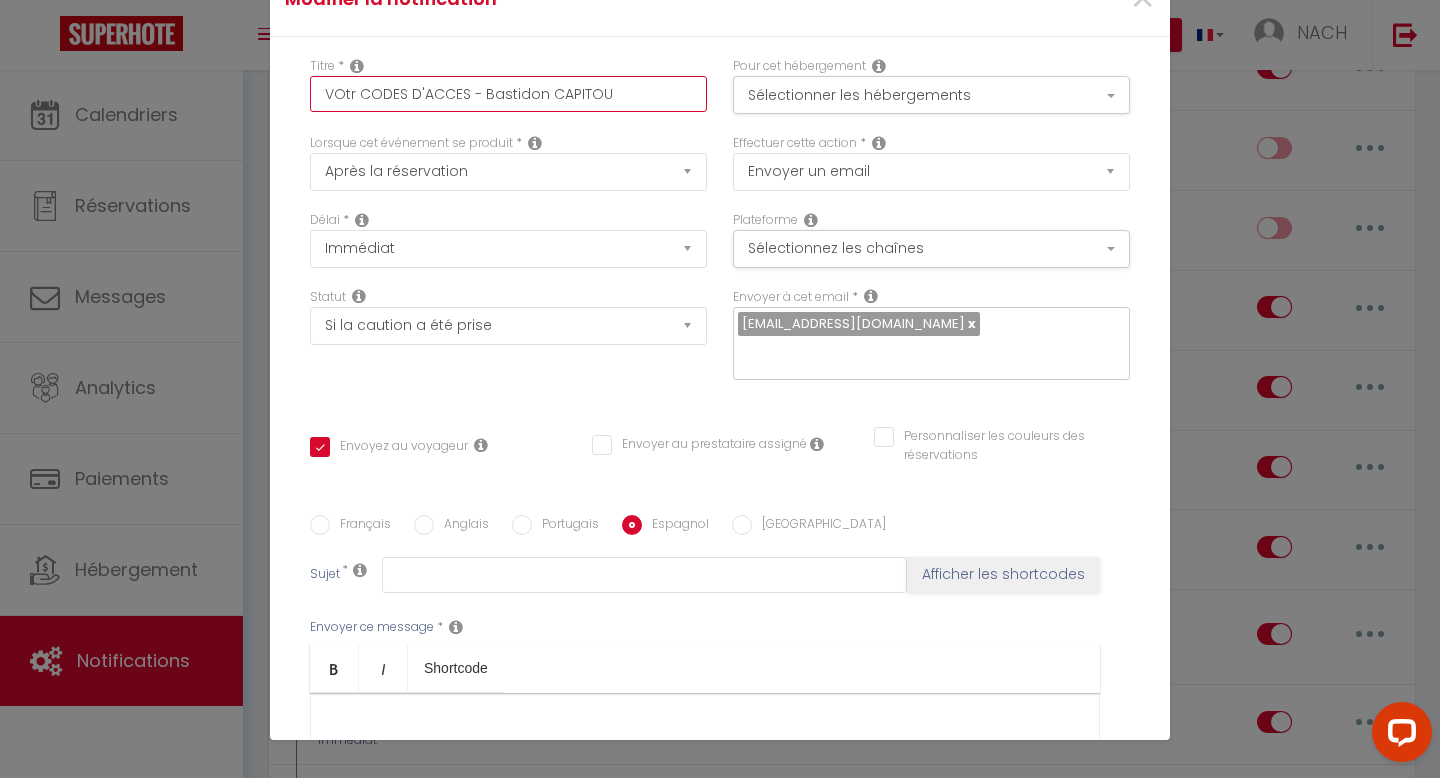 checkbox on "true" 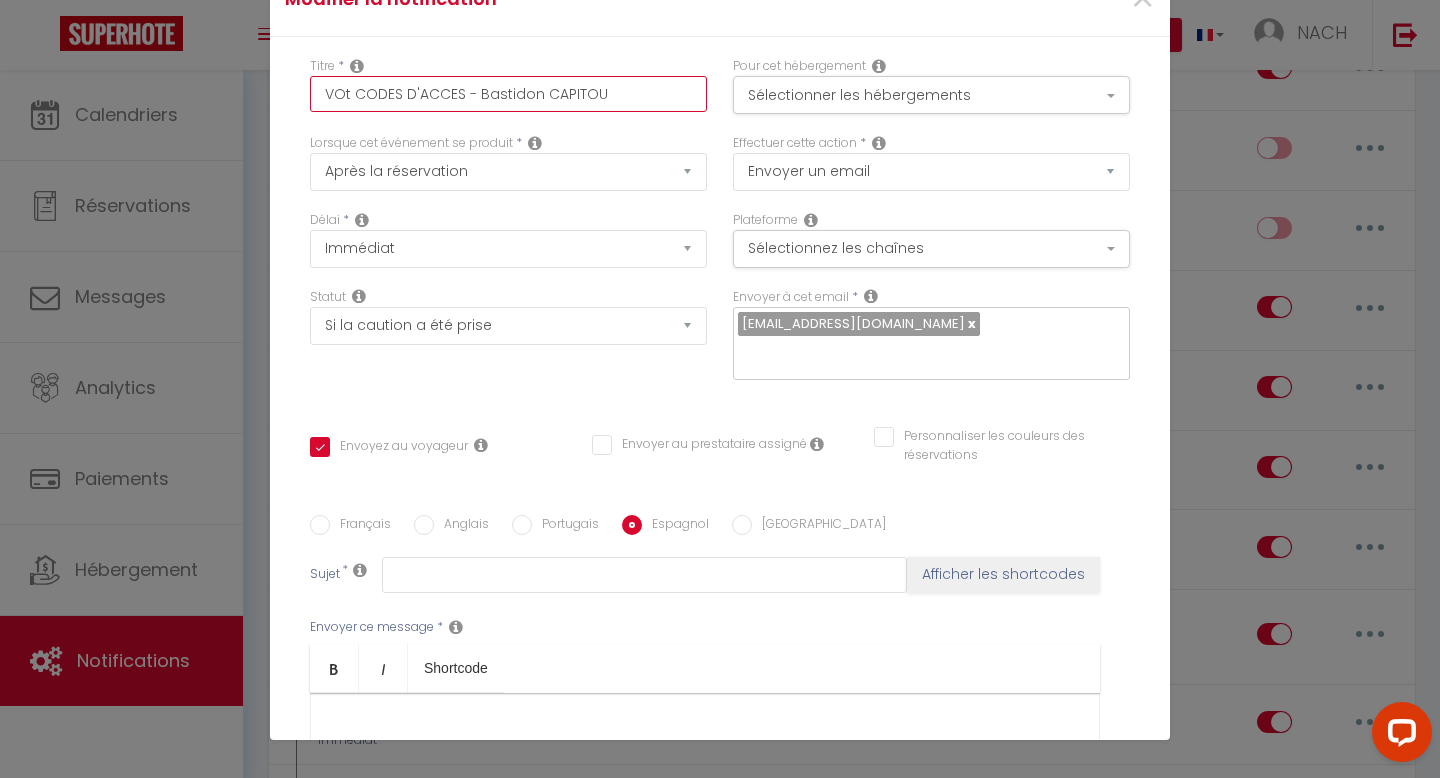 checkbox on "true" 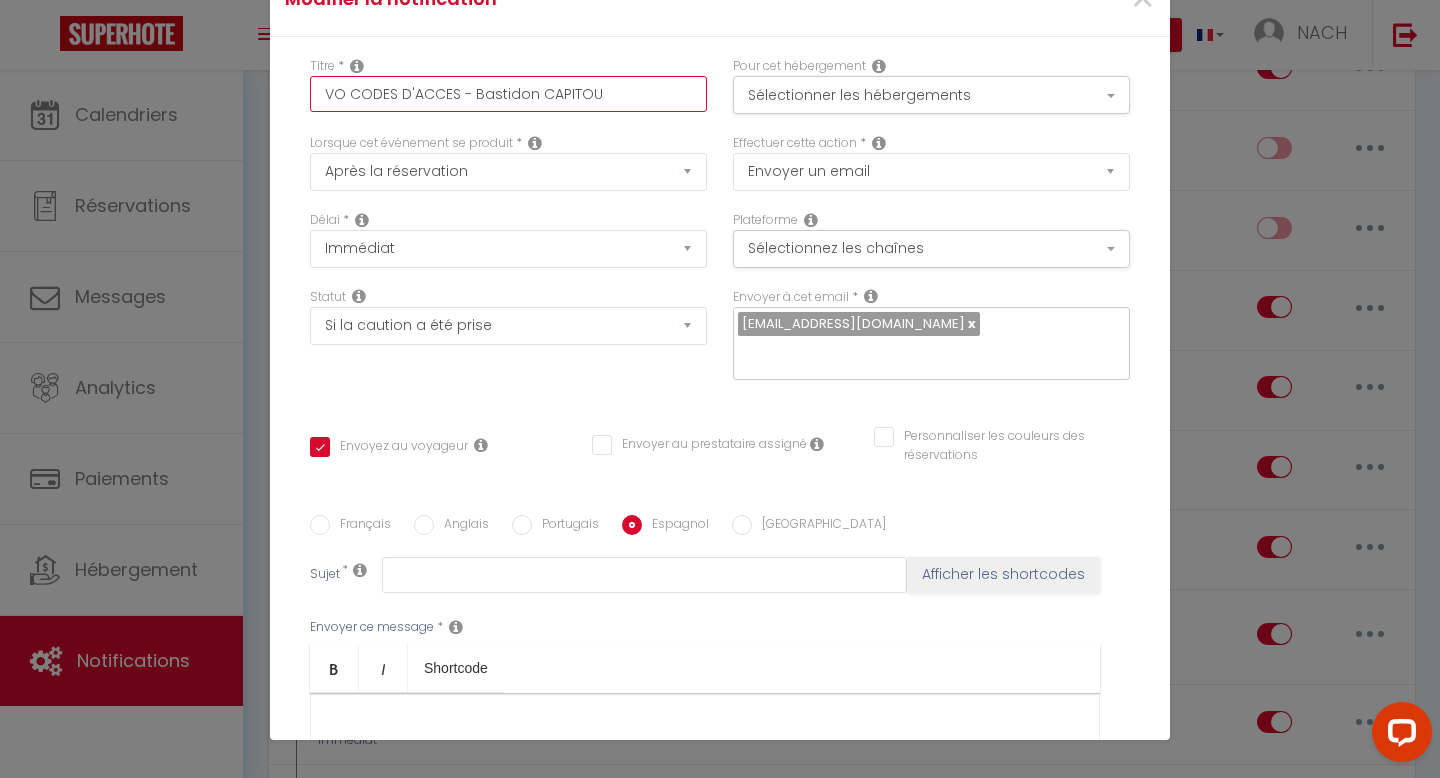 checkbox on "true" 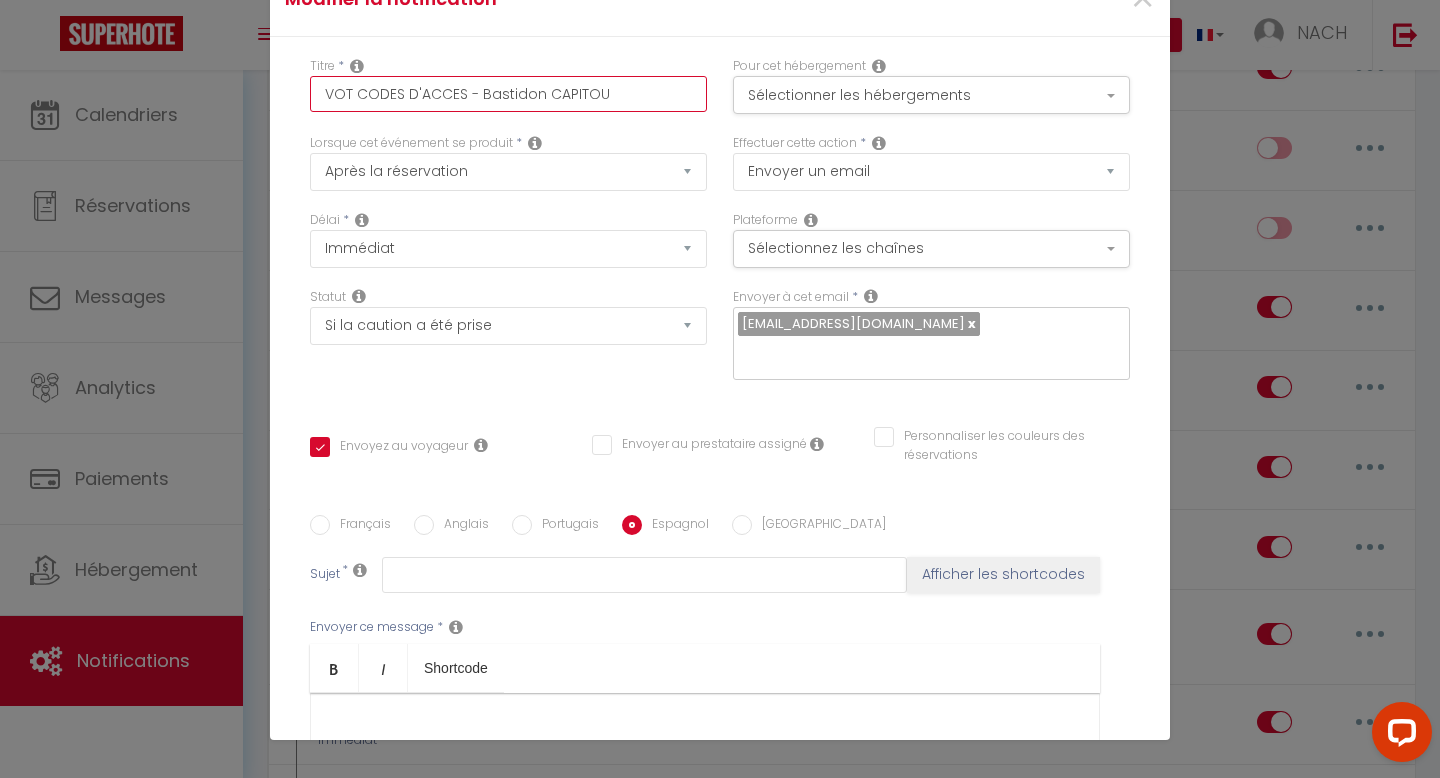 checkbox on "true" 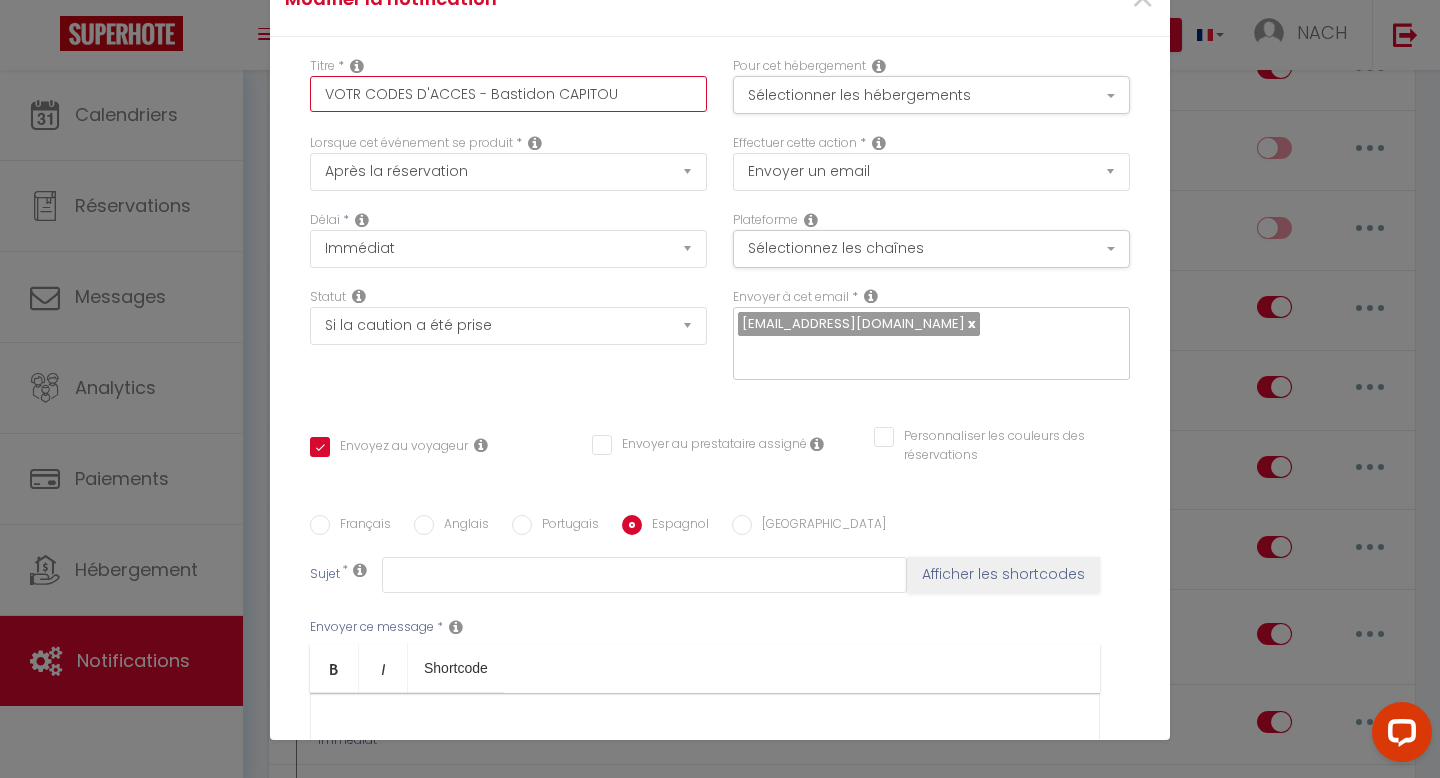 type on "VOTRE CODES D'ACCES - Bastidon CAPITOU" 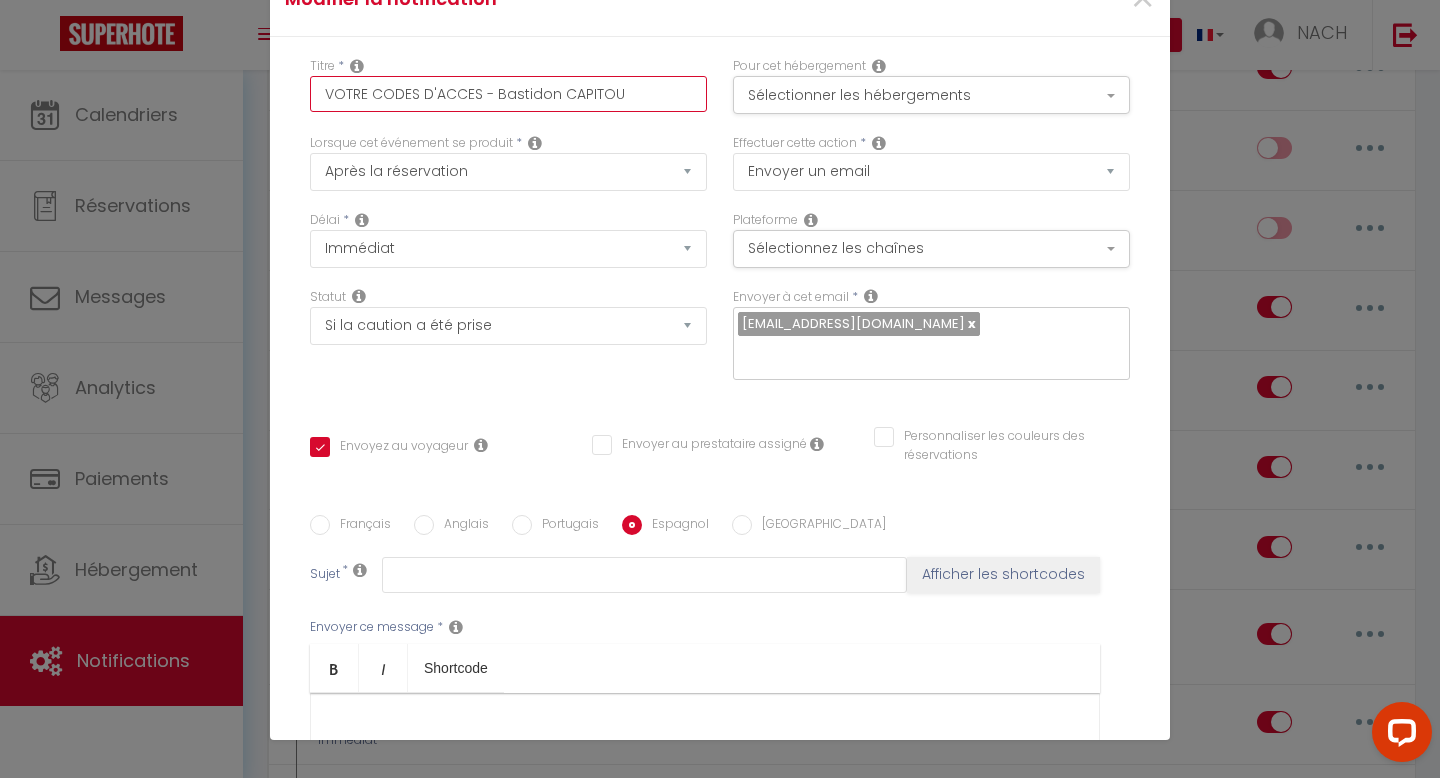 checkbox on "true" 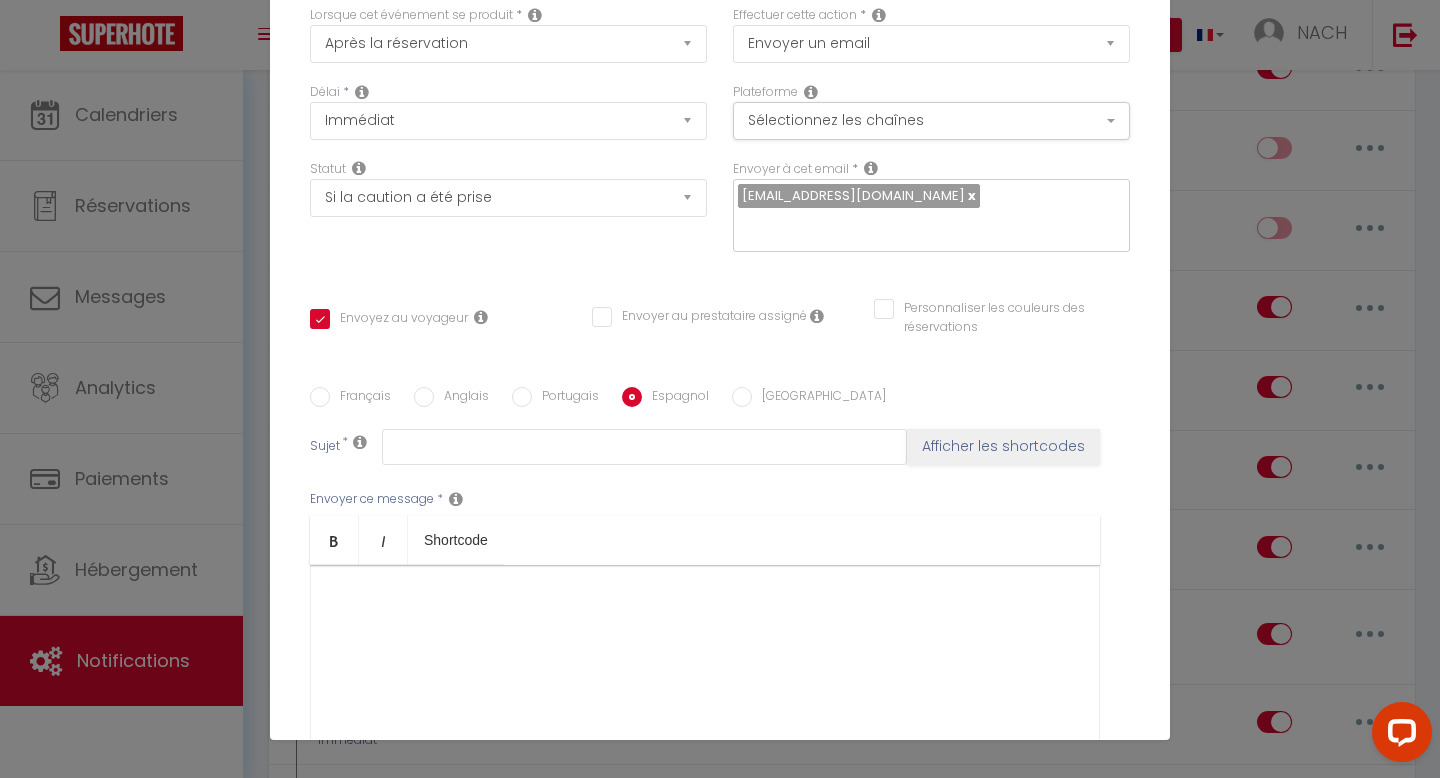 scroll, scrollTop: 183, scrollLeft: 0, axis: vertical 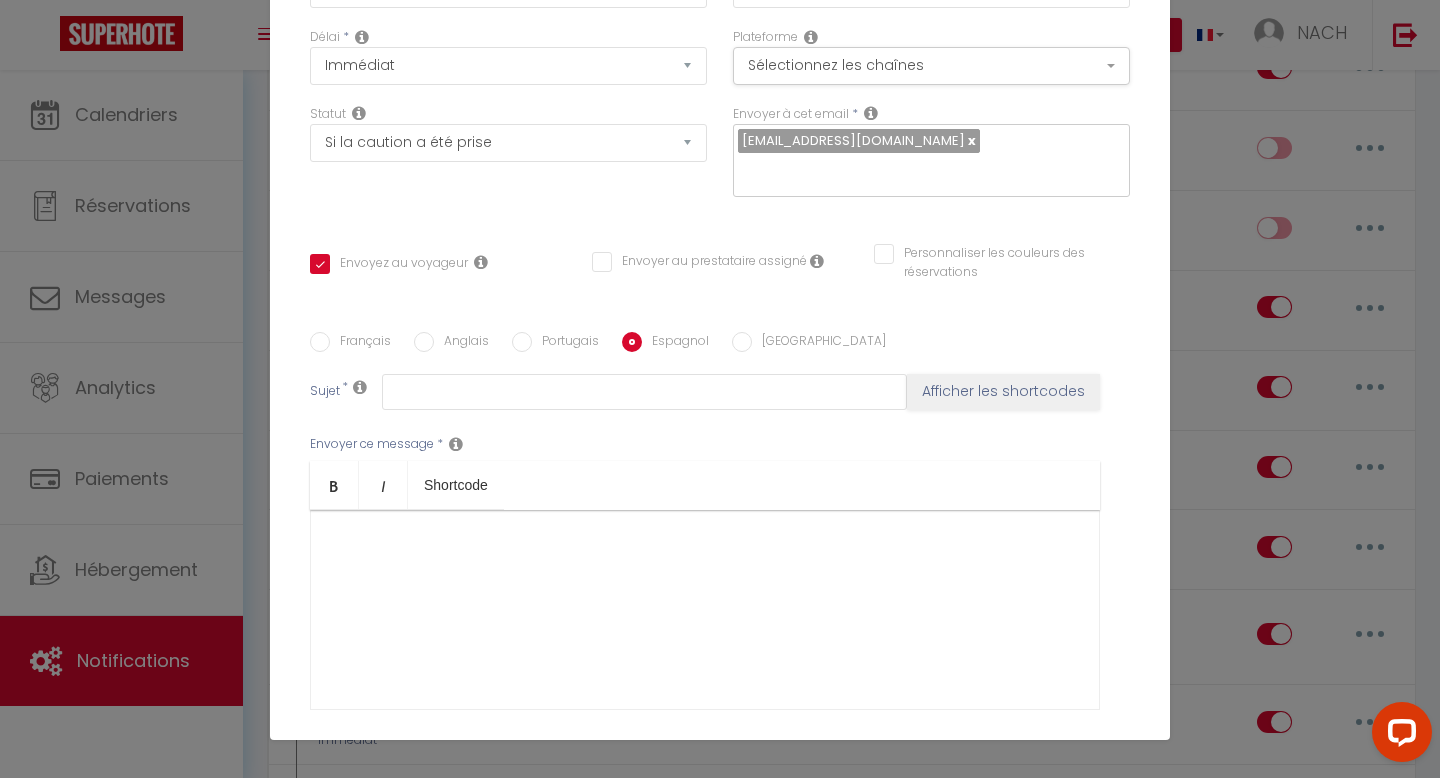 type on "VOTRE CODES D'ACCES - Bastidon CAPITOU" 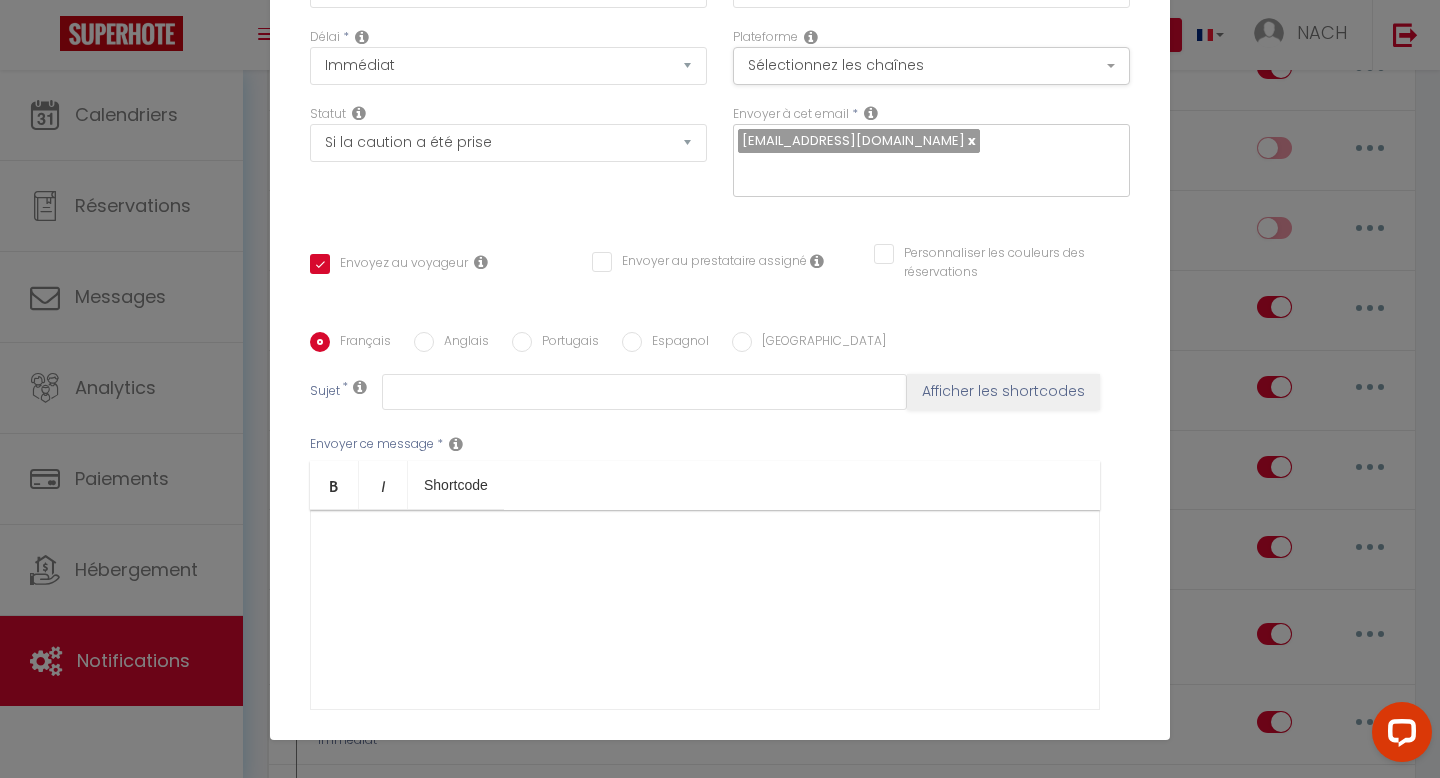 checkbox on "true" 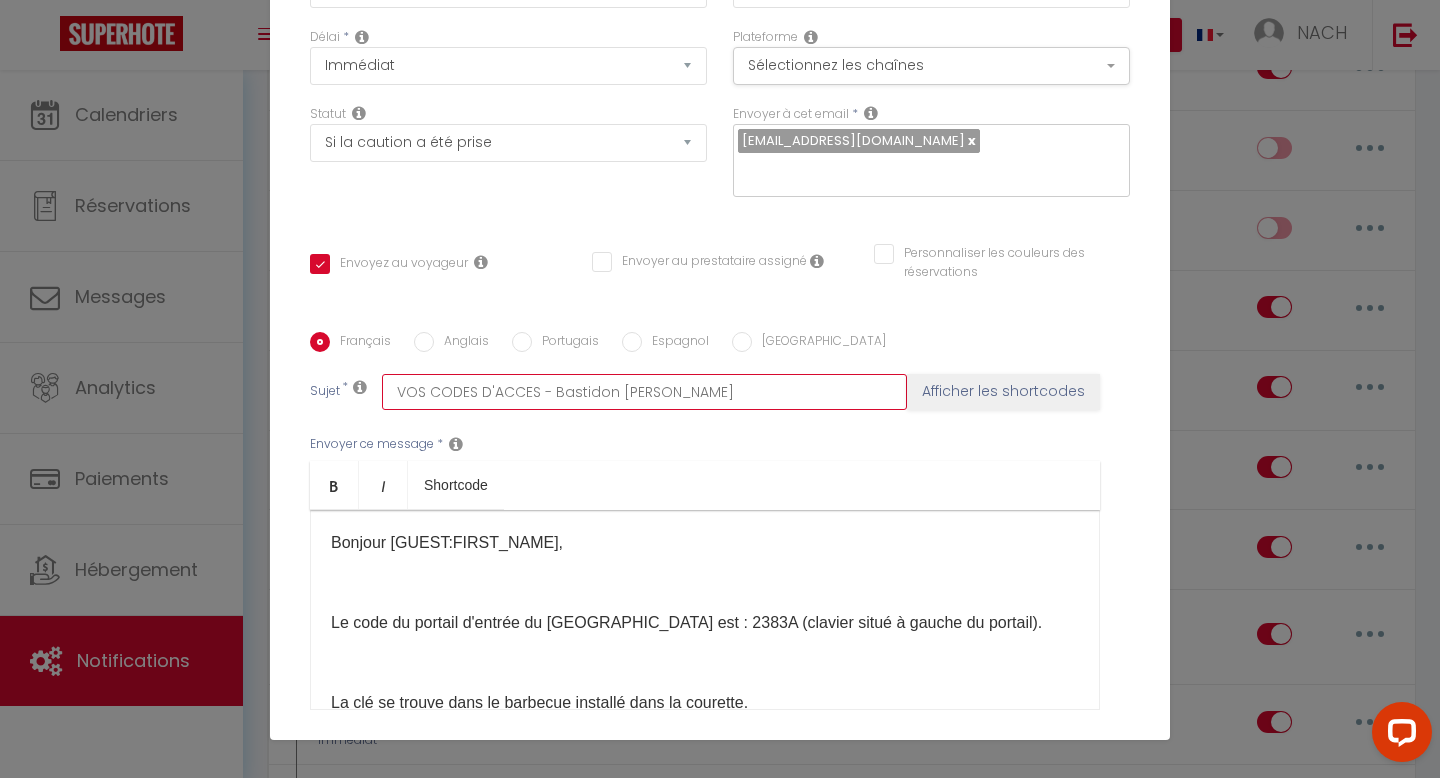 click on "VOS CODES D'ACCES - Bastidon [PERSON_NAME]" at bounding box center (644, 392) 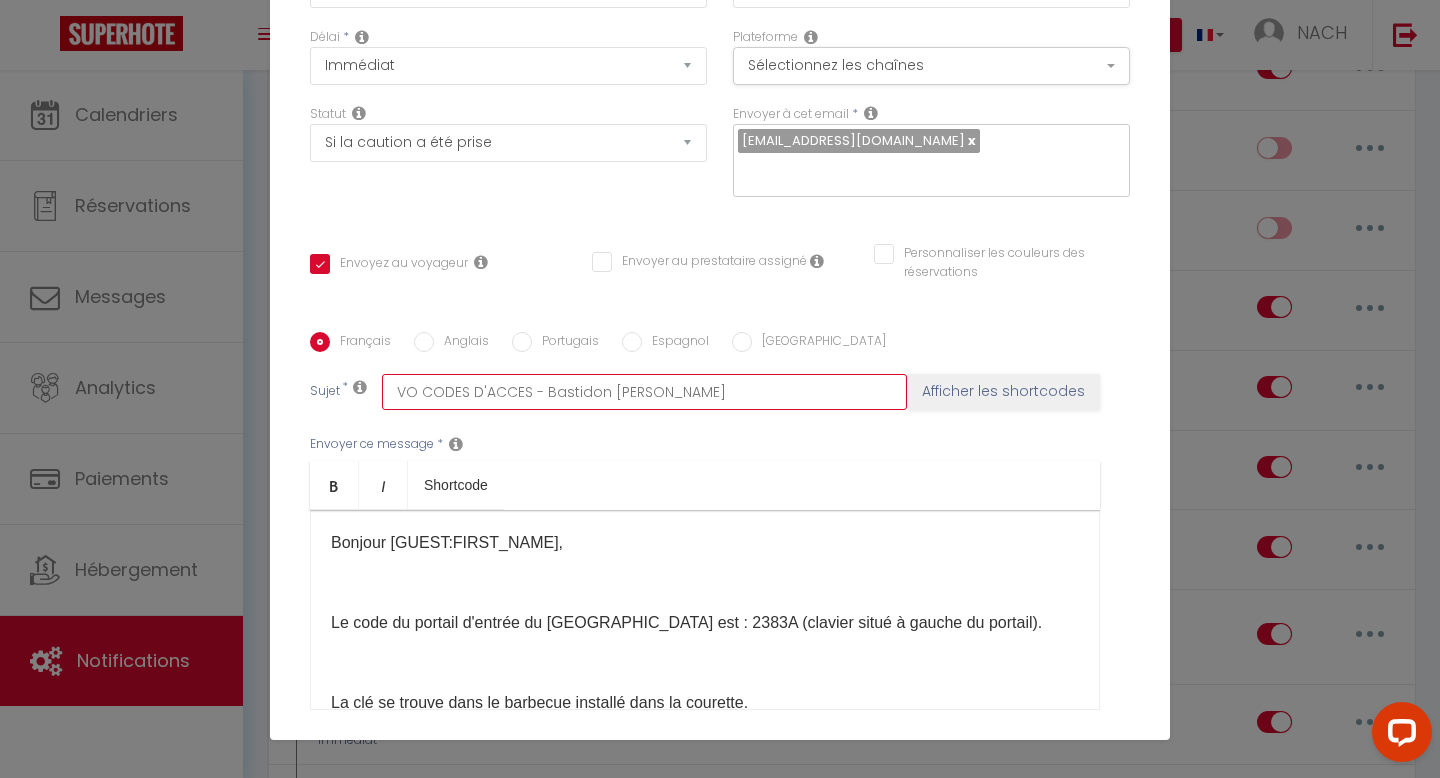 checkbox on "true" 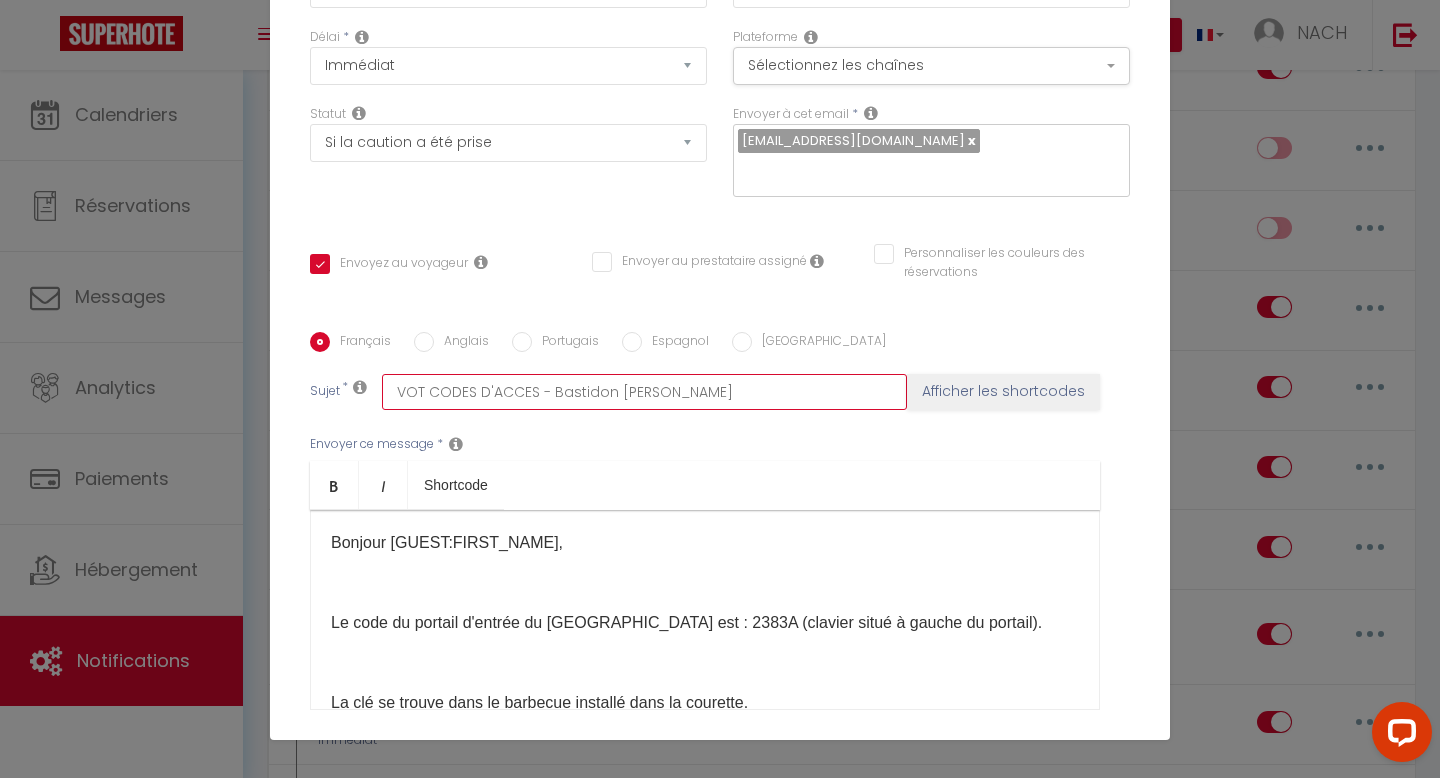 checkbox on "true" 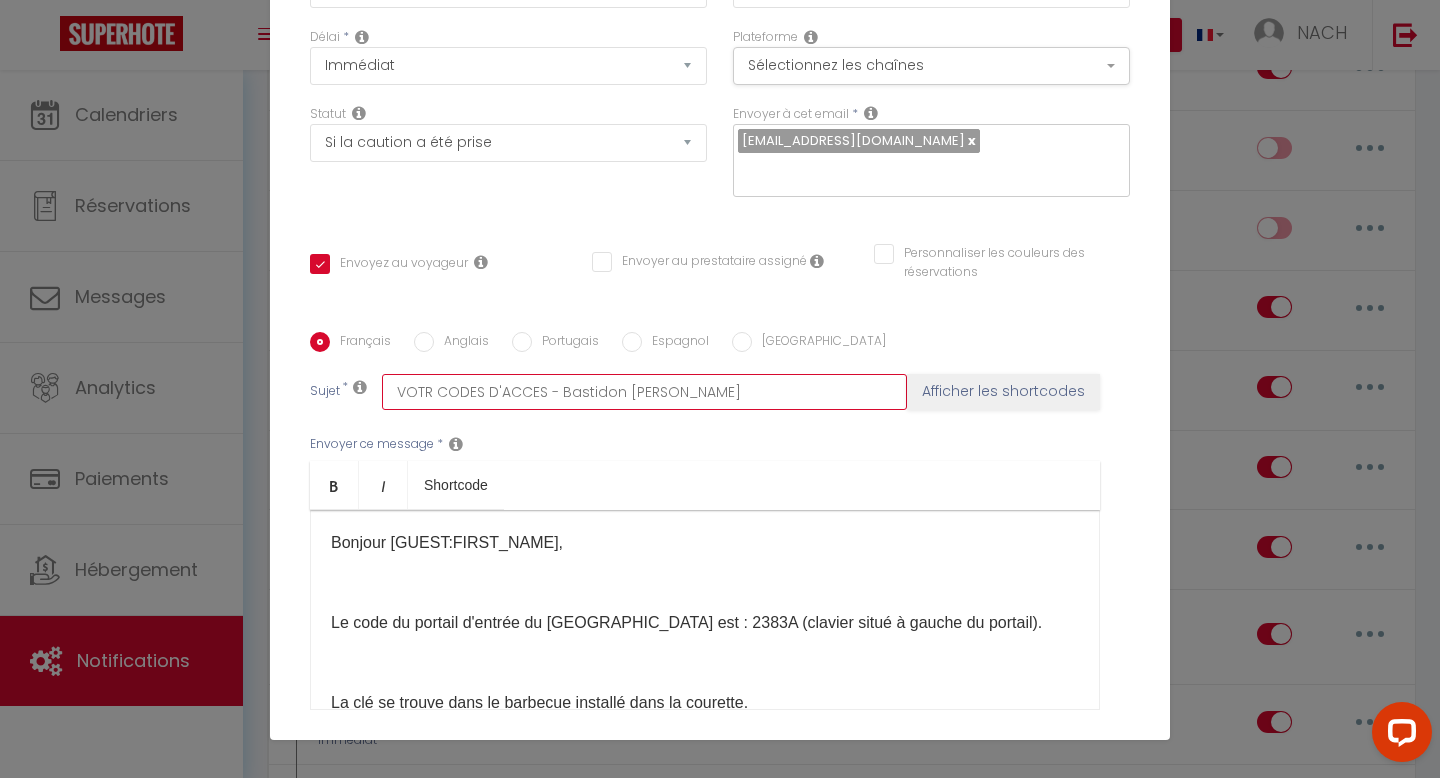 checkbox on "true" 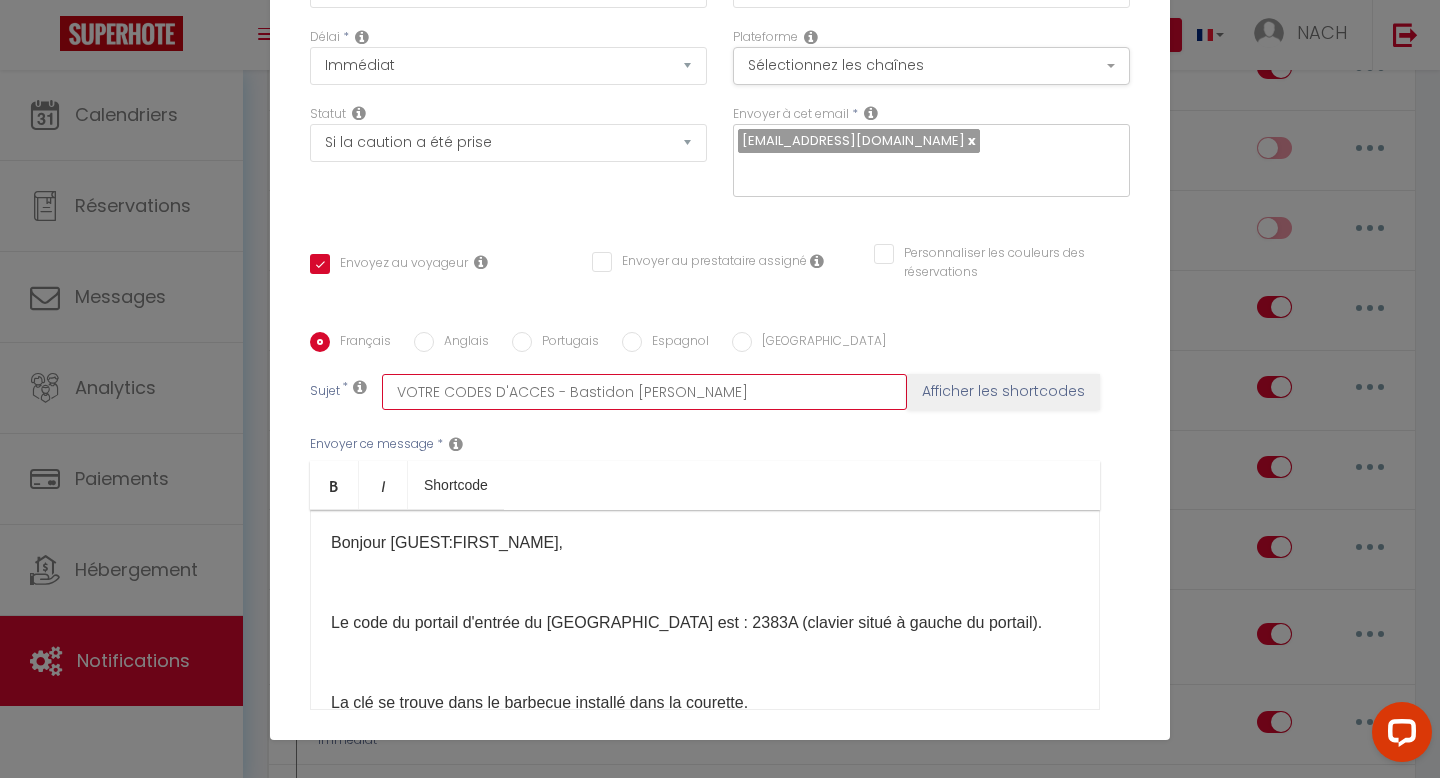 checkbox on "true" 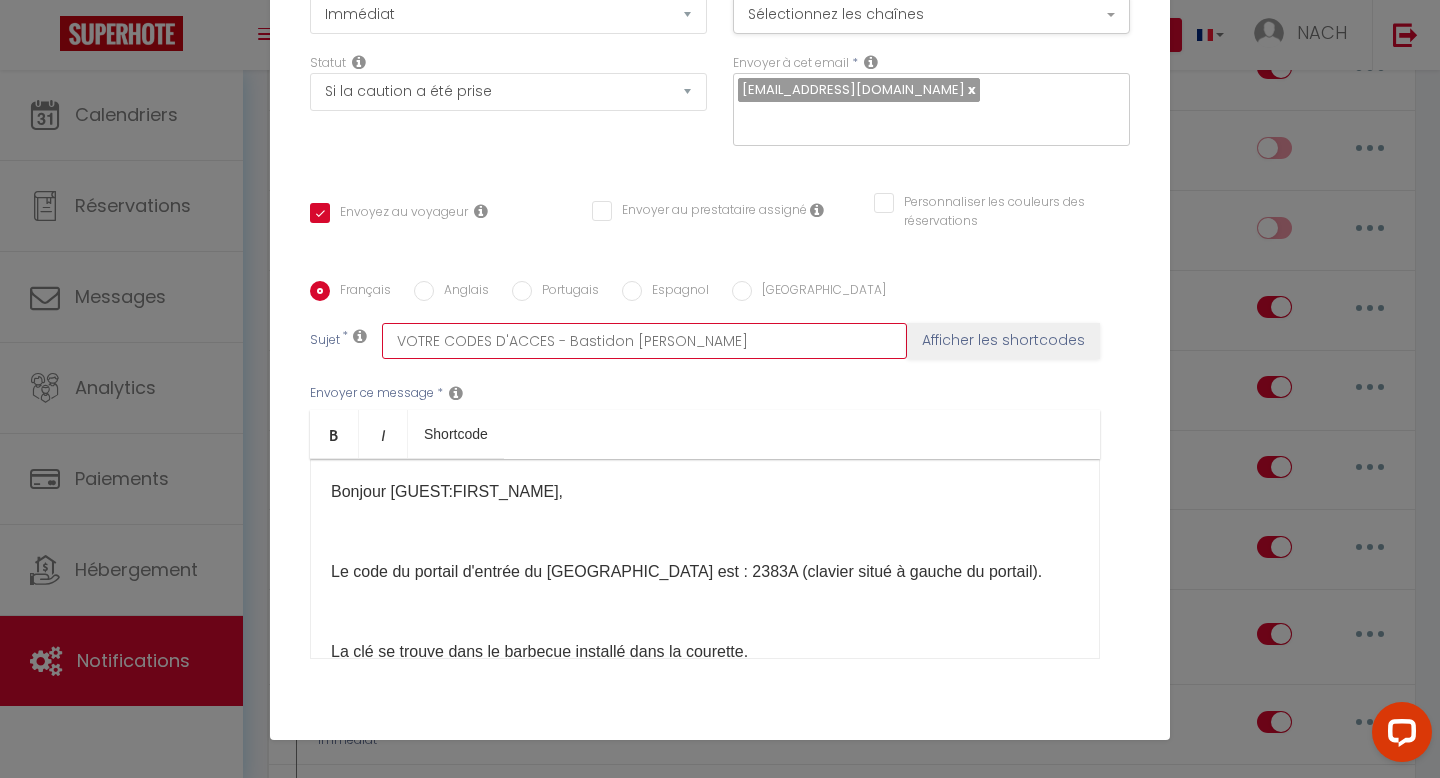 scroll, scrollTop: 287, scrollLeft: 0, axis: vertical 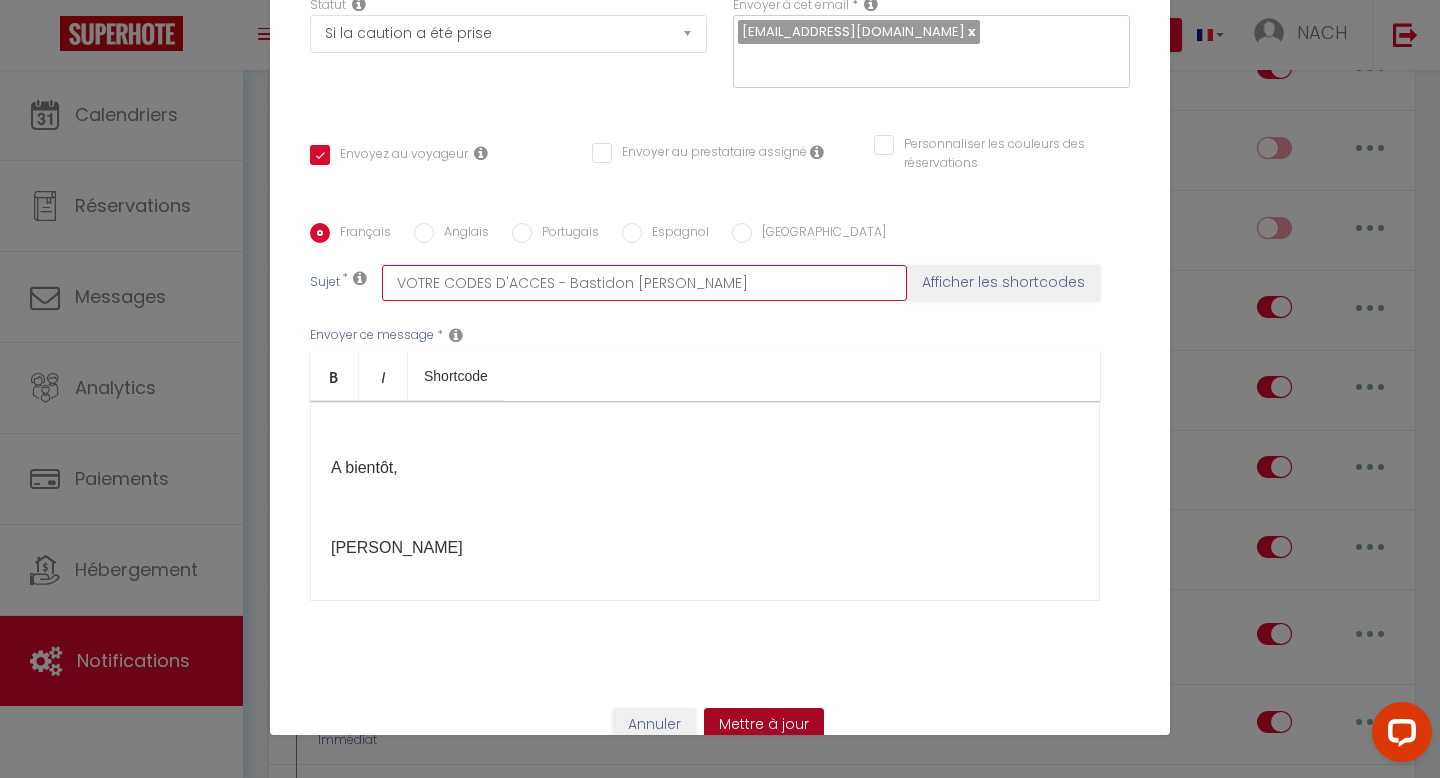 type on "VOTRE CODES D'ACCES - Bastidon [PERSON_NAME]" 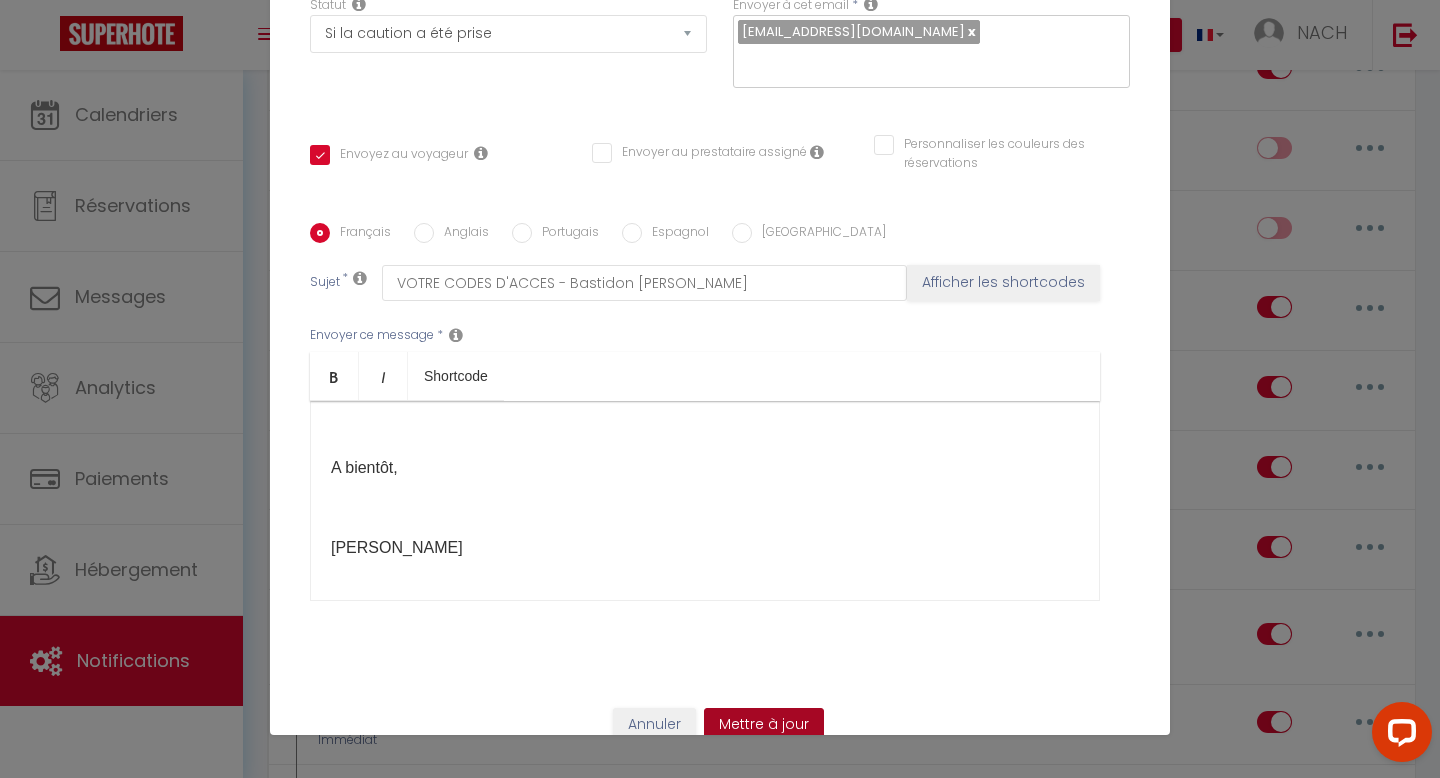click on "Mettre à jour" at bounding box center (764, 725) 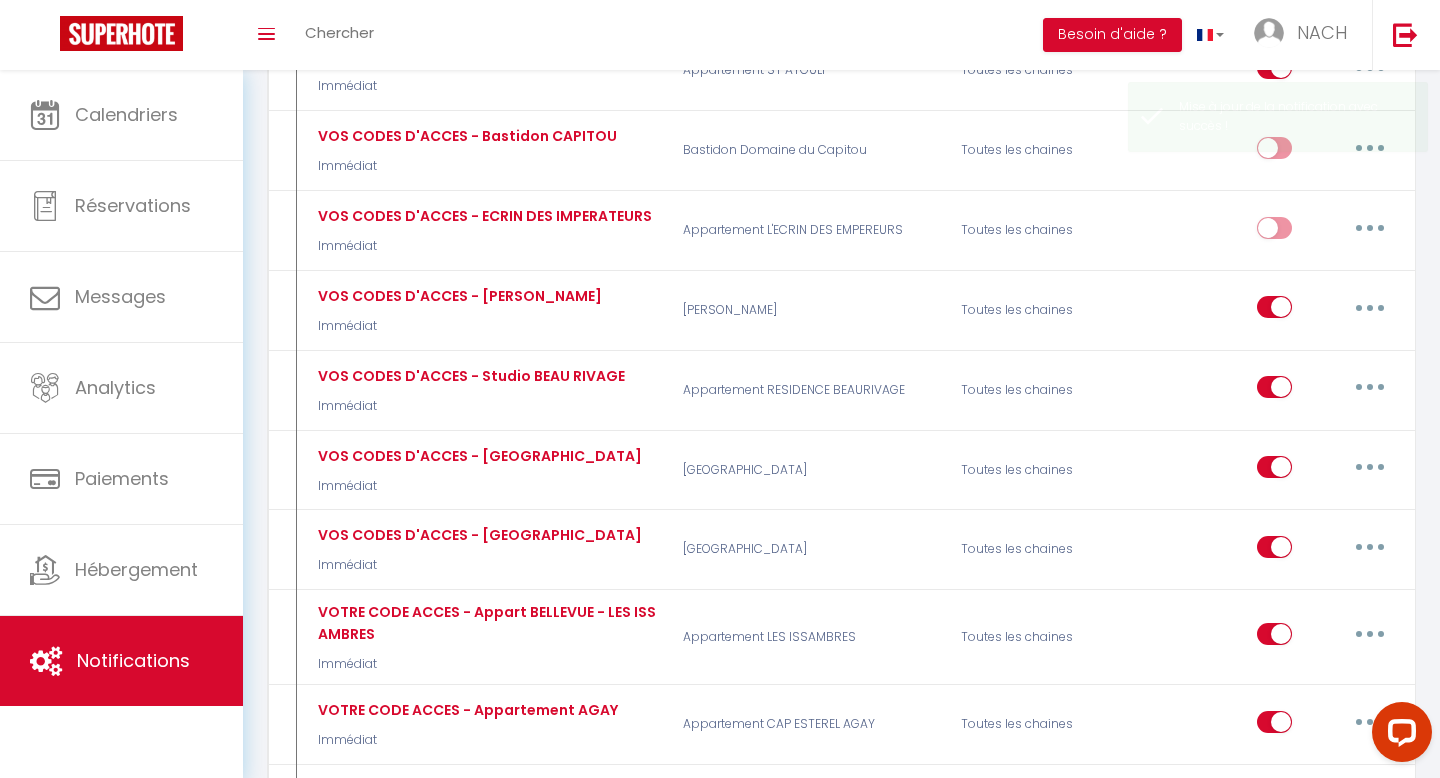 checkbox on "true" 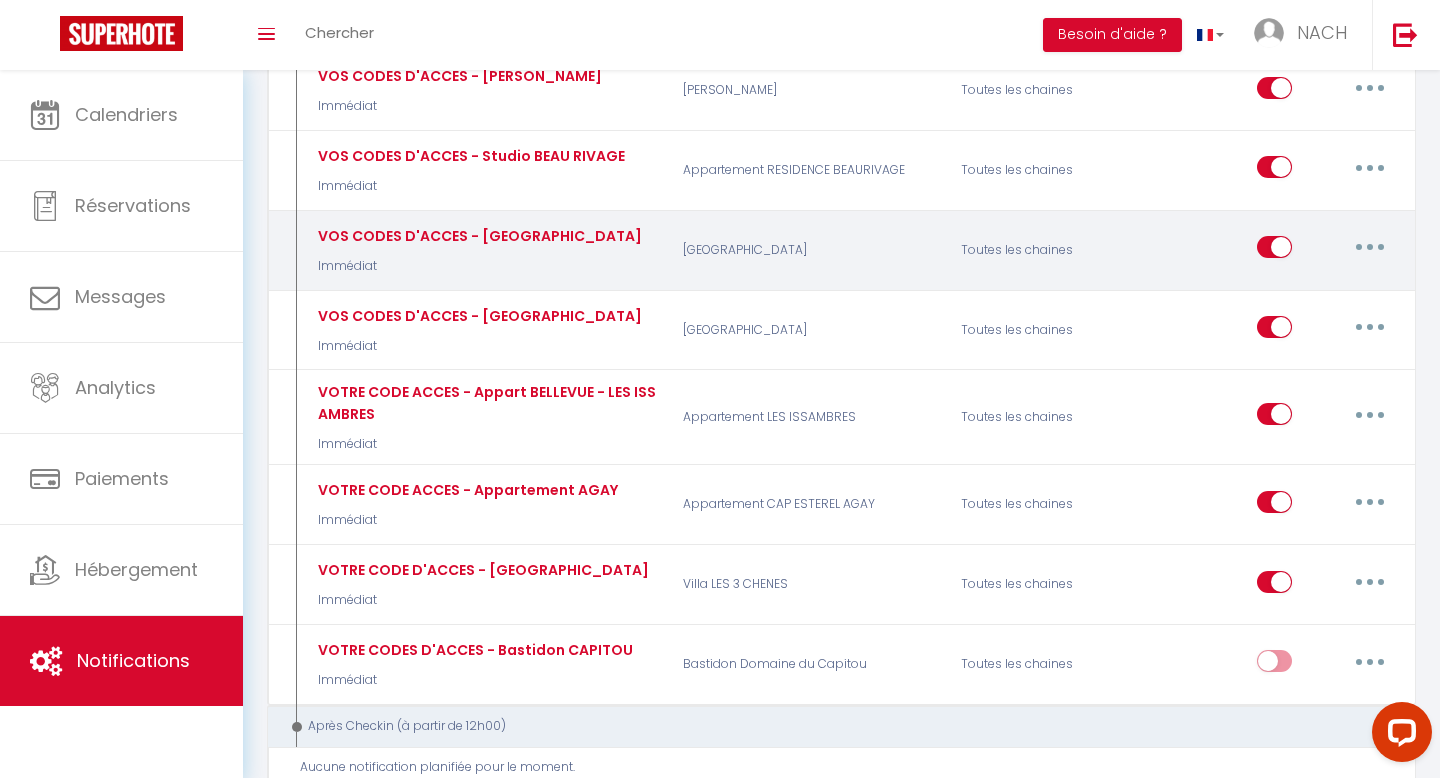 scroll, scrollTop: 3699, scrollLeft: 0, axis: vertical 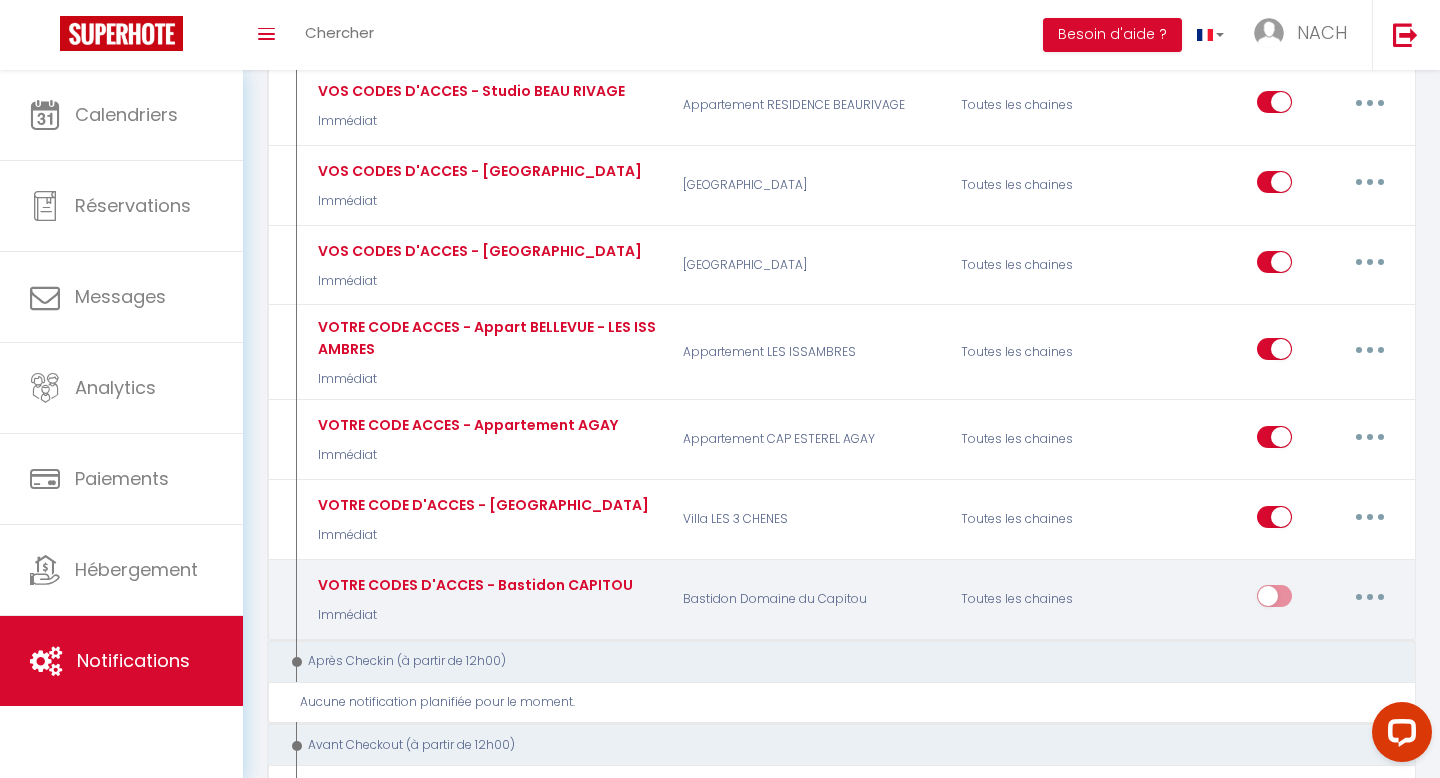 click at bounding box center (1274, 600) 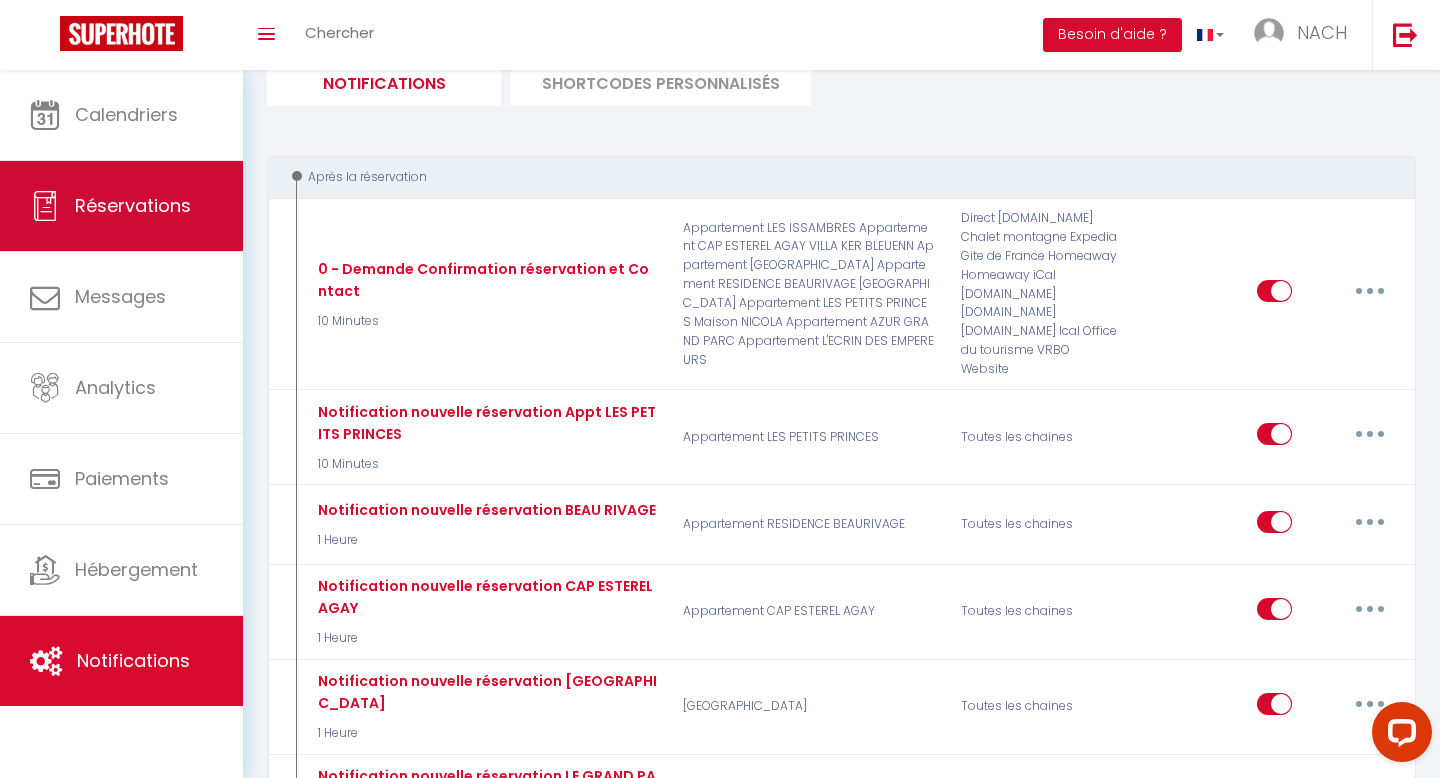 scroll, scrollTop: 0, scrollLeft: 0, axis: both 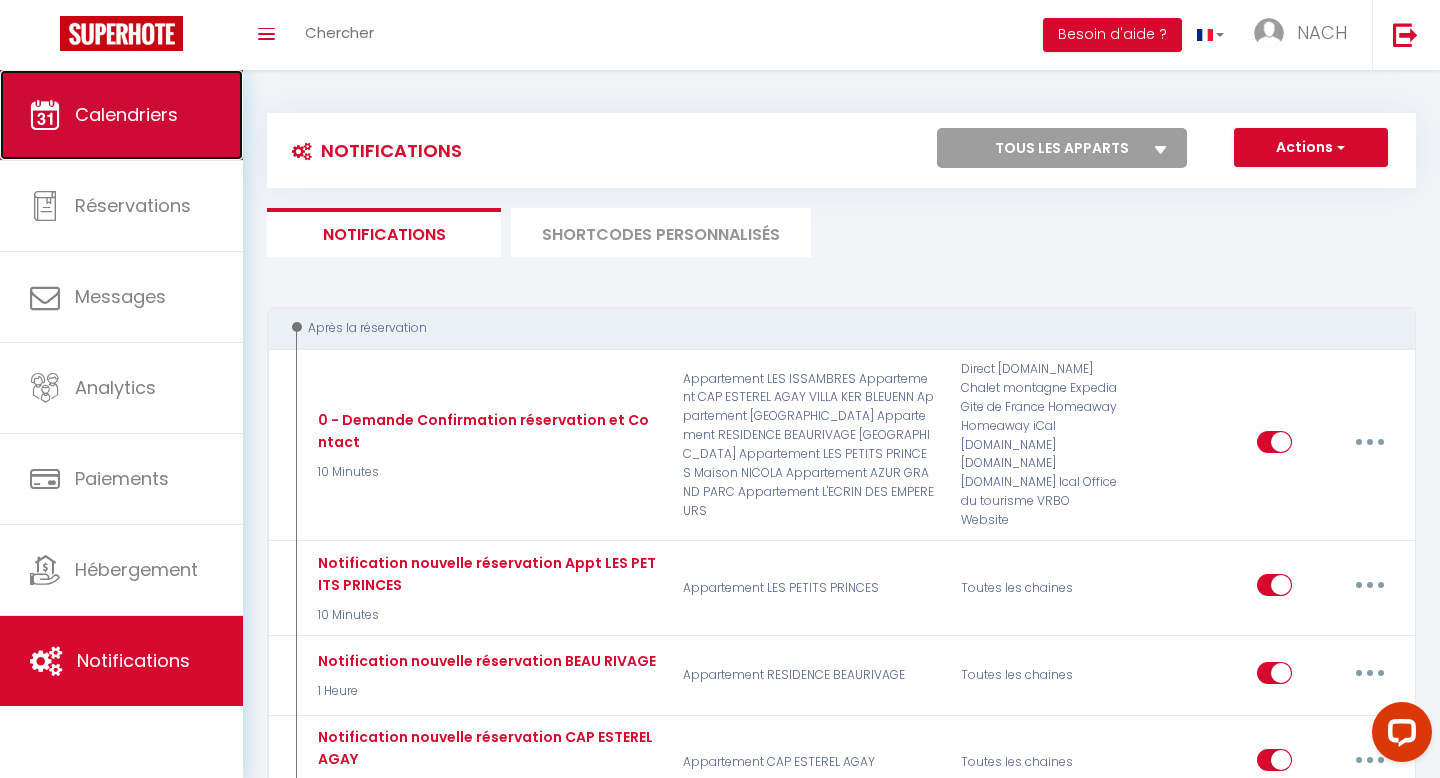 click on "Calendriers" at bounding box center [126, 114] 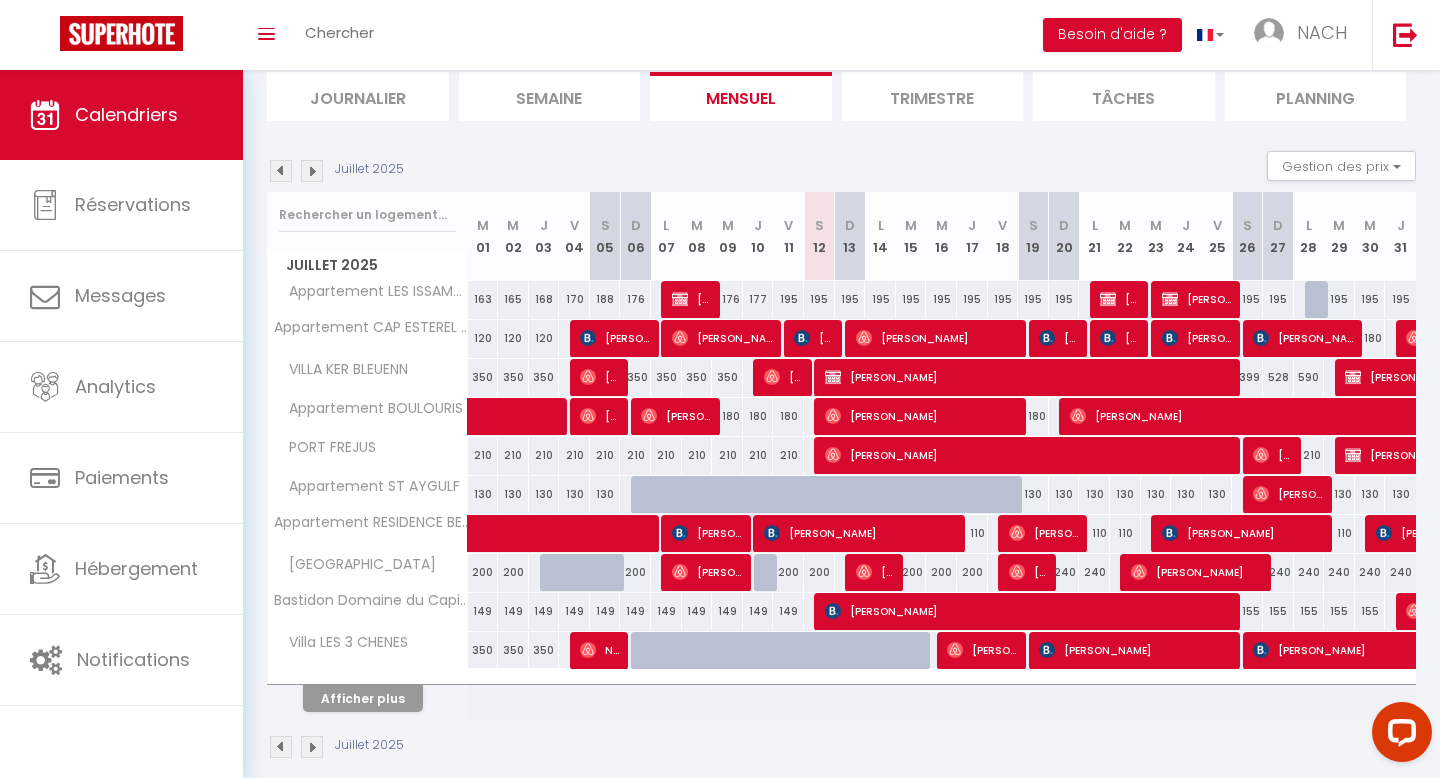 scroll, scrollTop: 160, scrollLeft: 0, axis: vertical 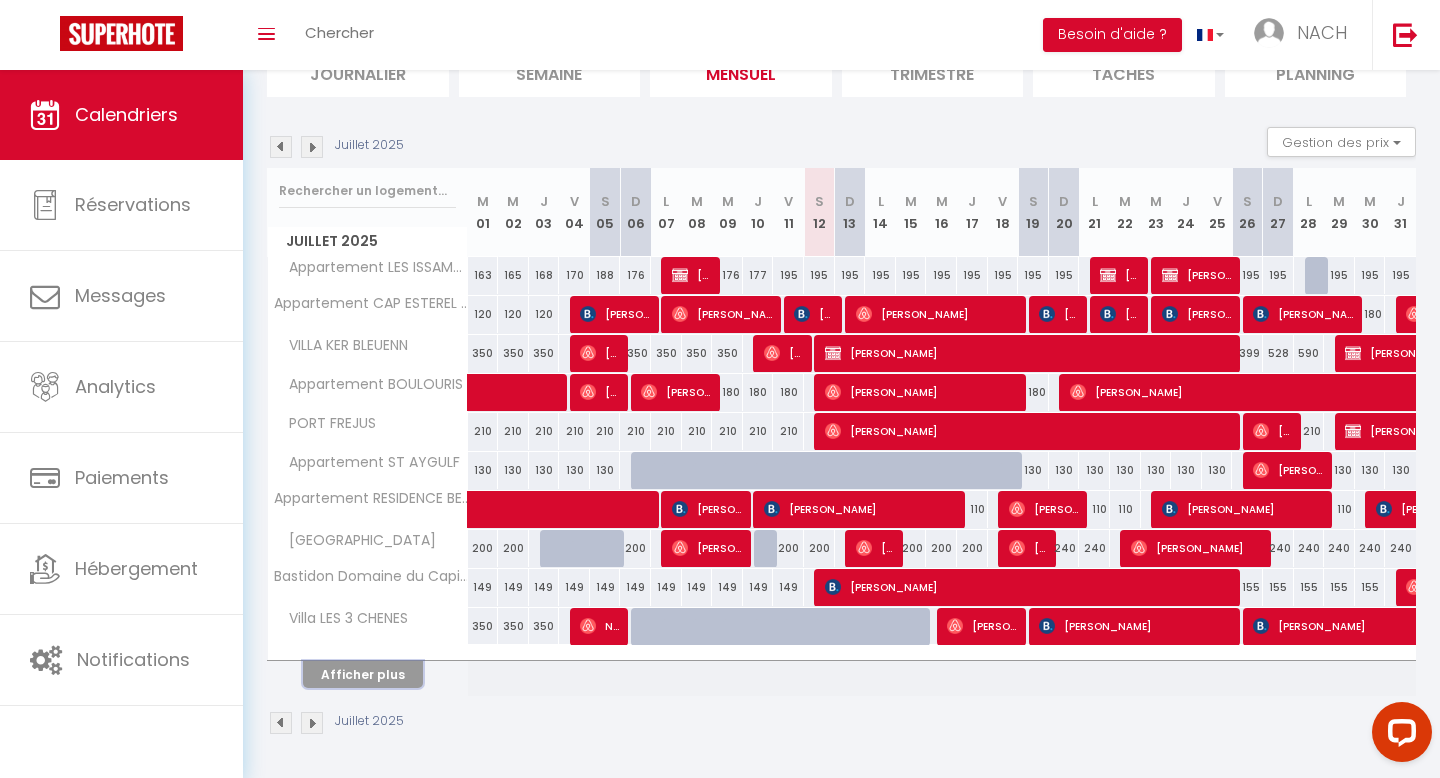 click on "Afficher plus" at bounding box center [363, 674] 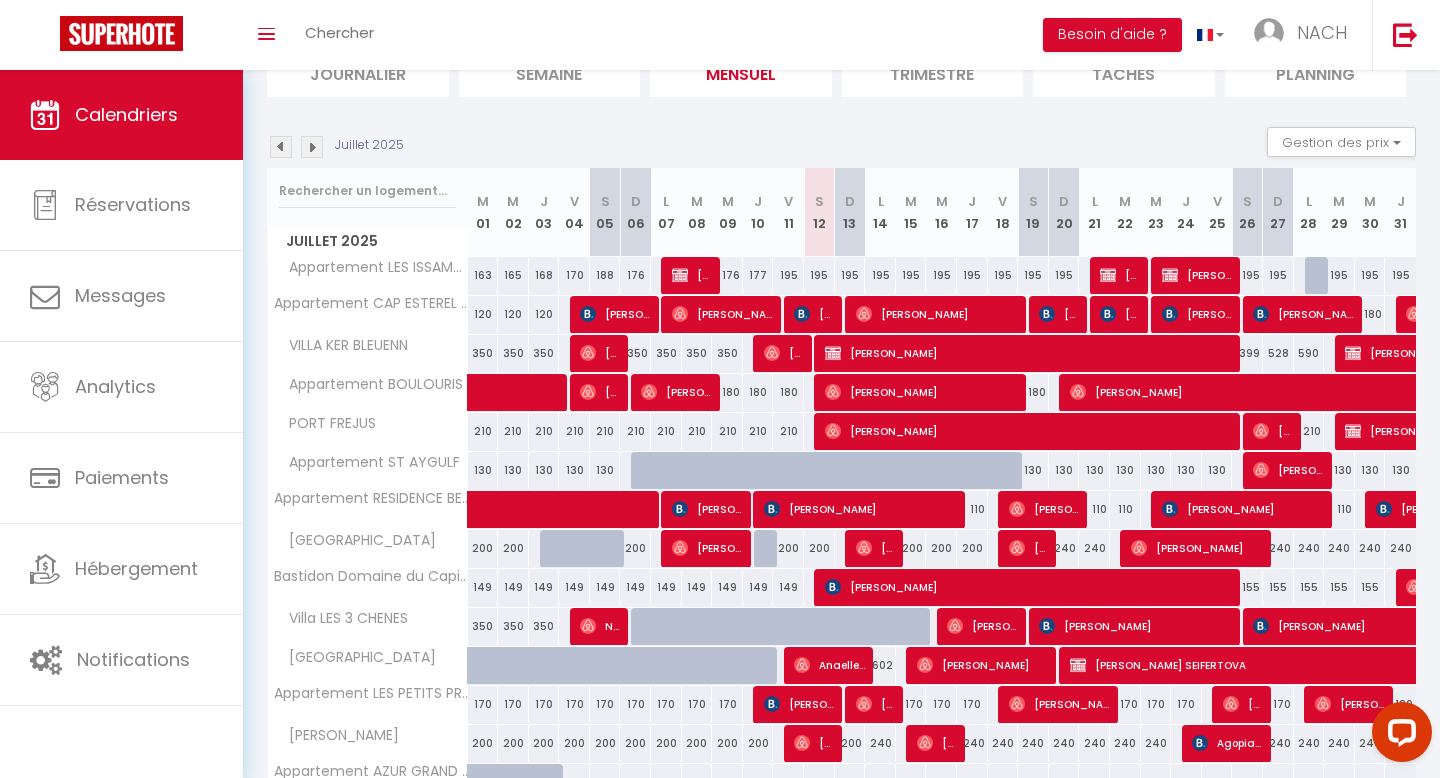 scroll, scrollTop: 306, scrollLeft: 0, axis: vertical 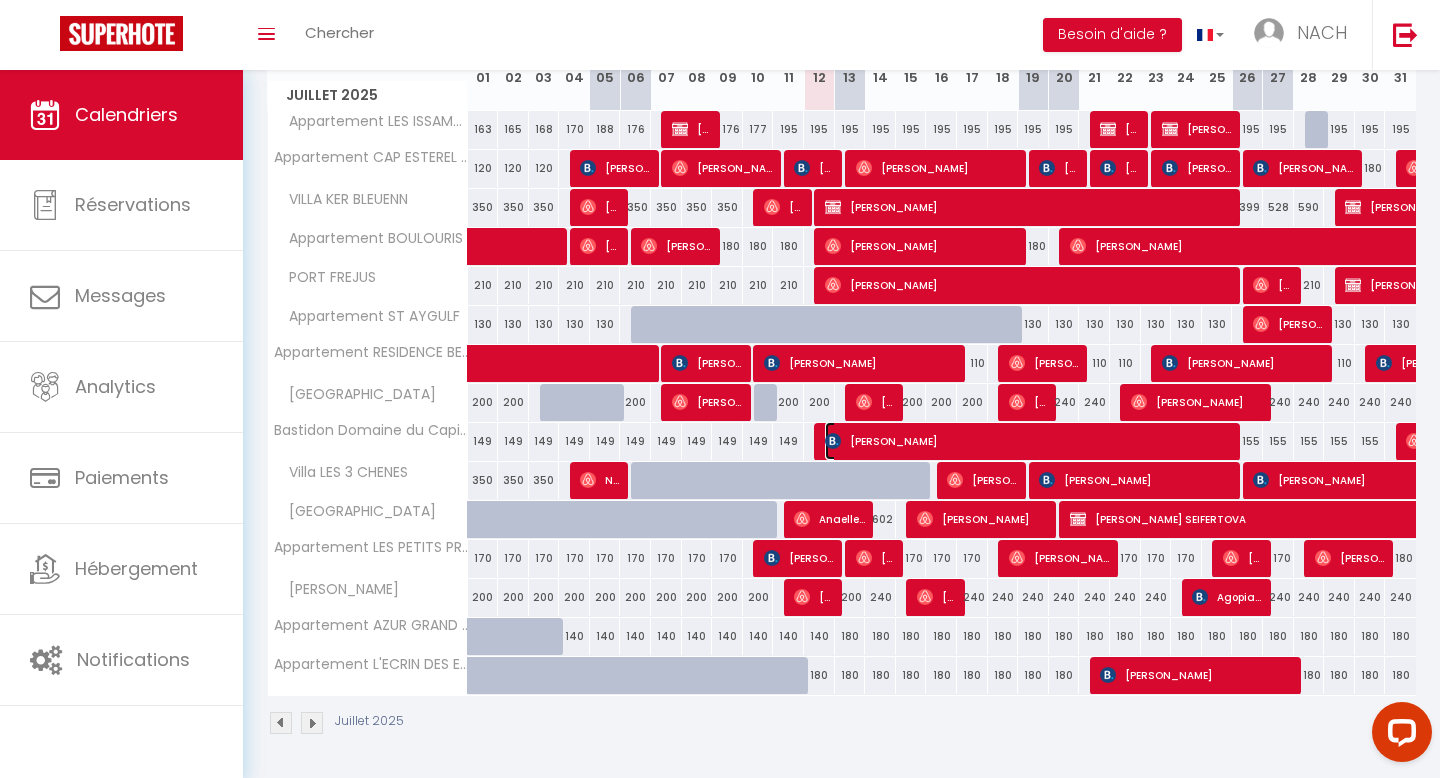 click on "[PERSON_NAME]" at bounding box center (1031, 441) 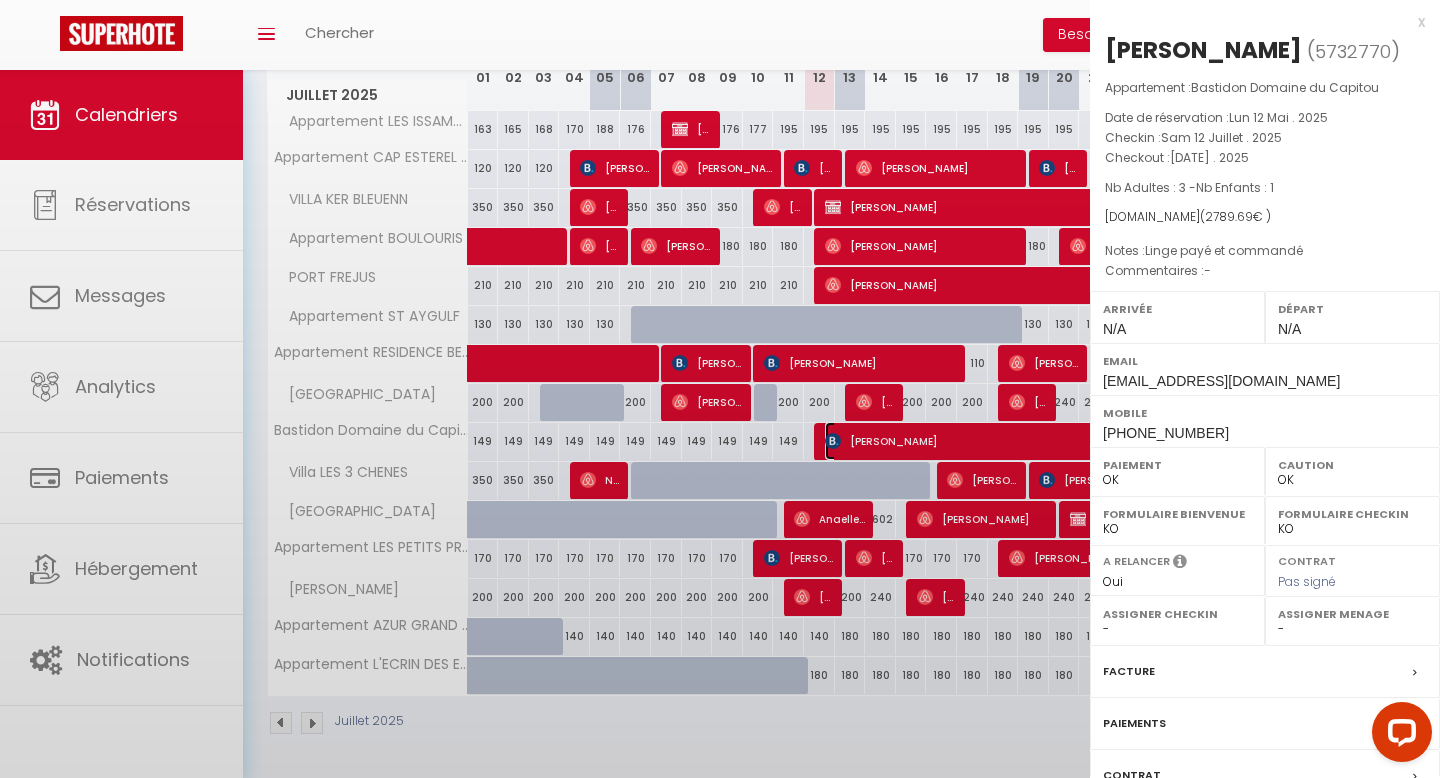 select on "10509" 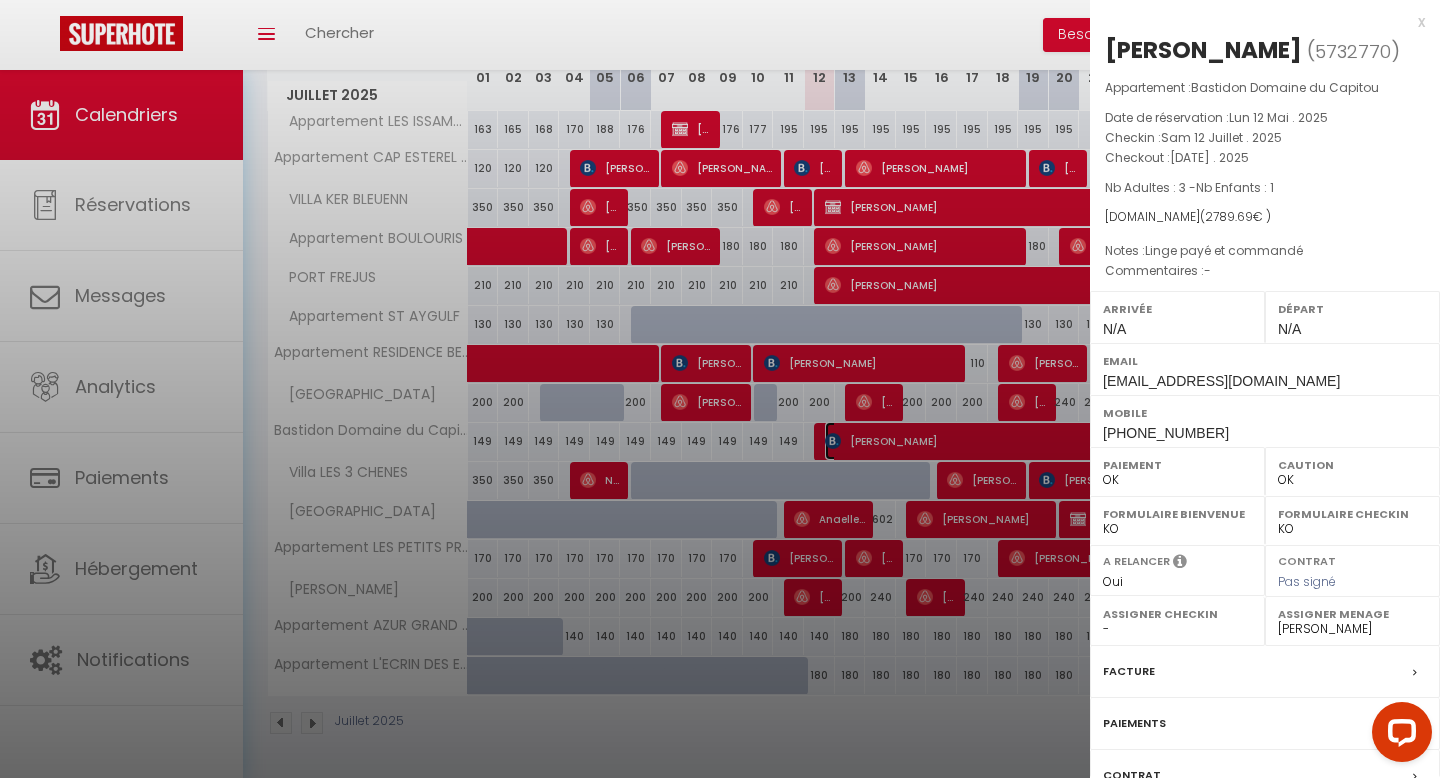 scroll, scrollTop: 154, scrollLeft: 0, axis: vertical 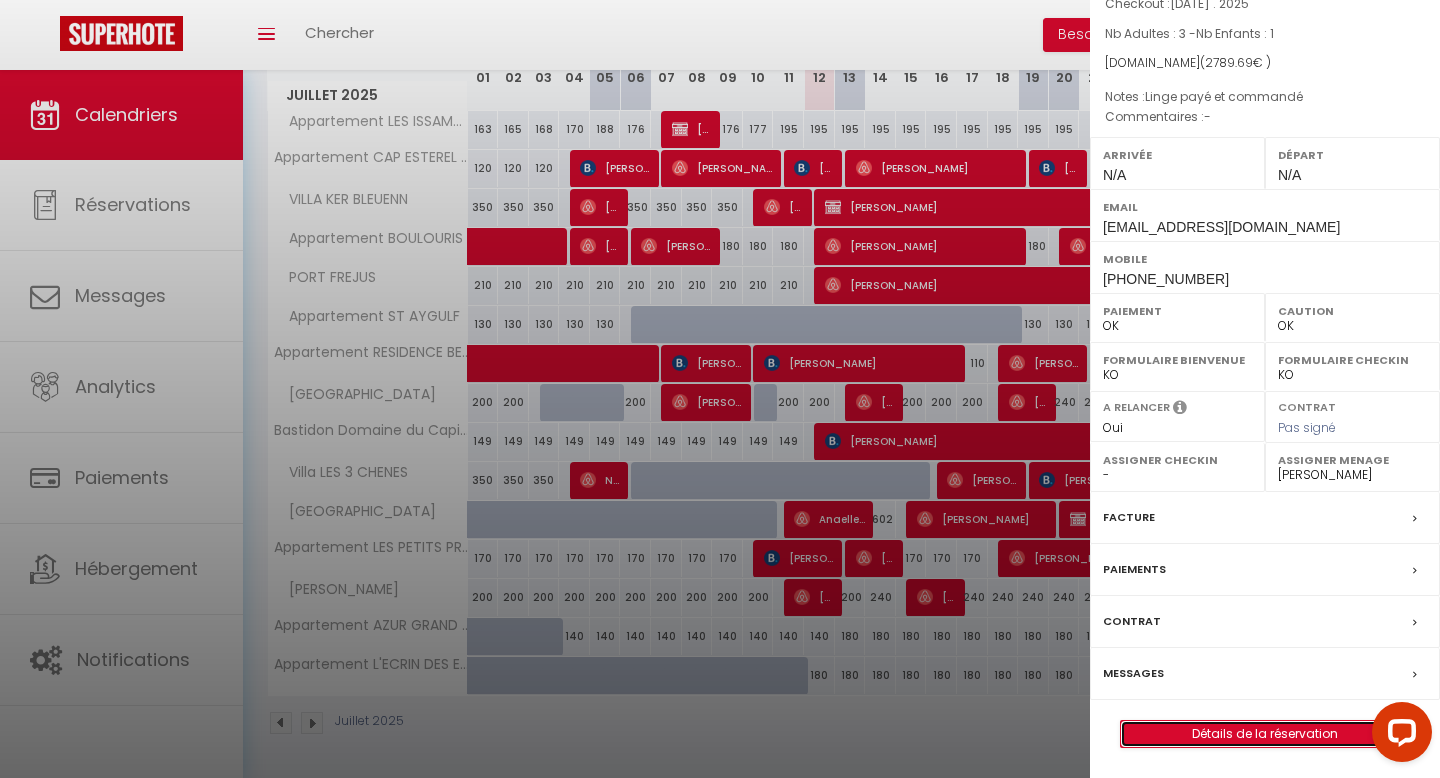click on "Détails de la réservation" at bounding box center [1265, 734] 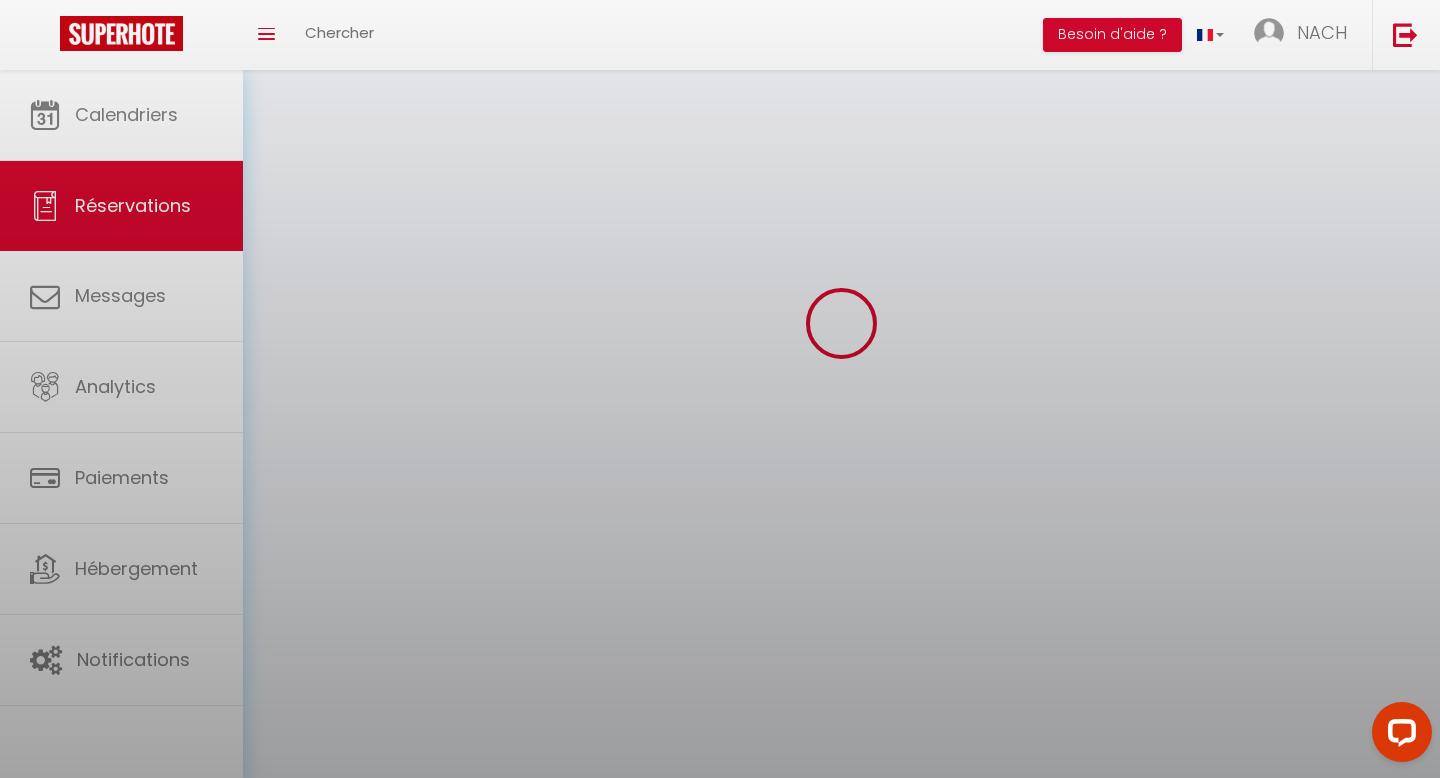 scroll, scrollTop: 0, scrollLeft: 0, axis: both 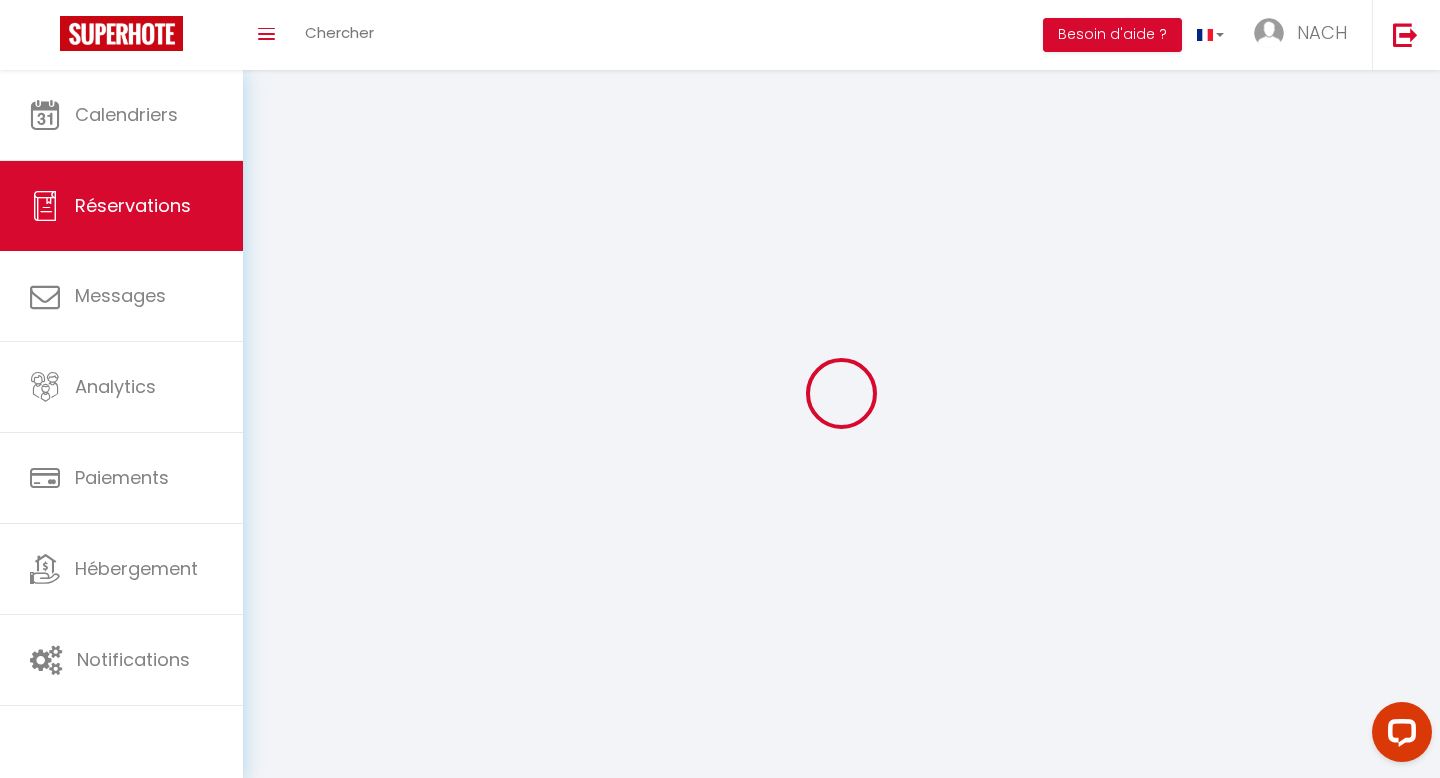 select 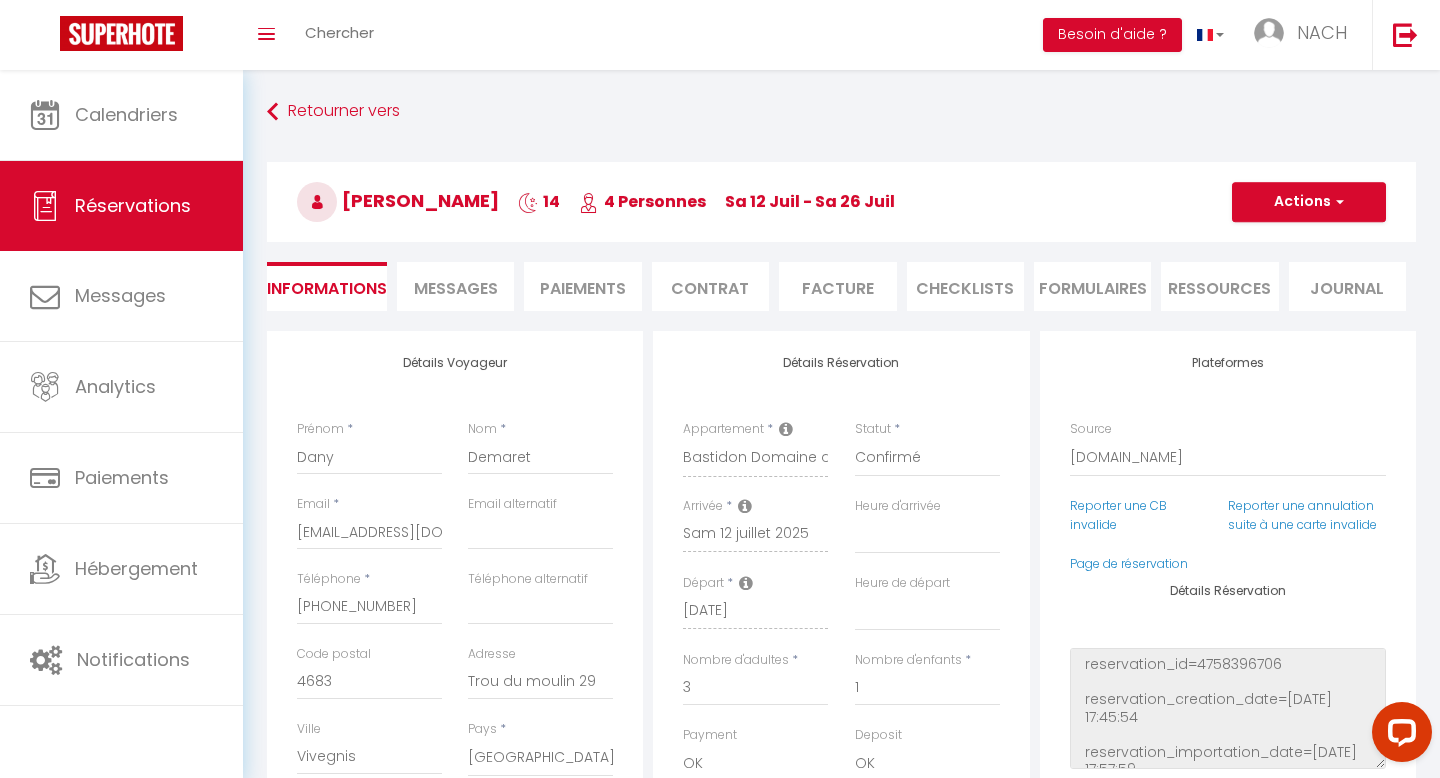type on "60" 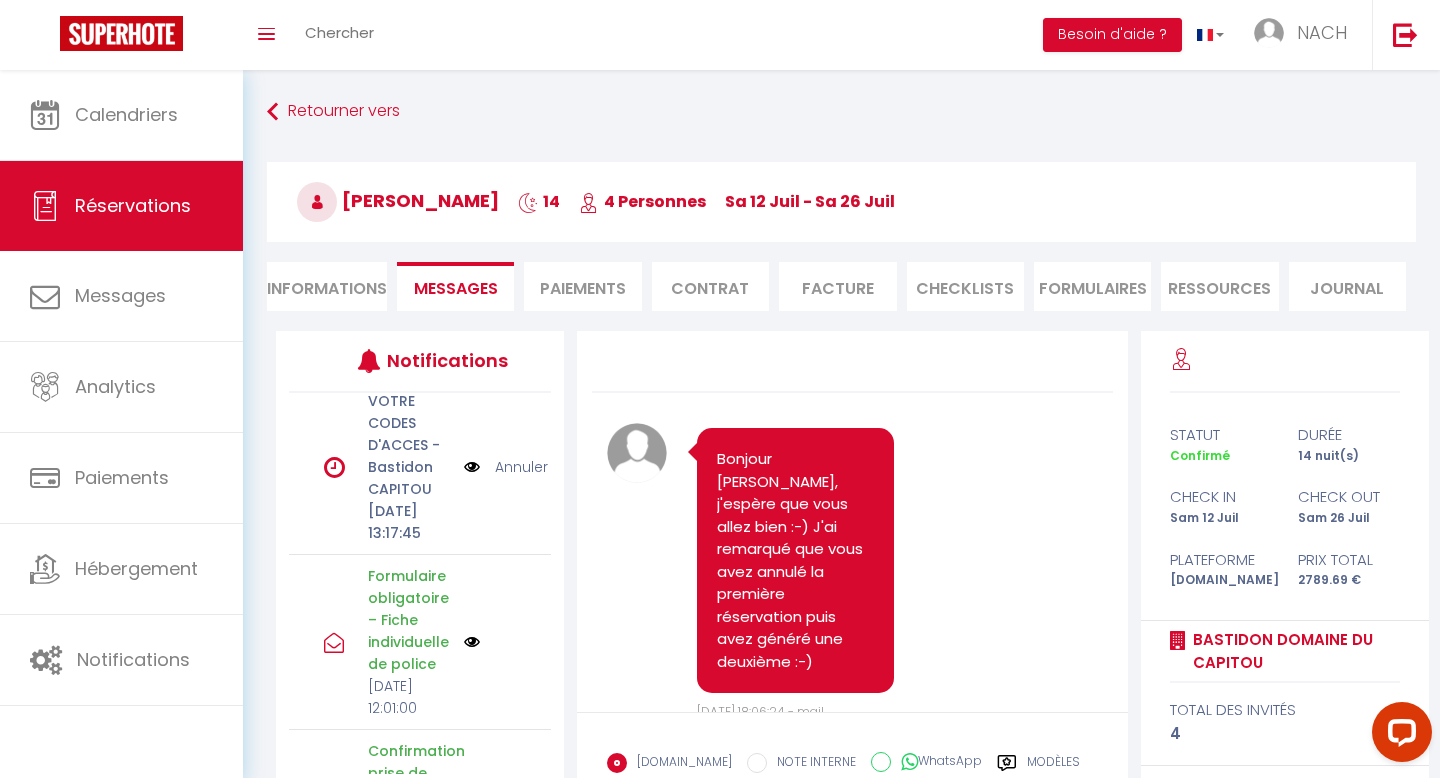 scroll, scrollTop: 189, scrollLeft: 0, axis: vertical 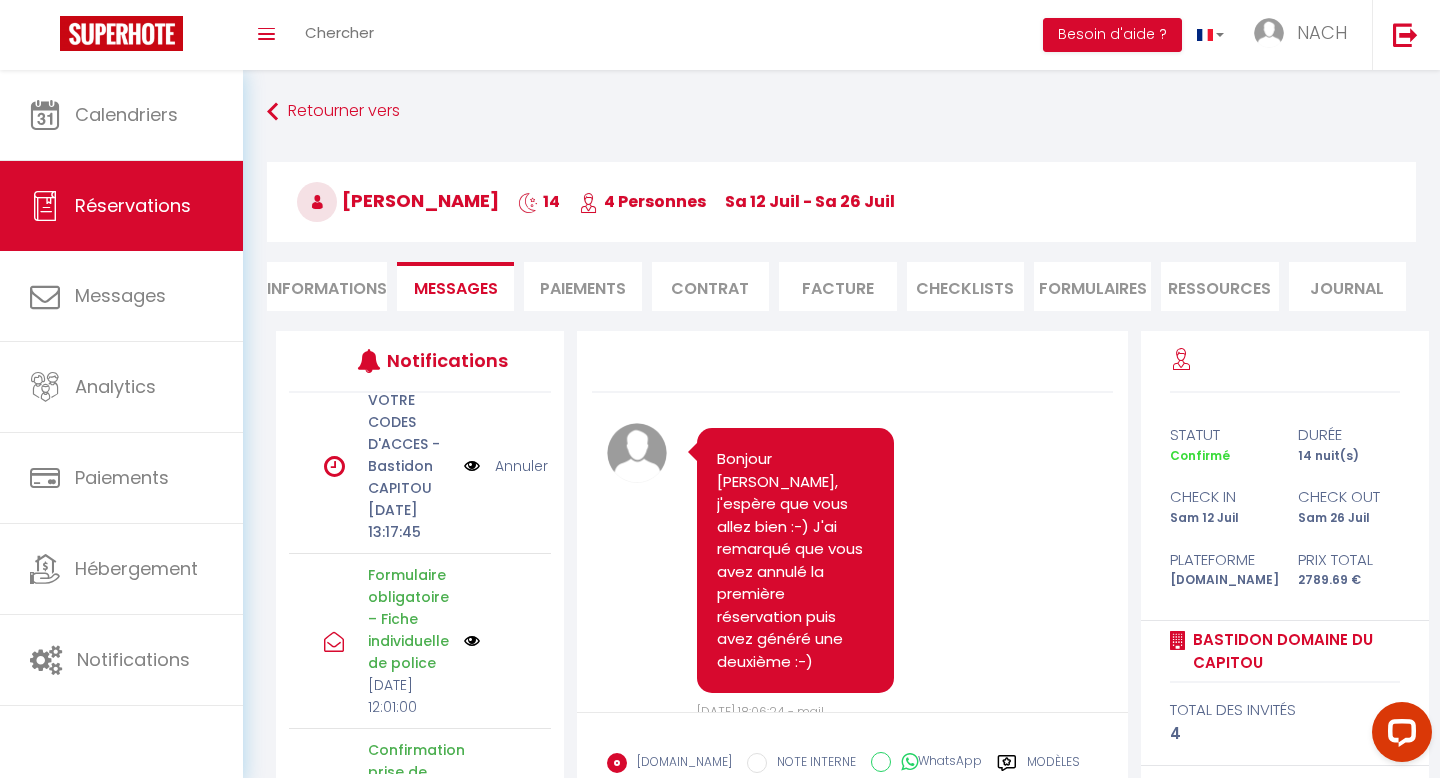 click at bounding box center (472, 466) 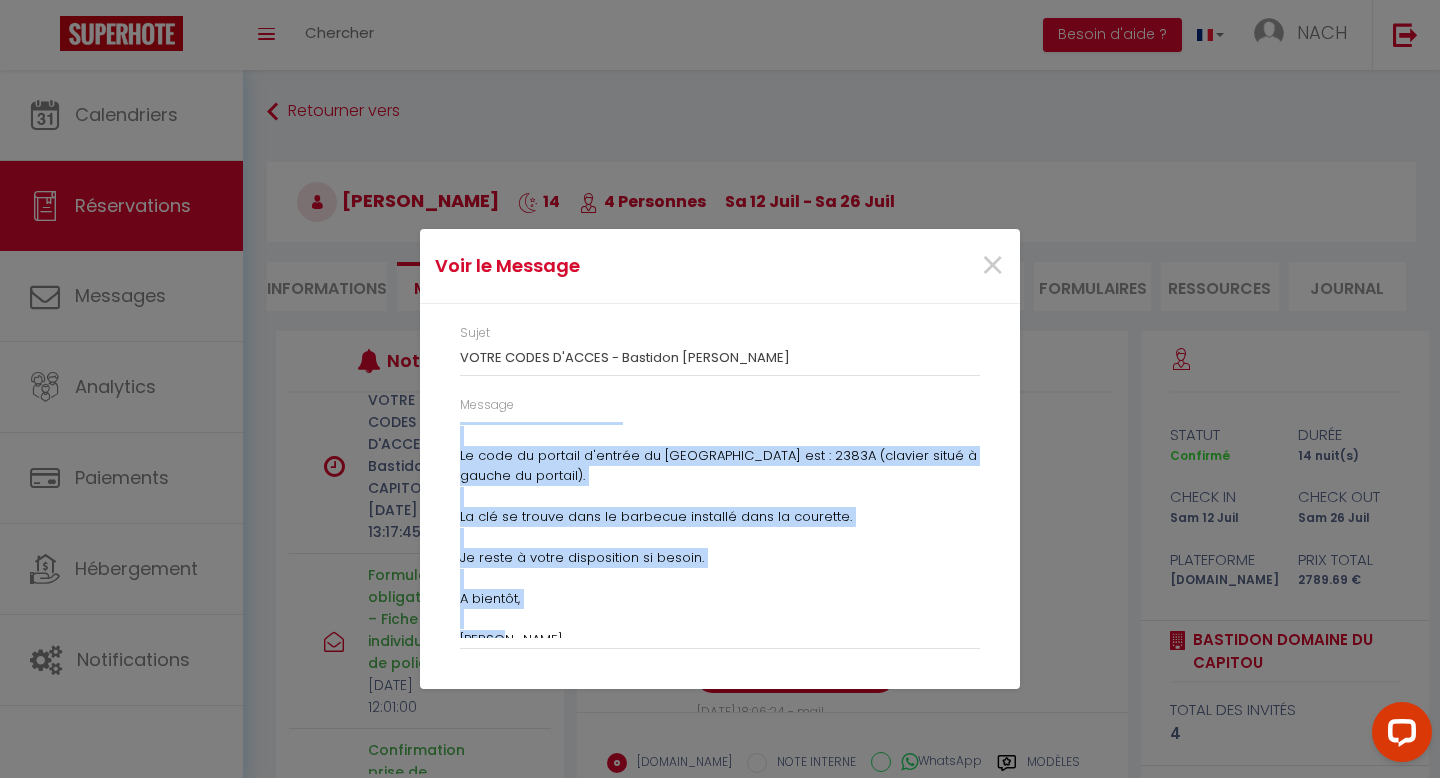 scroll, scrollTop: 29, scrollLeft: 0, axis: vertical 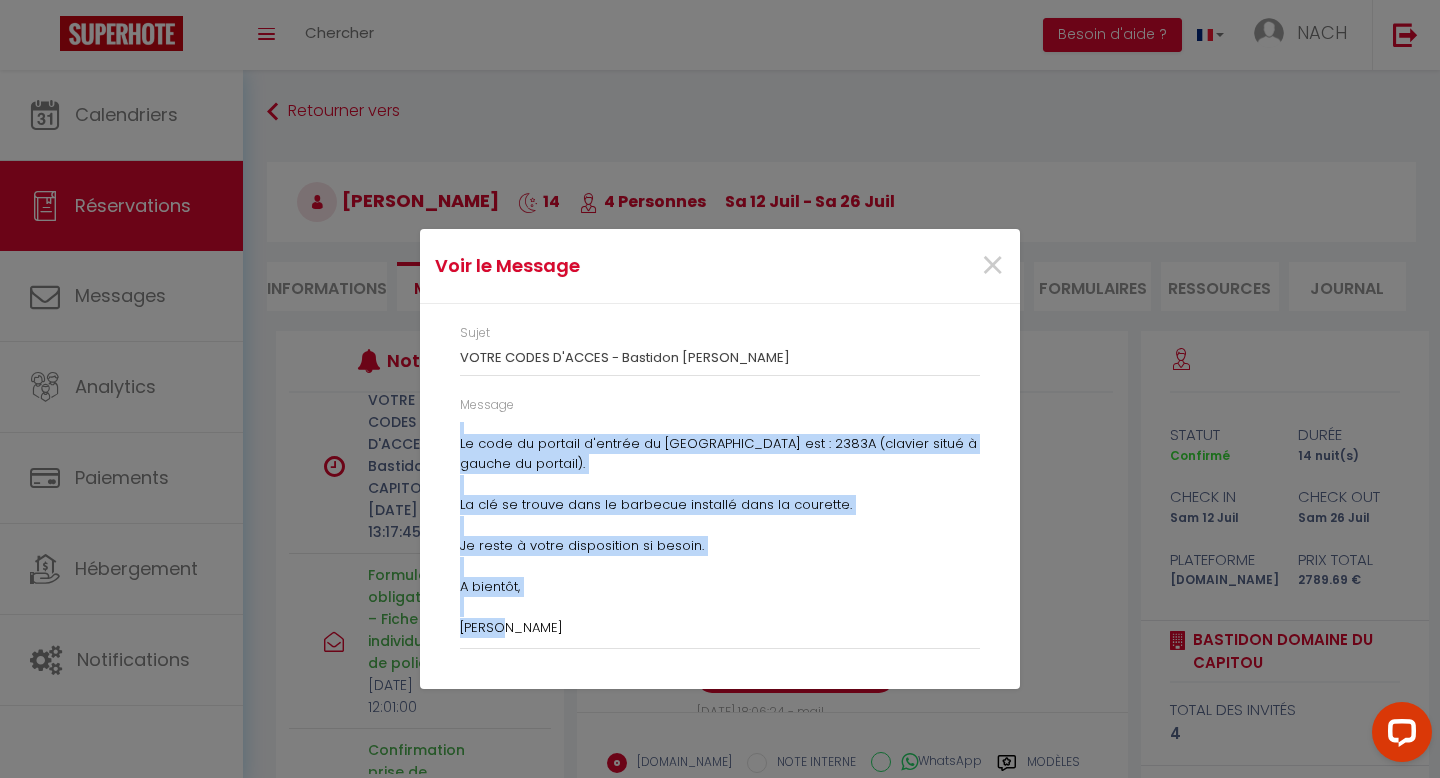 drag, startPoint x: 460, startPoint y: 431, endPoint x: 567, endPoint y: 631, distance: 226.82372 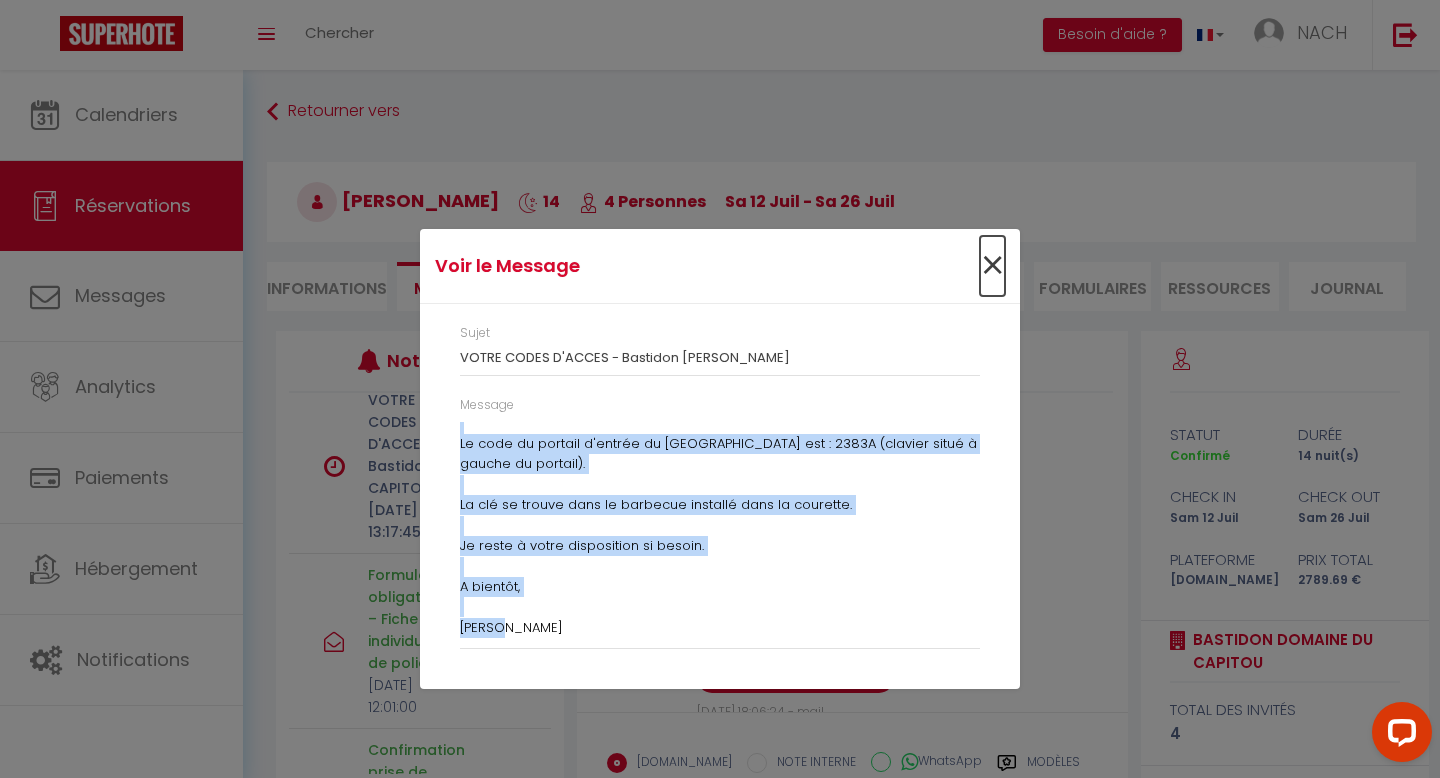 click on "×" at bounding box center (992, 266) 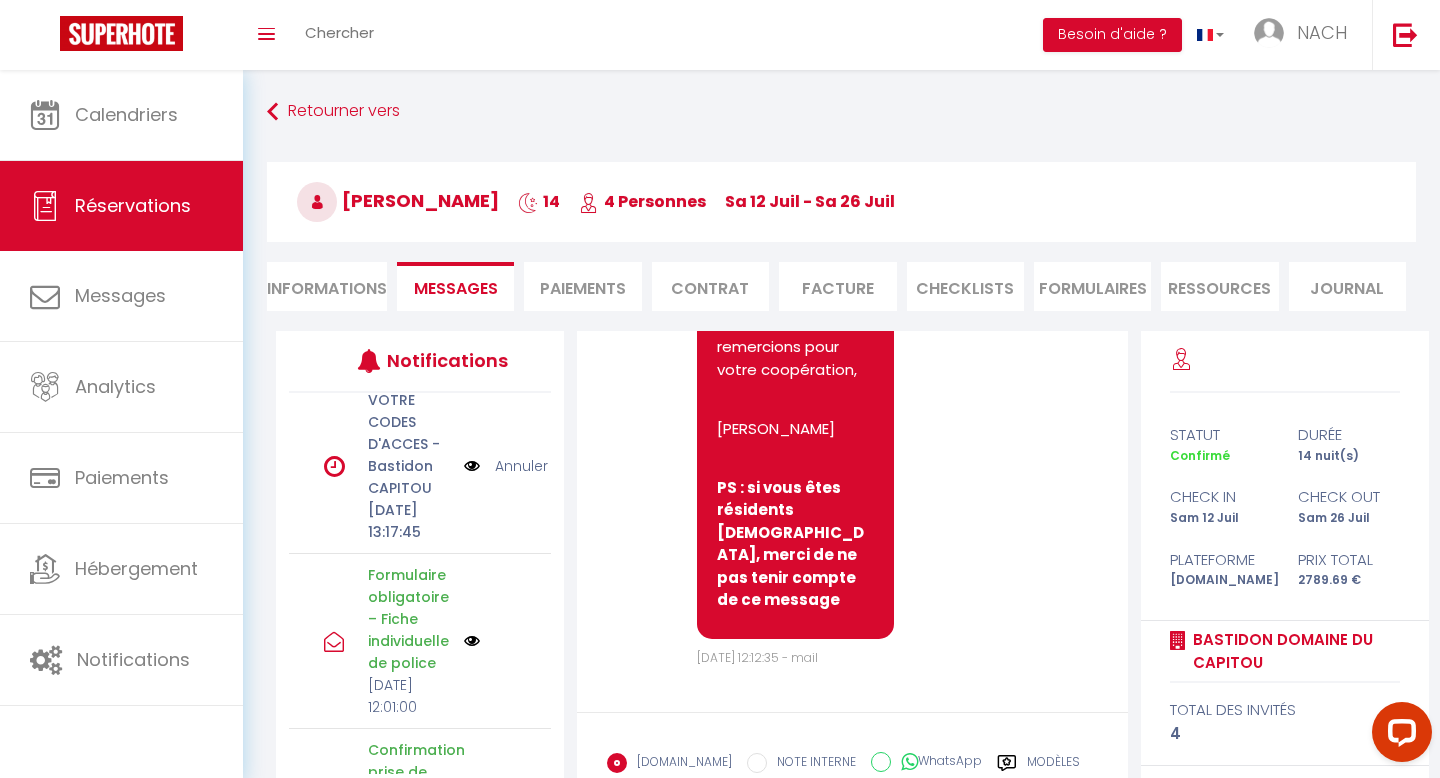 scroll, scrollTop: 7097, scrollLeft: 0, axis: vertical 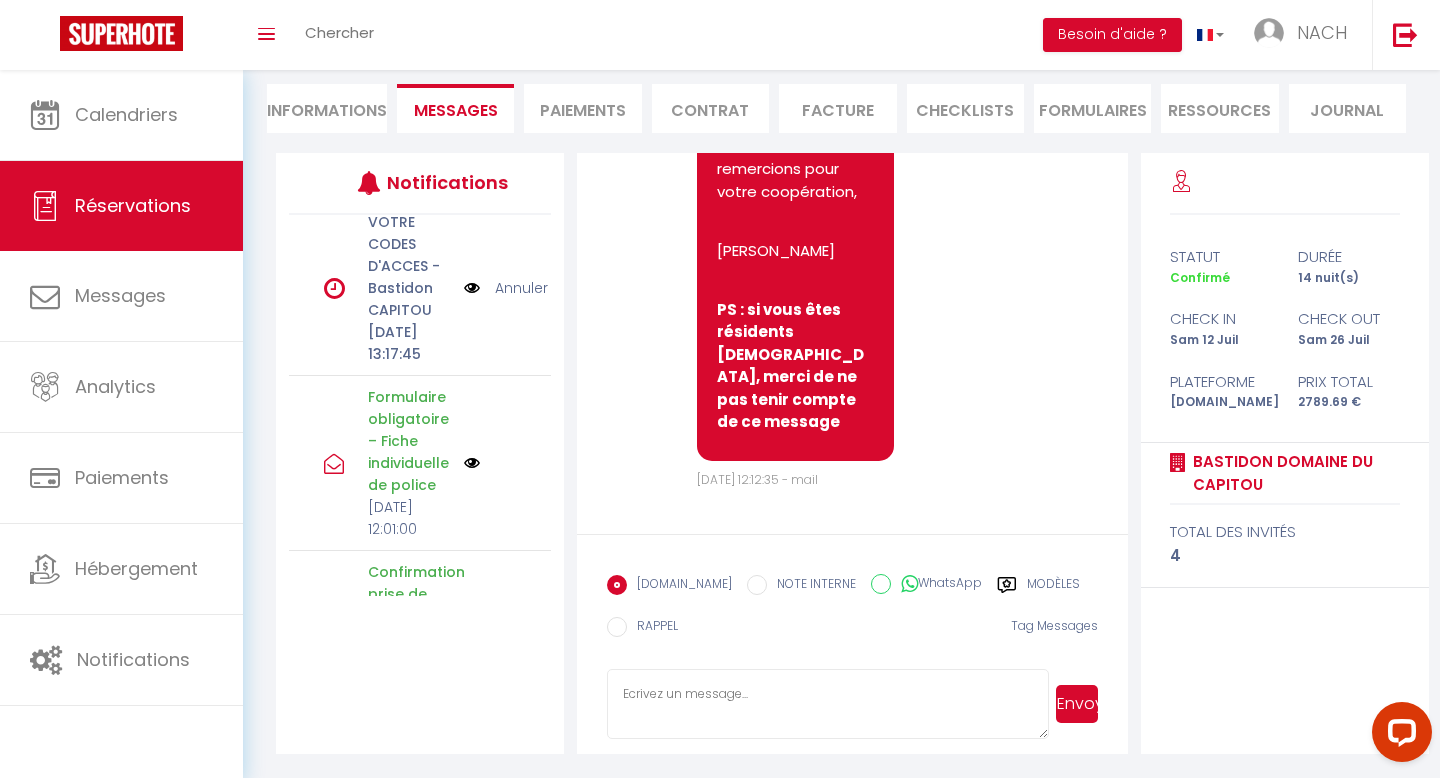 click at bounding box center [827, 704] 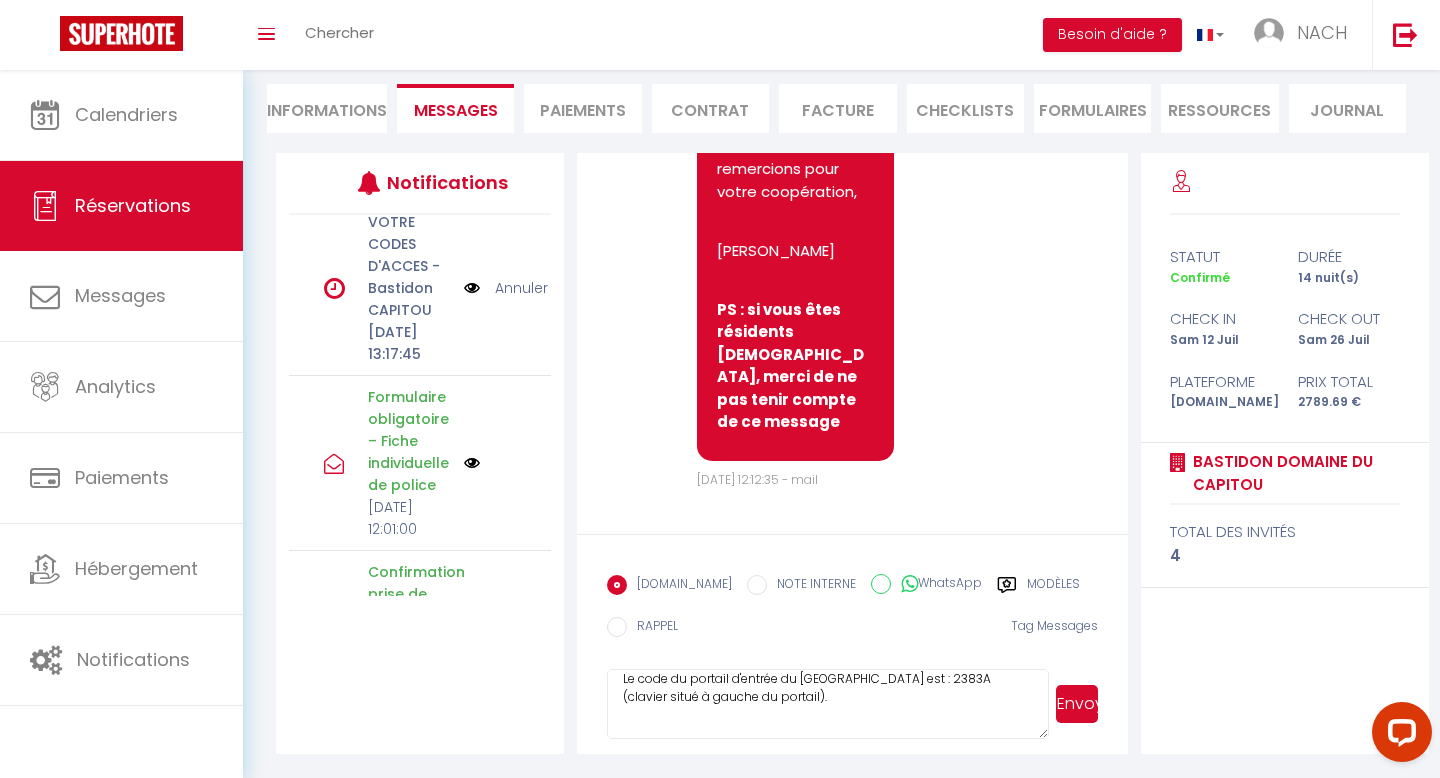 scroll, scrollTop: 0, scrollLeft: 0, axis: both 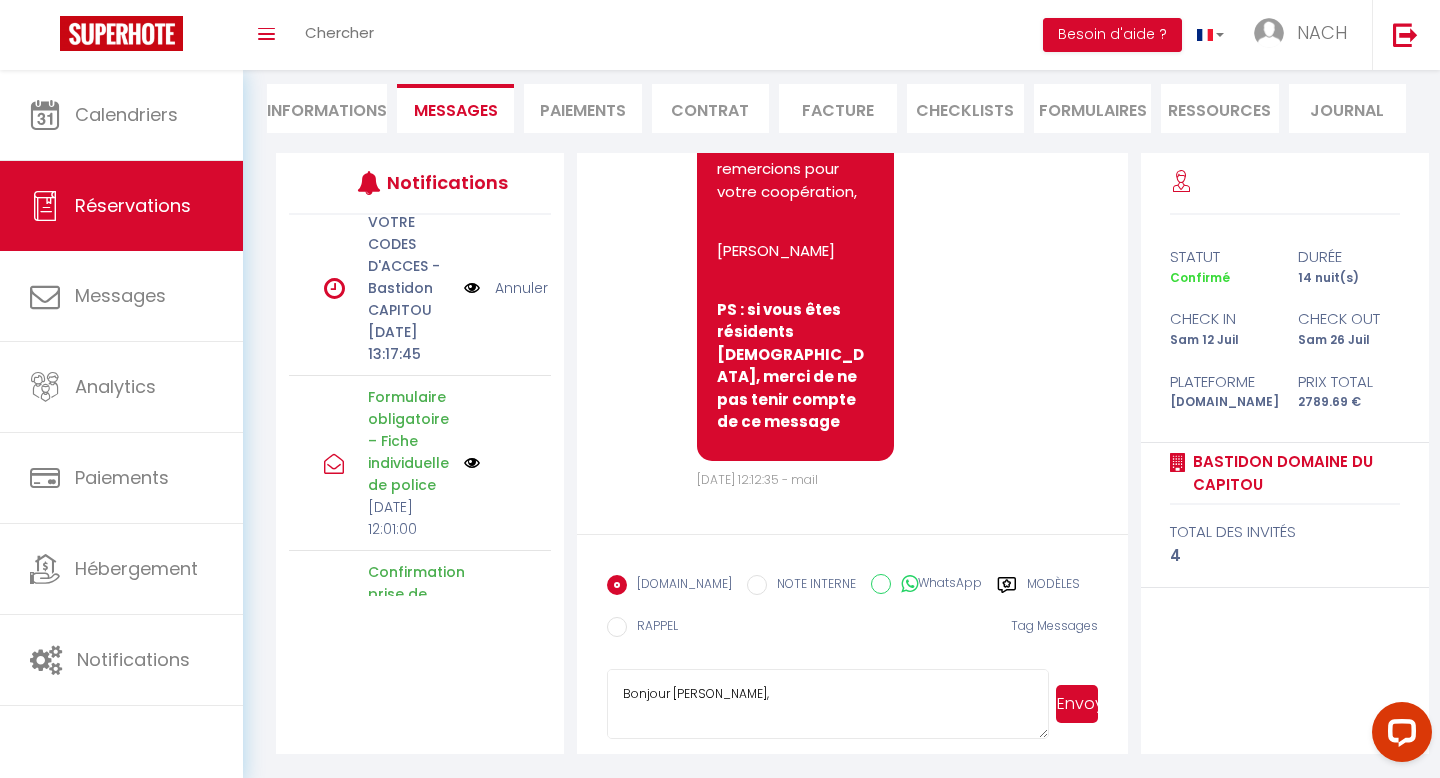 click on "Envoyer" at bounding box center [1077, 704] 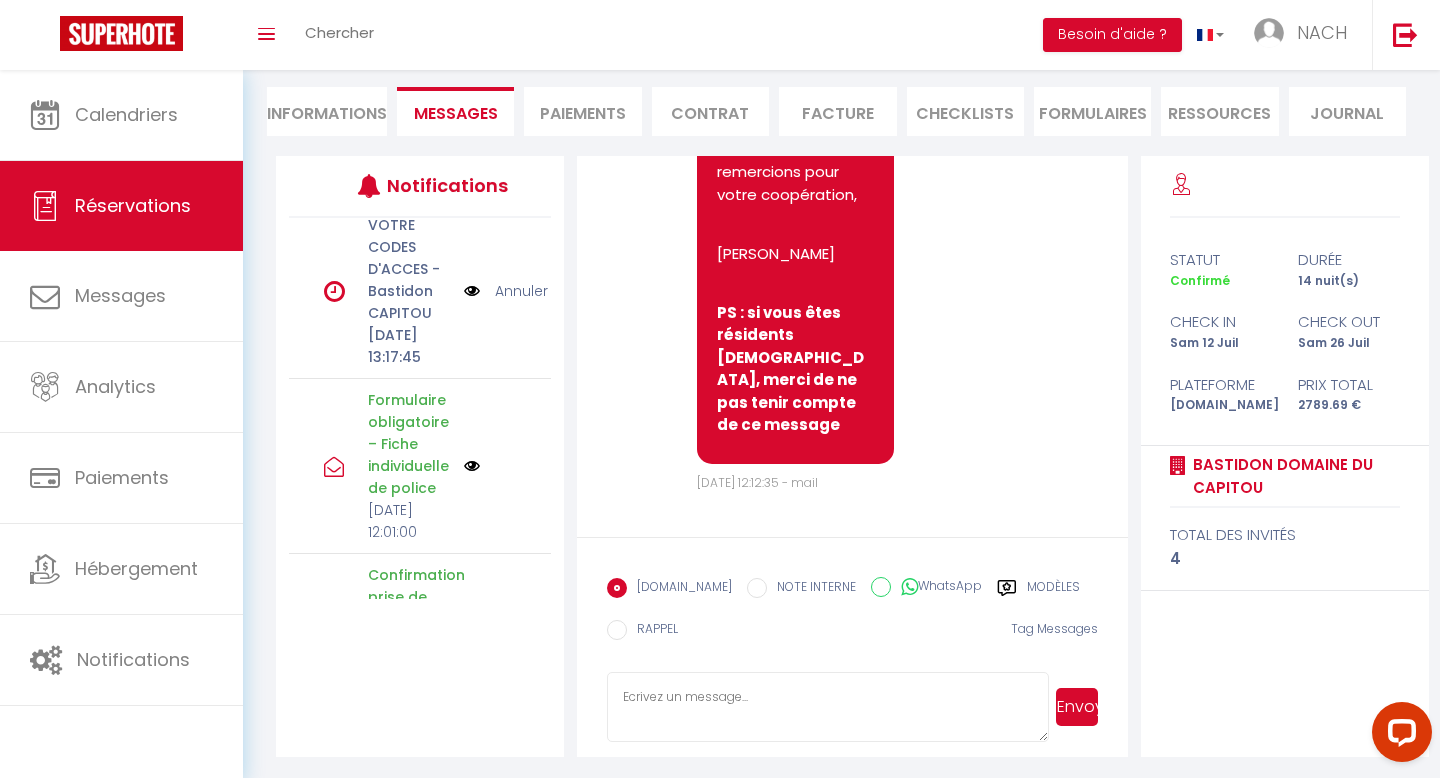click on "Annuler" at bounding box center [521, 291] 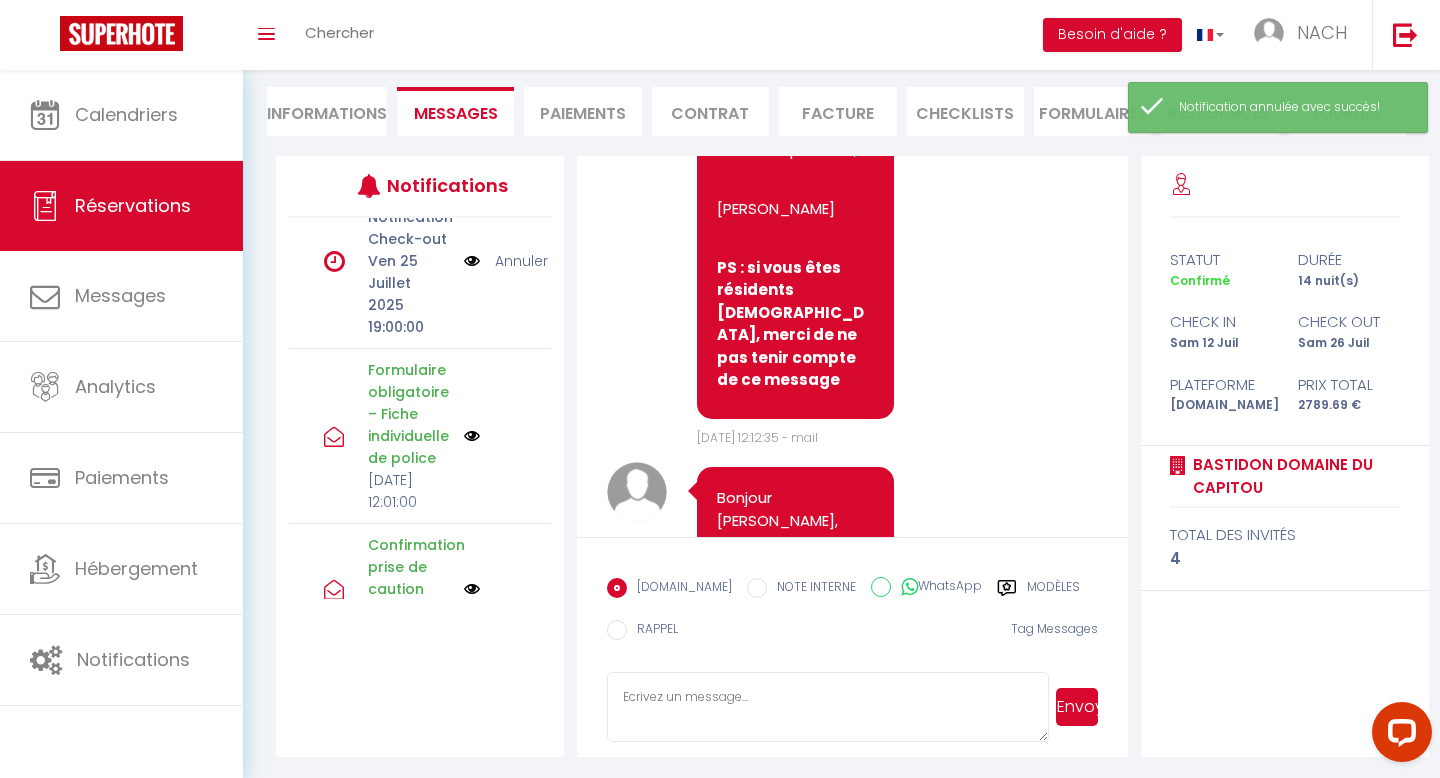 scroll, scrollTop: 0, scrollLeft: 0, axis: both 